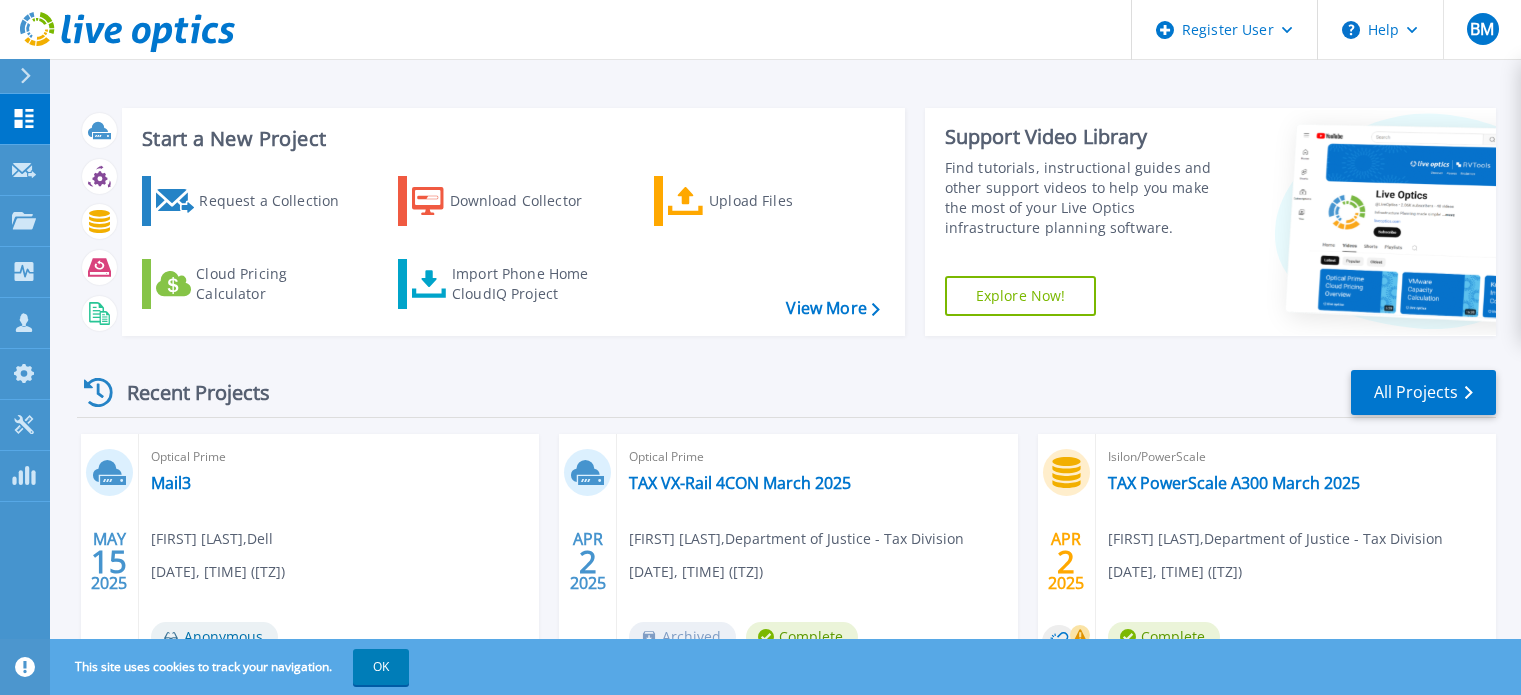 scroll, scrollTop: 0, scrollLeft: 0, axis: both 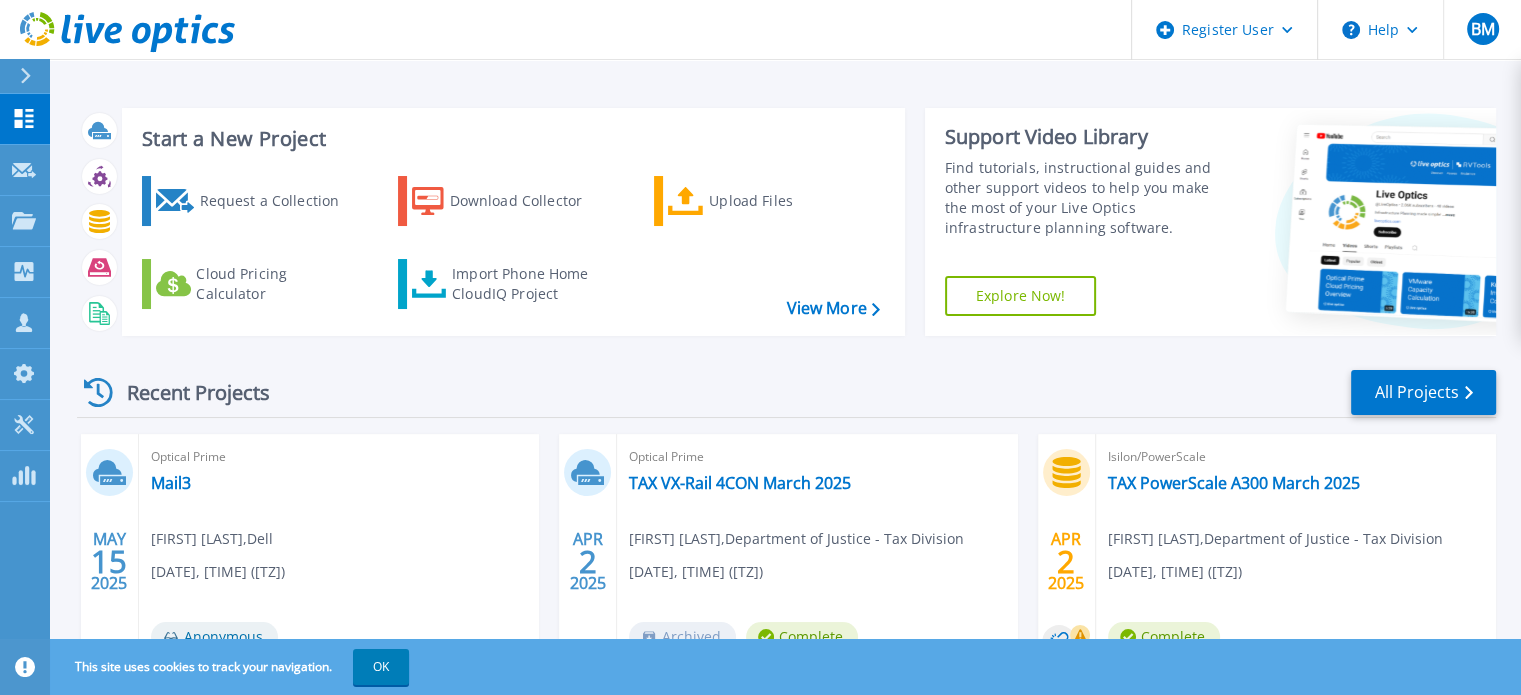 click 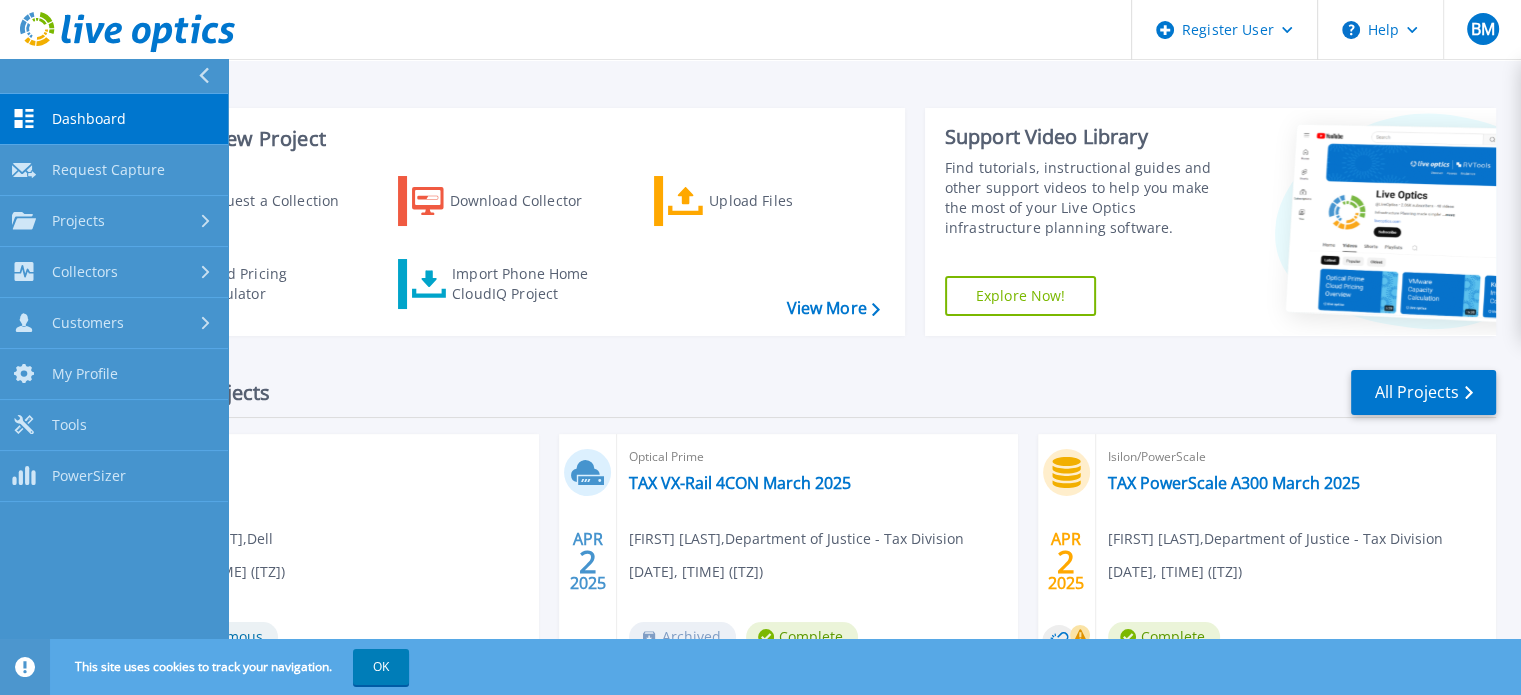 click on "Start a New Project     Request a Collection     Download Collector     Upload Files     Cloud Pricing Calculator     Import Phone Home CloudIQ Project View More  Support Video Library Find tutorials, instructional guides and other support videos to help you make the most of your Live Optics infrastructure planning software. Explore Now! Recent Projects All Projects MAY   15   2025 Optical Prime Mail3 [FIRST] [LAST] ,  Dell  05/15/2025, 12:33 (-06:00) Anonymous Project ID:  2899572 APR   2   2025 Optical Prime TAX VX-Rail 4CON March 2025 [FIRST] [LAST] ,  Department of Justice - Tax Division 04/02/2025, 08:39 (-04:00) Archived Complete Project ID:  2842695 APR   2   2025 Isilon/PowerScale TAX PowerScale A300 March 2025 [FIRST] [LAST] ,  Department of Justice - Tax Division 04/02/2025, 08:26 (-04:00) Complete Project ID:  2842682 FEB   6   2025 Optical Prime Mail3 [FIRST] [LAST] ,  2763323" at bounding box center [785, 524] 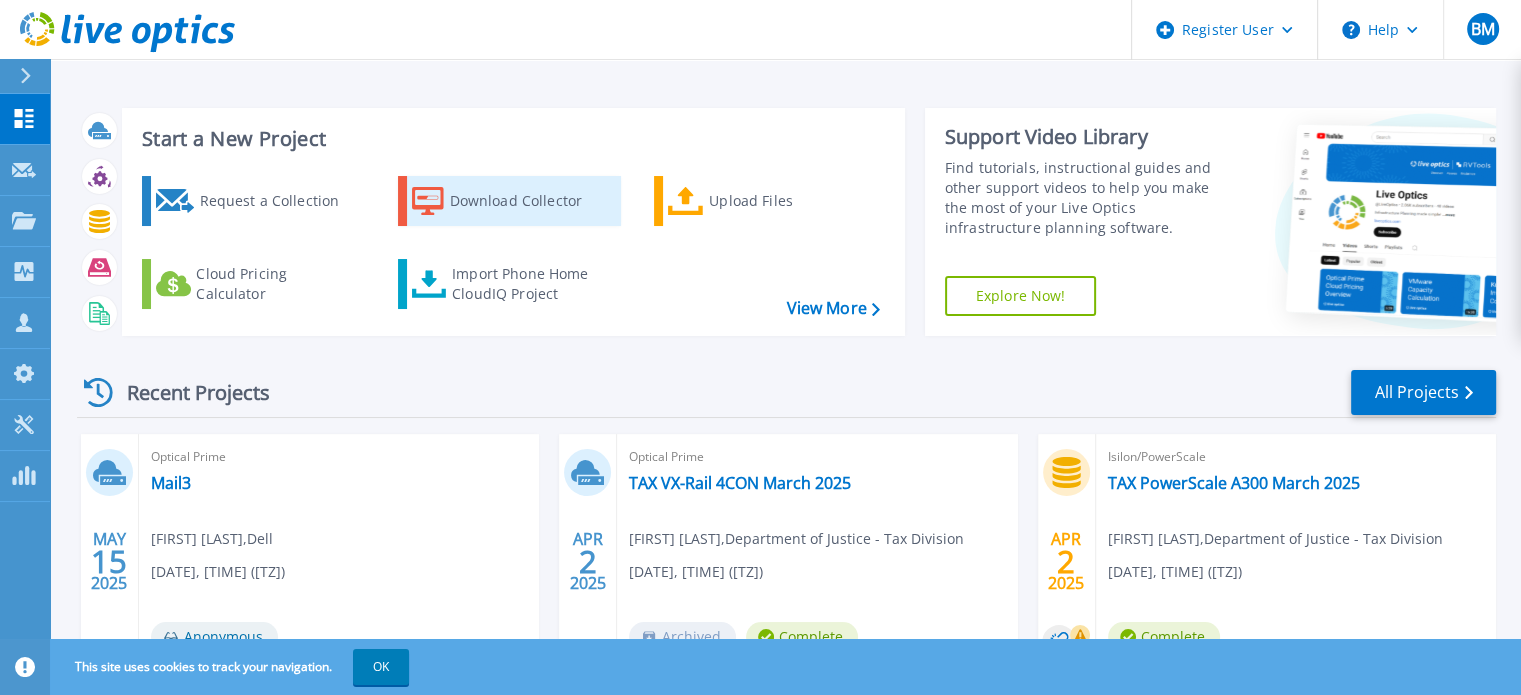 click on "Download Collector" at bounding box center [530, 201] 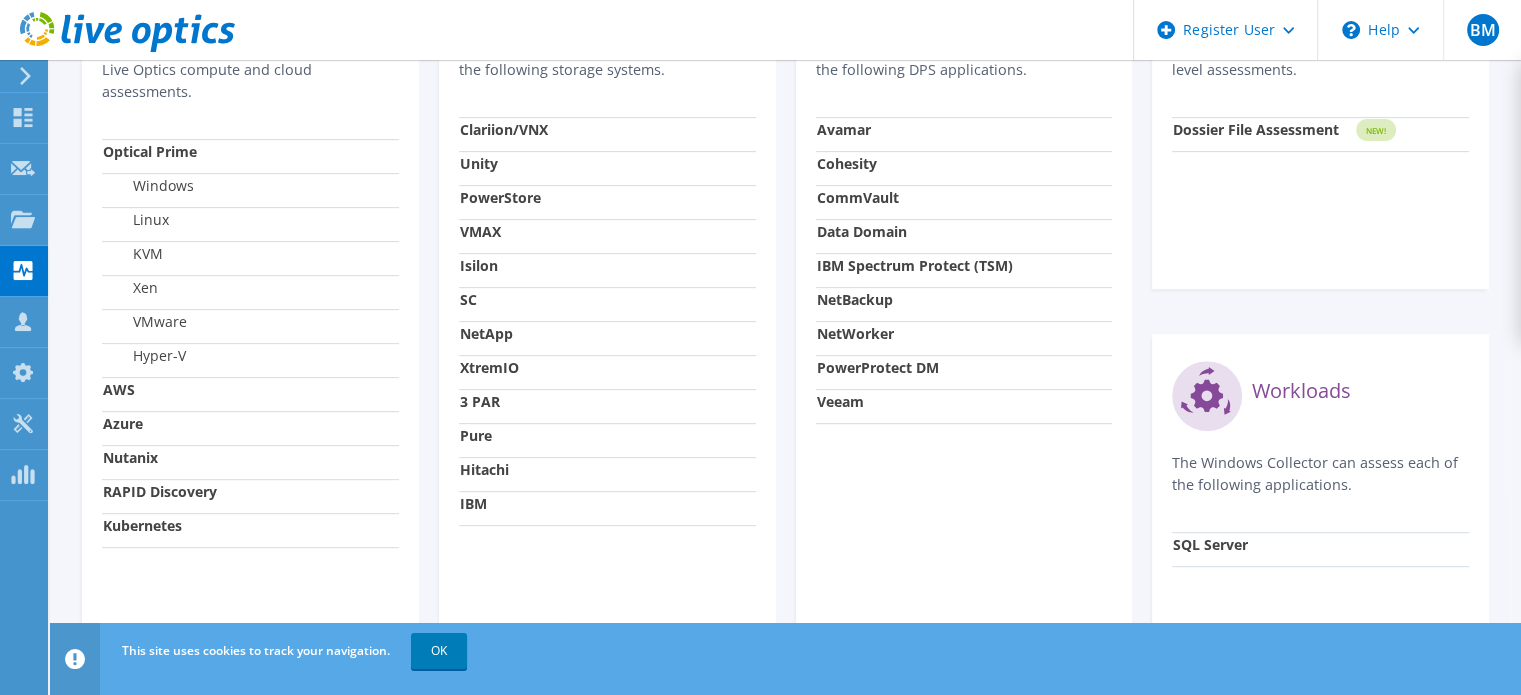 scroll, scrollTop: 800, scrollLeft: 0, axis: vertical 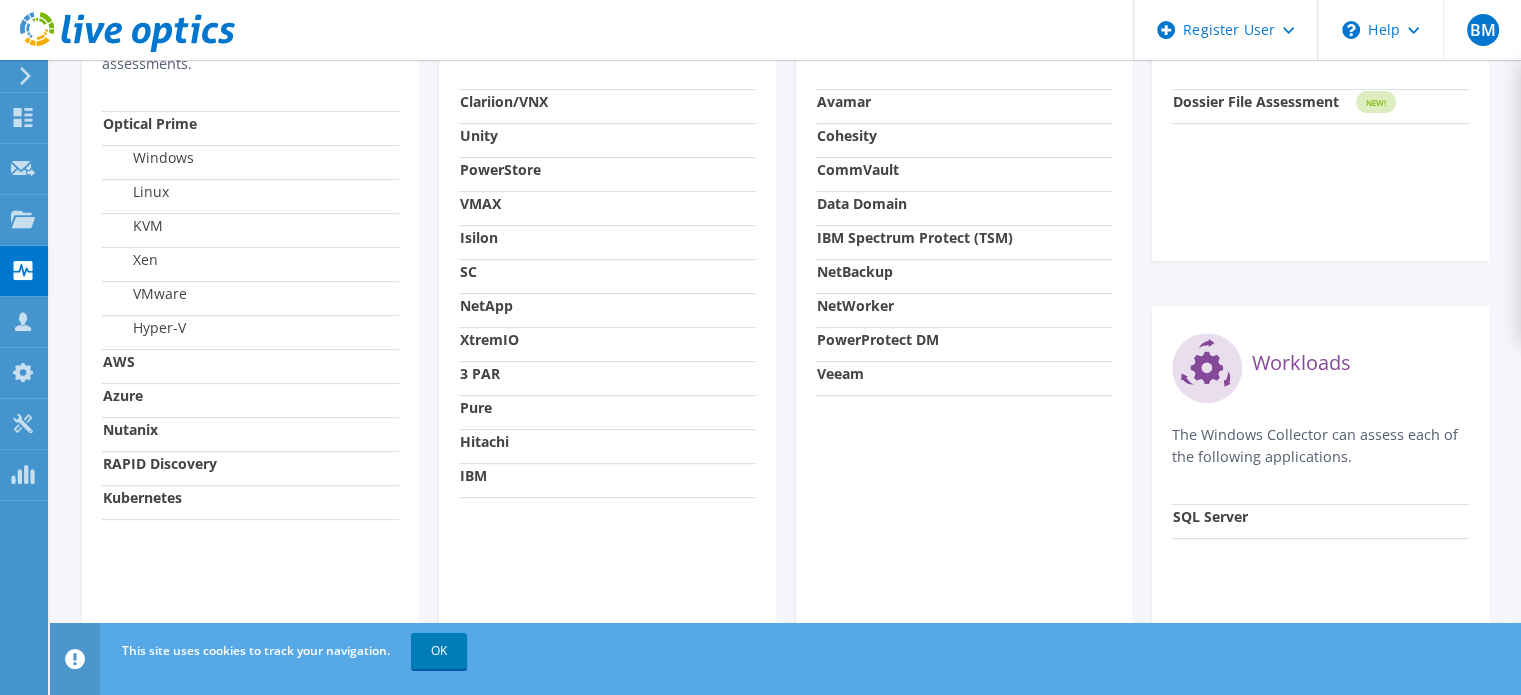 click on "VMware" at bounding box center (145, 294) 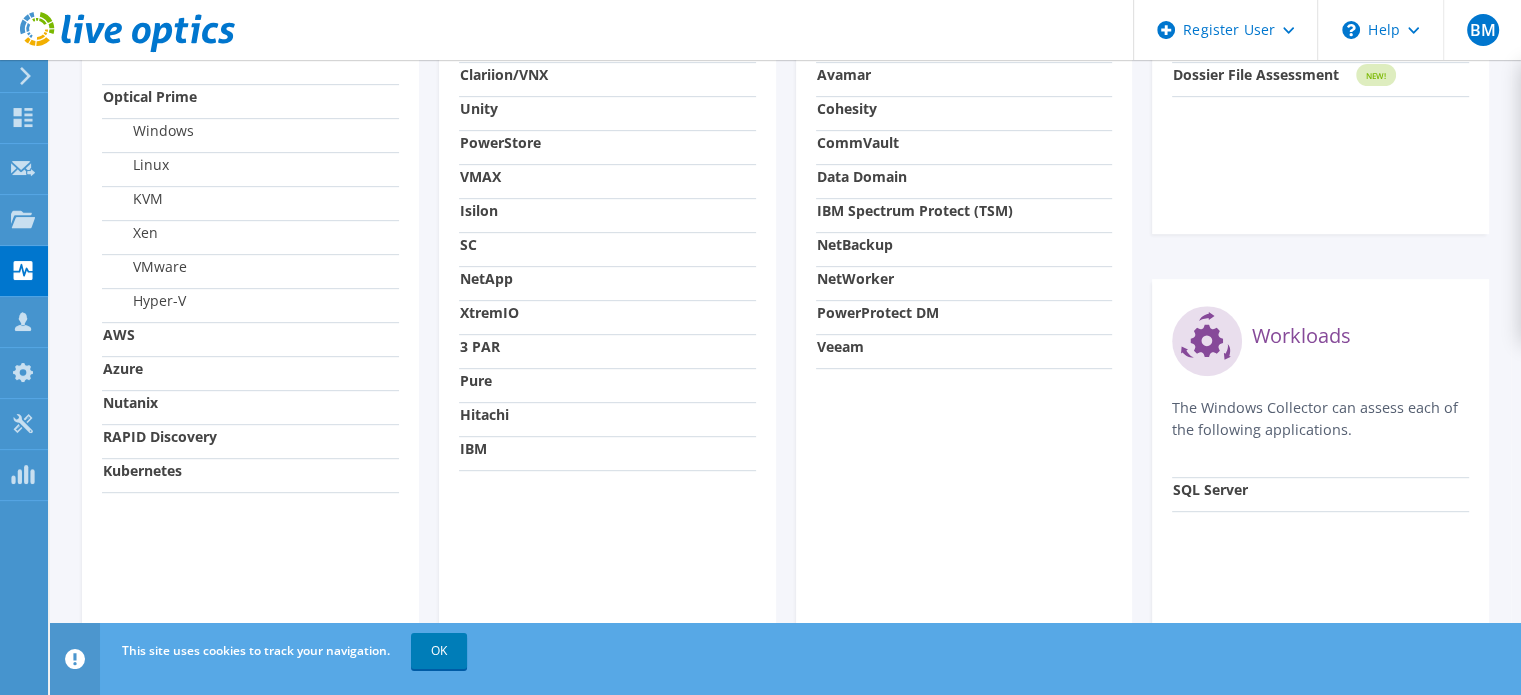 scroll, scrollTop: 783, scrollLeft: 0, axis: vertical 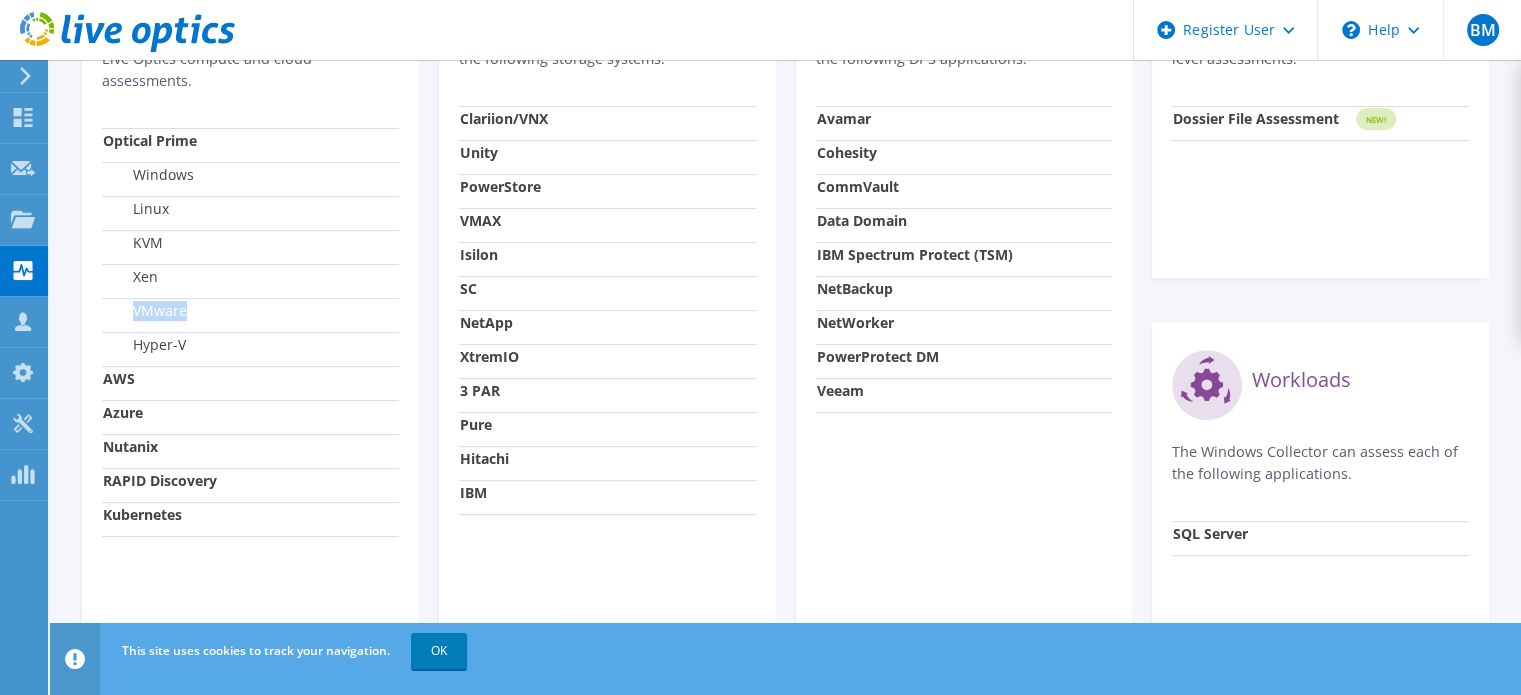 drag, startPoint x: 192, startPoint y: 319, endPoint x: 127, endPoint y: 319, distance: 65 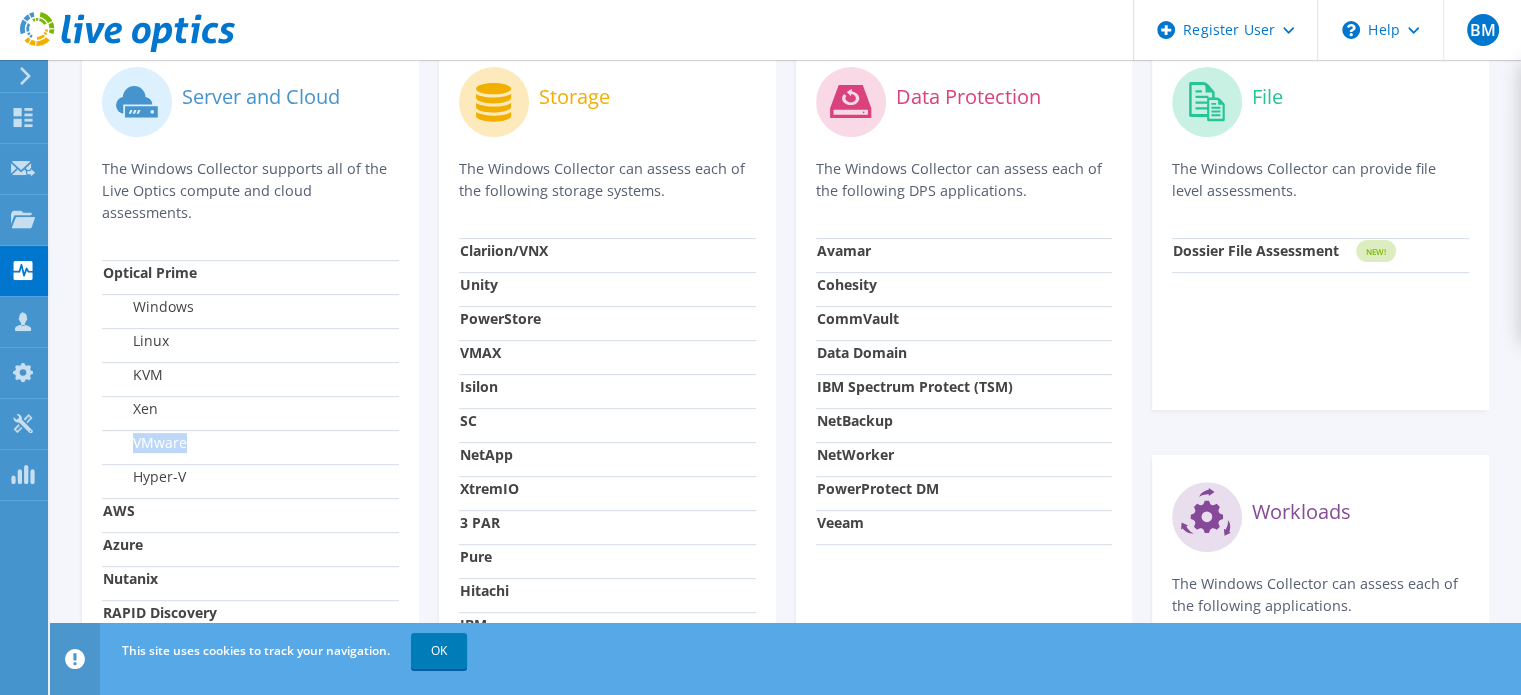 scroll, scrollTop: 583, scrollLeft: 0, axis: vertical 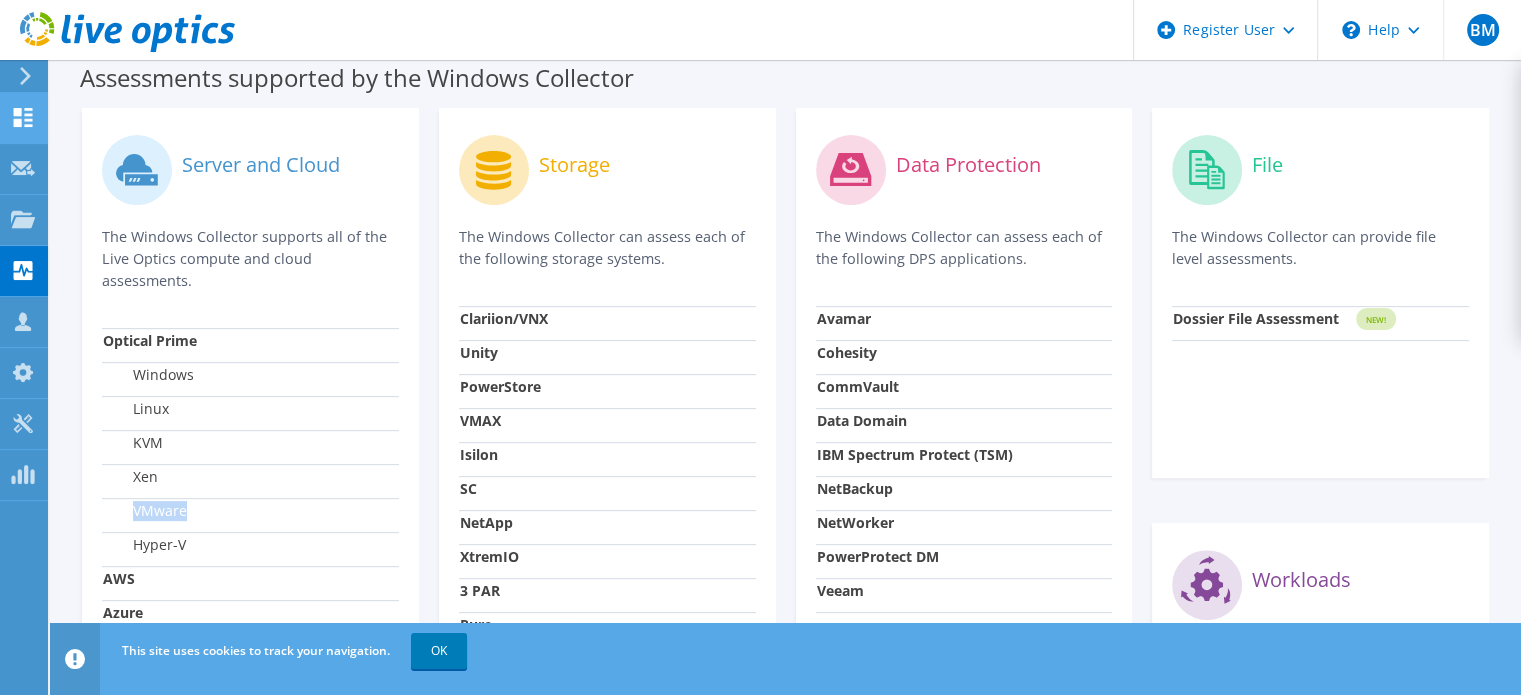 click at bounding box center (23, 120) 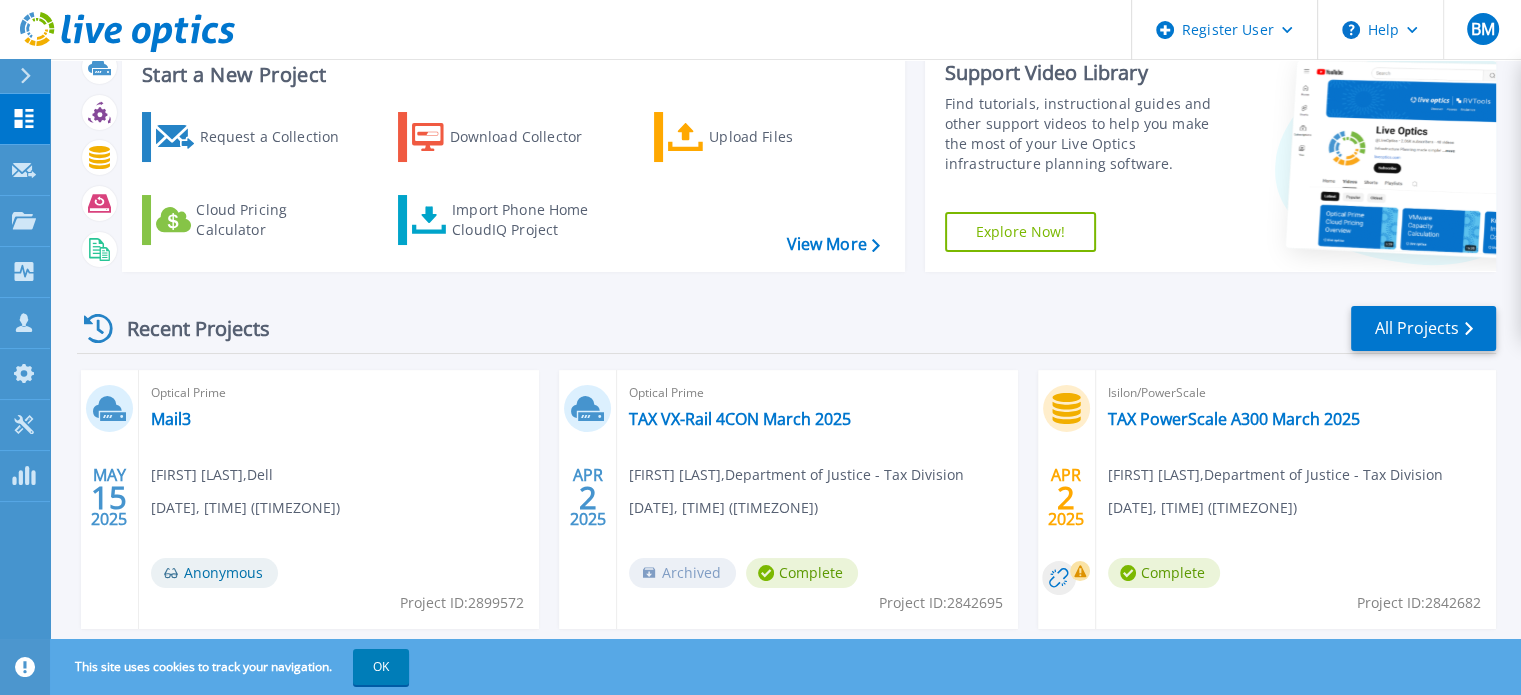 scroll, scrollTop: 100, scrollLeft: 0, axis: vertical 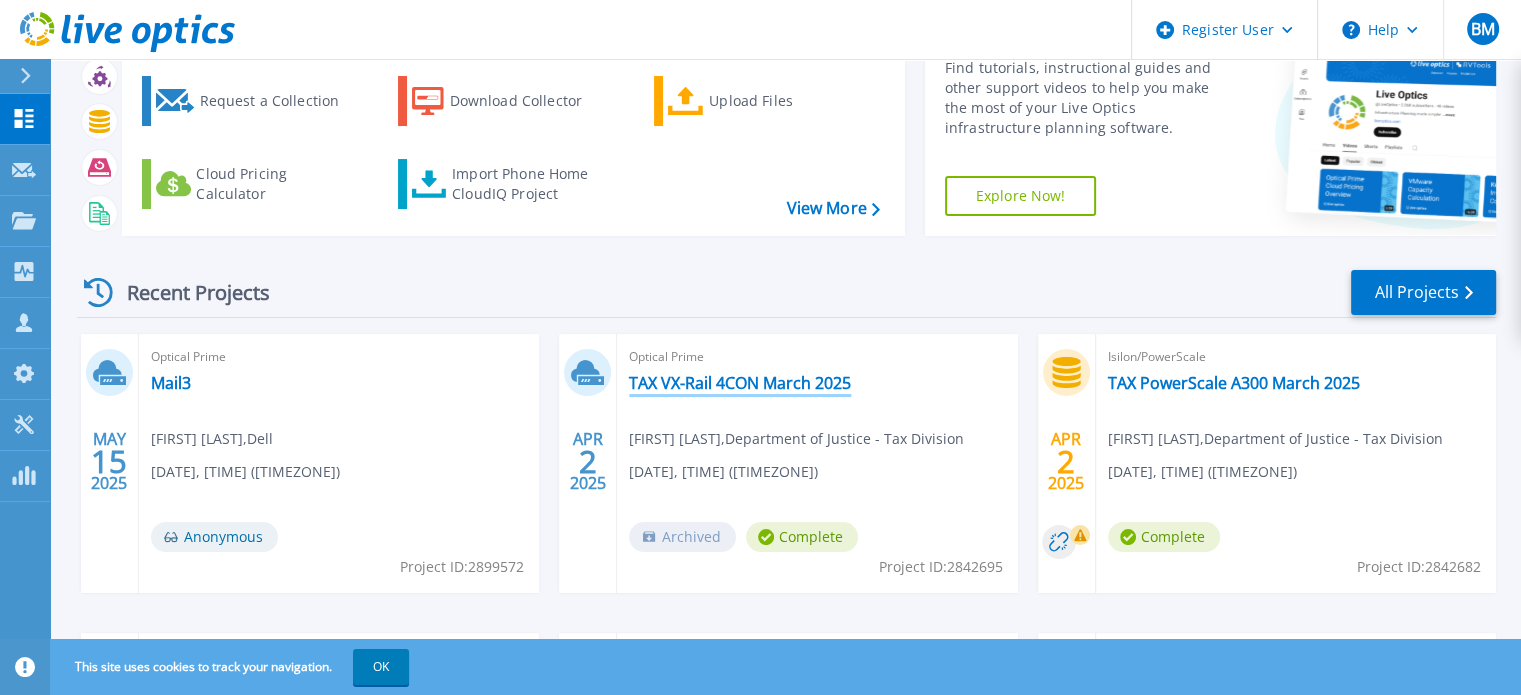 click on "TAX VX-Rail 4CON March 2025" at bounding box center (740, 383) 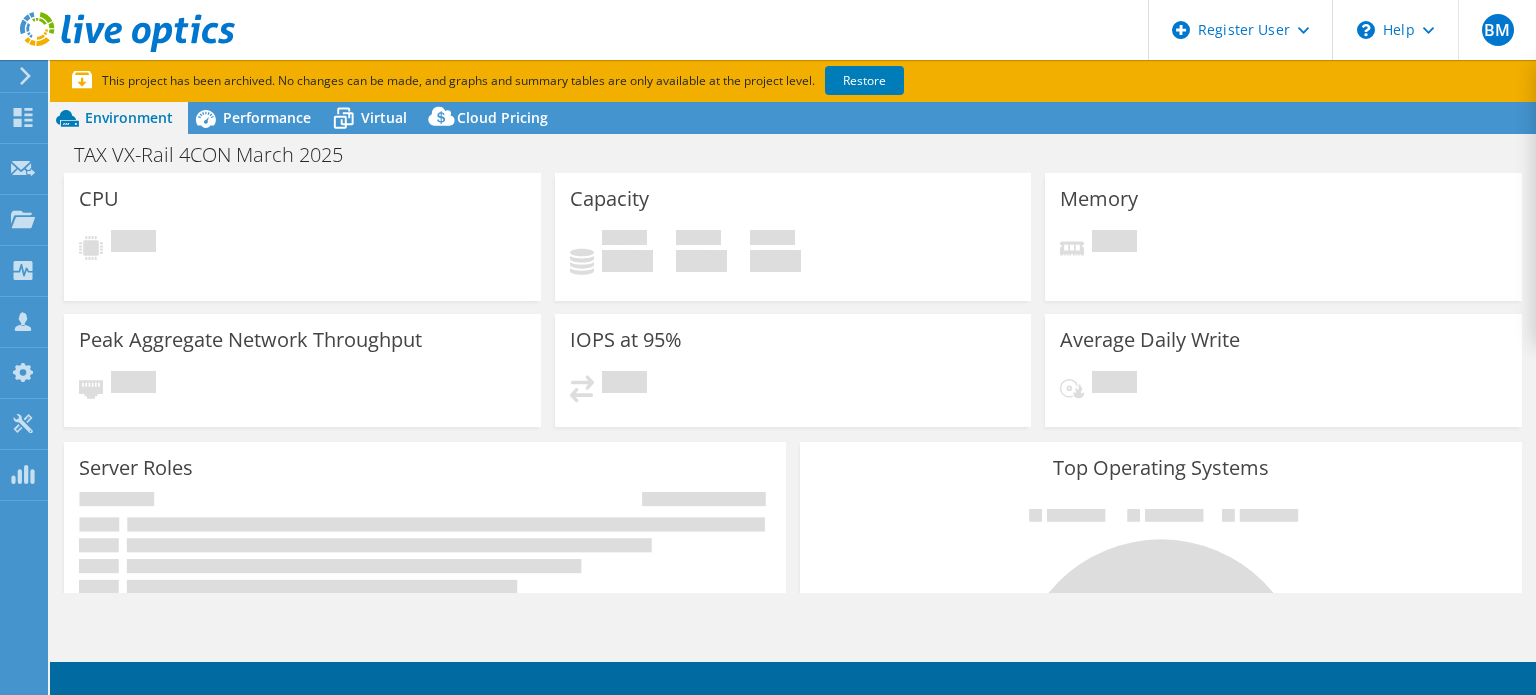 scroll, scrollTop: 0, scrollLeft: 0, axis: both 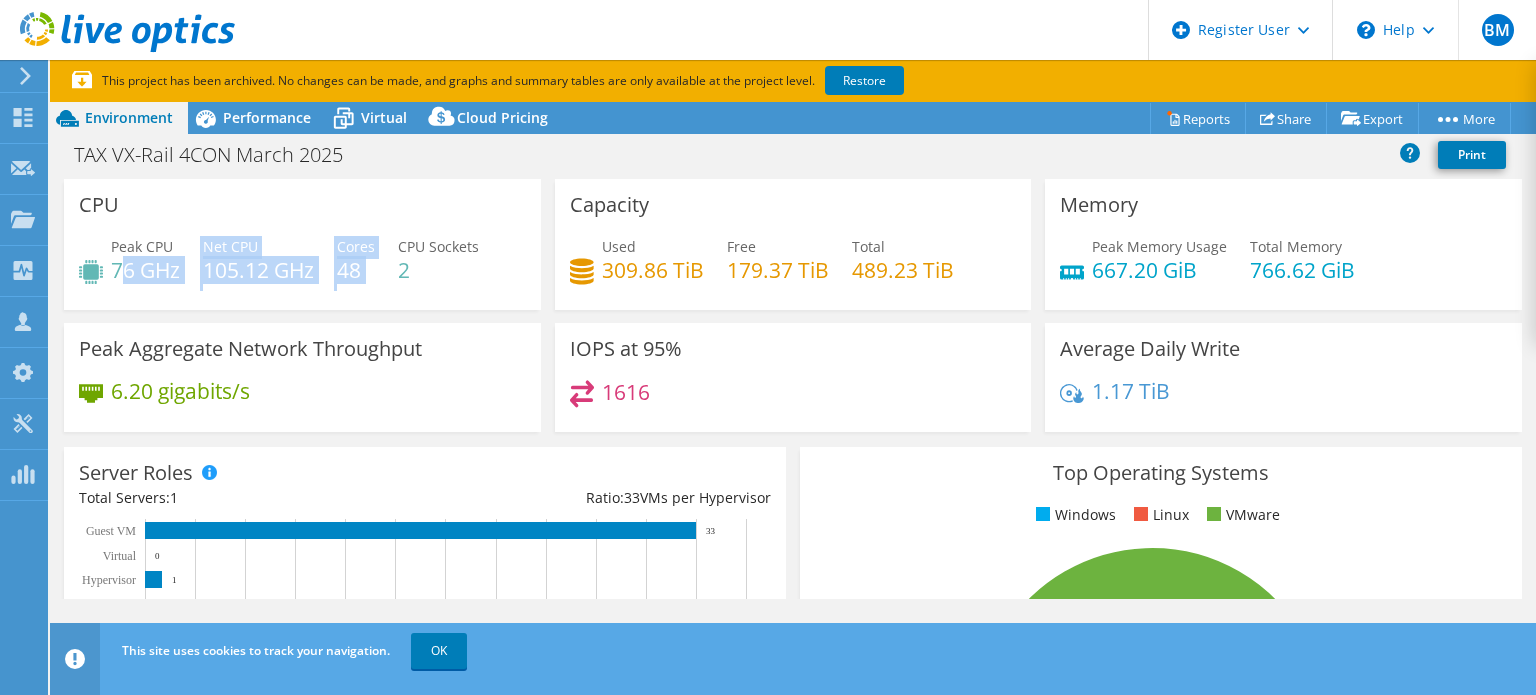 drag, startPoint x: 118, startPoint y: 270, endPoint x: 378, endPoint y: 278, distance: 260.12305 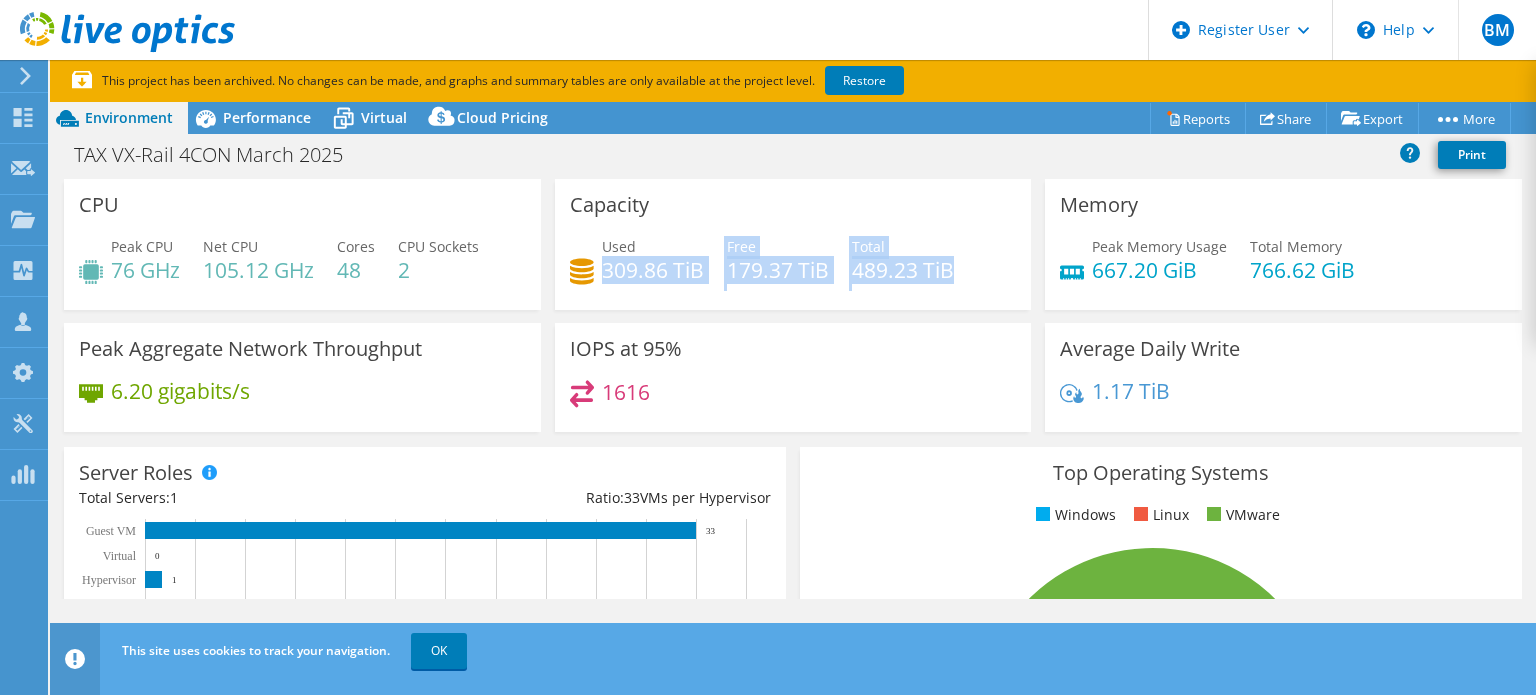 drag, startPoint x: 600, startPoint y: 271, endPoint x: 941, endPoint y: 273, distance: 341.00586 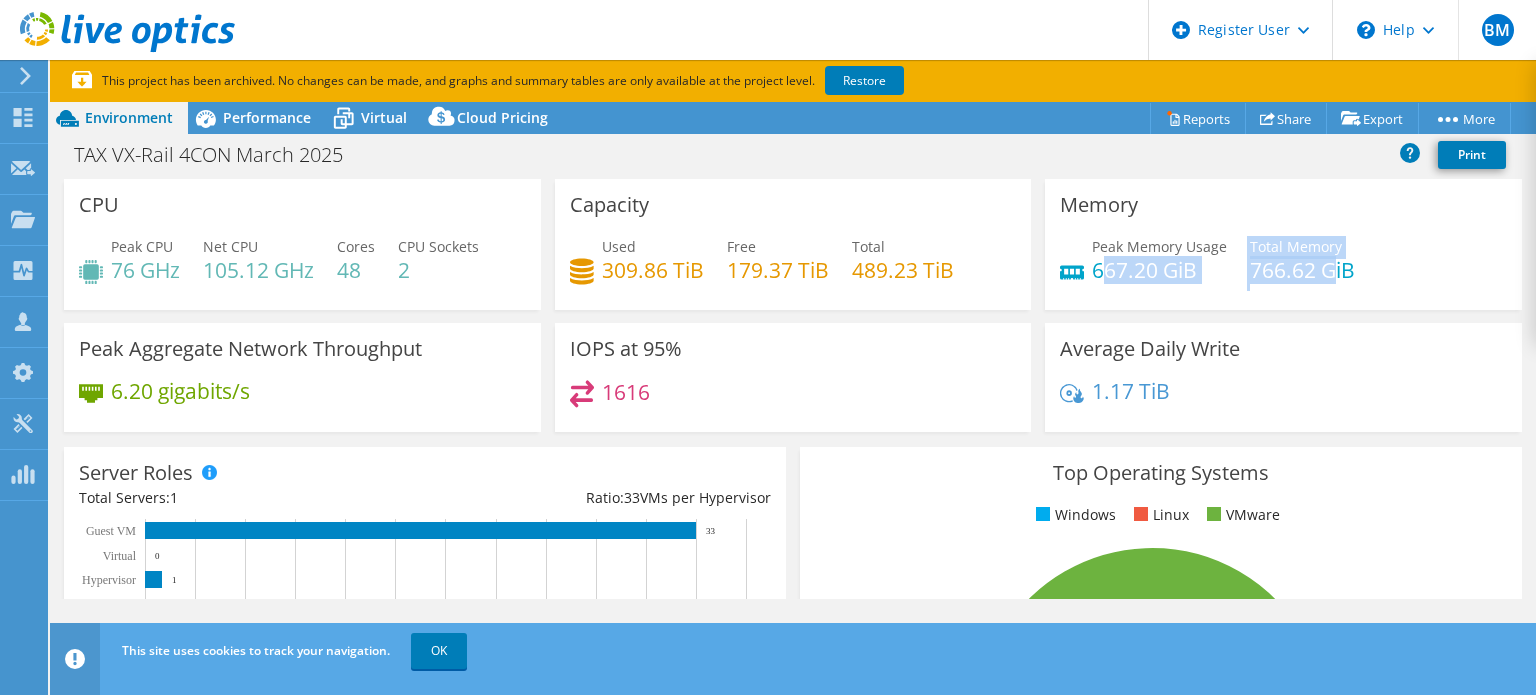 drag, startPoint x: 1096, startPoint y: 271, endPoint x: 1325, endPoint y: 264, distance: 229.10696 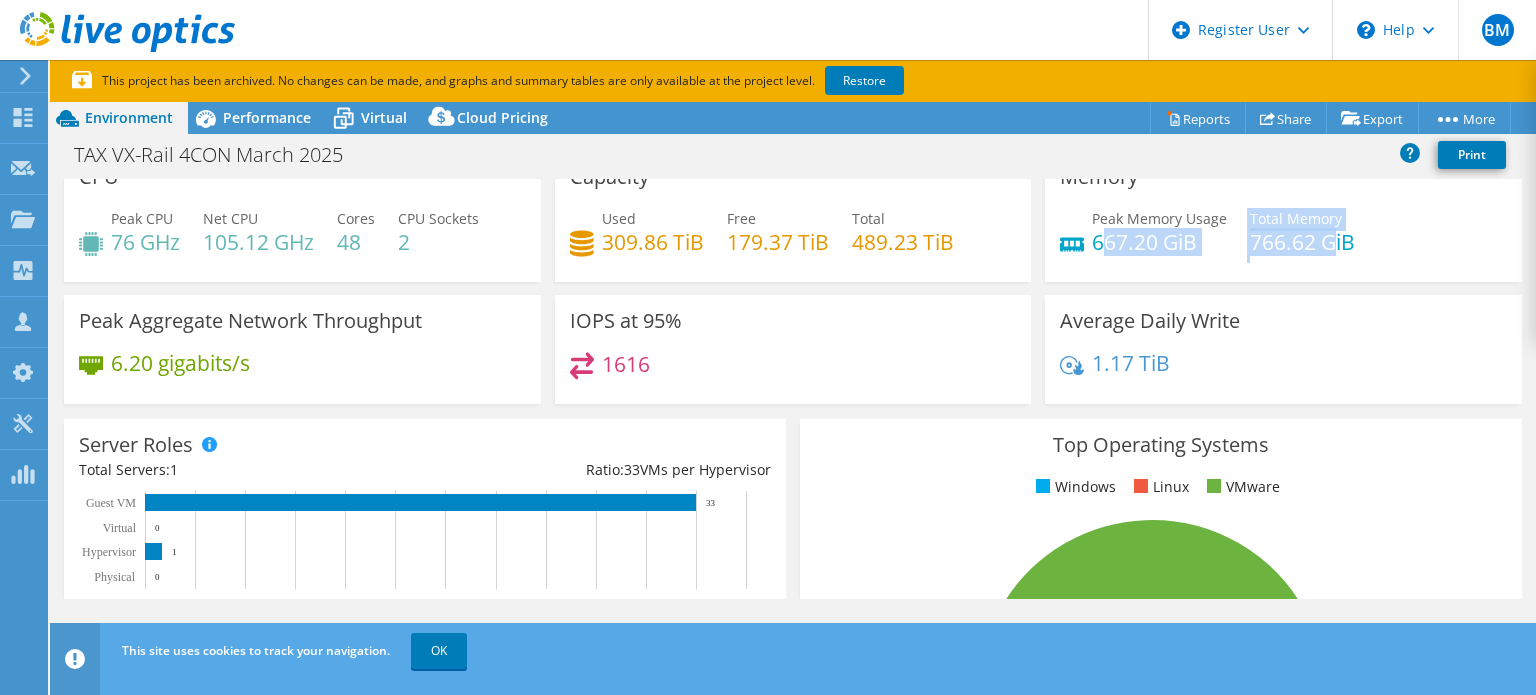 scroll, scrollTop: 0, scrollLeft: 0, axis: both 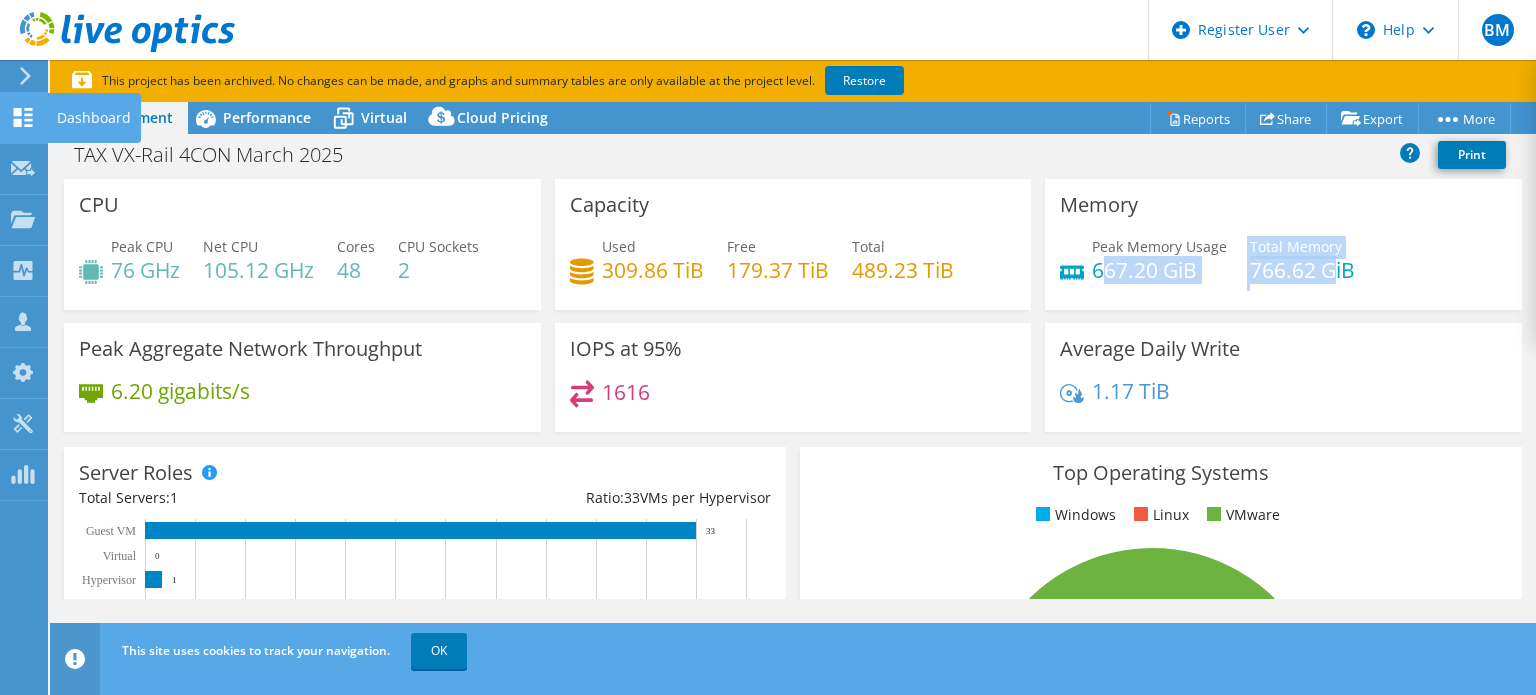 click 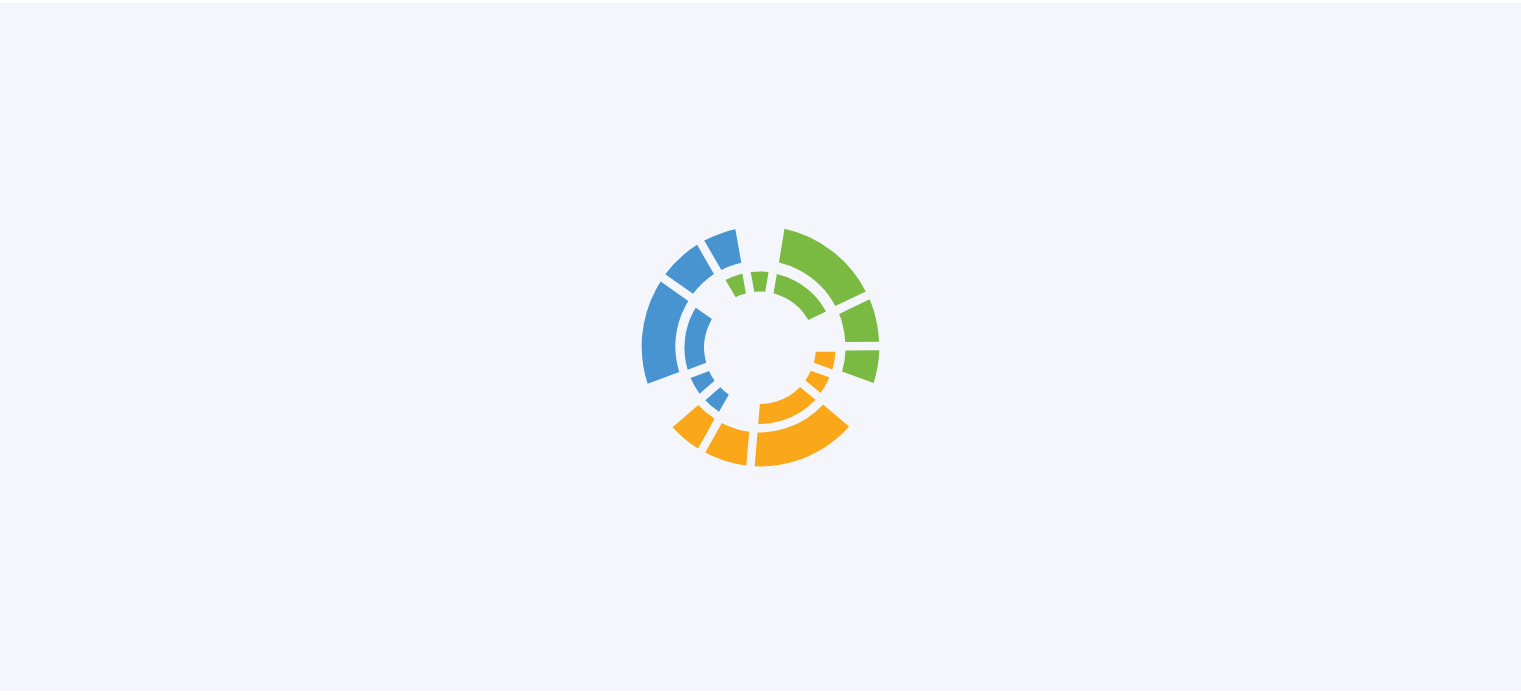 scroll, scrollTop: 0, scrollLeft: 0, axis: both 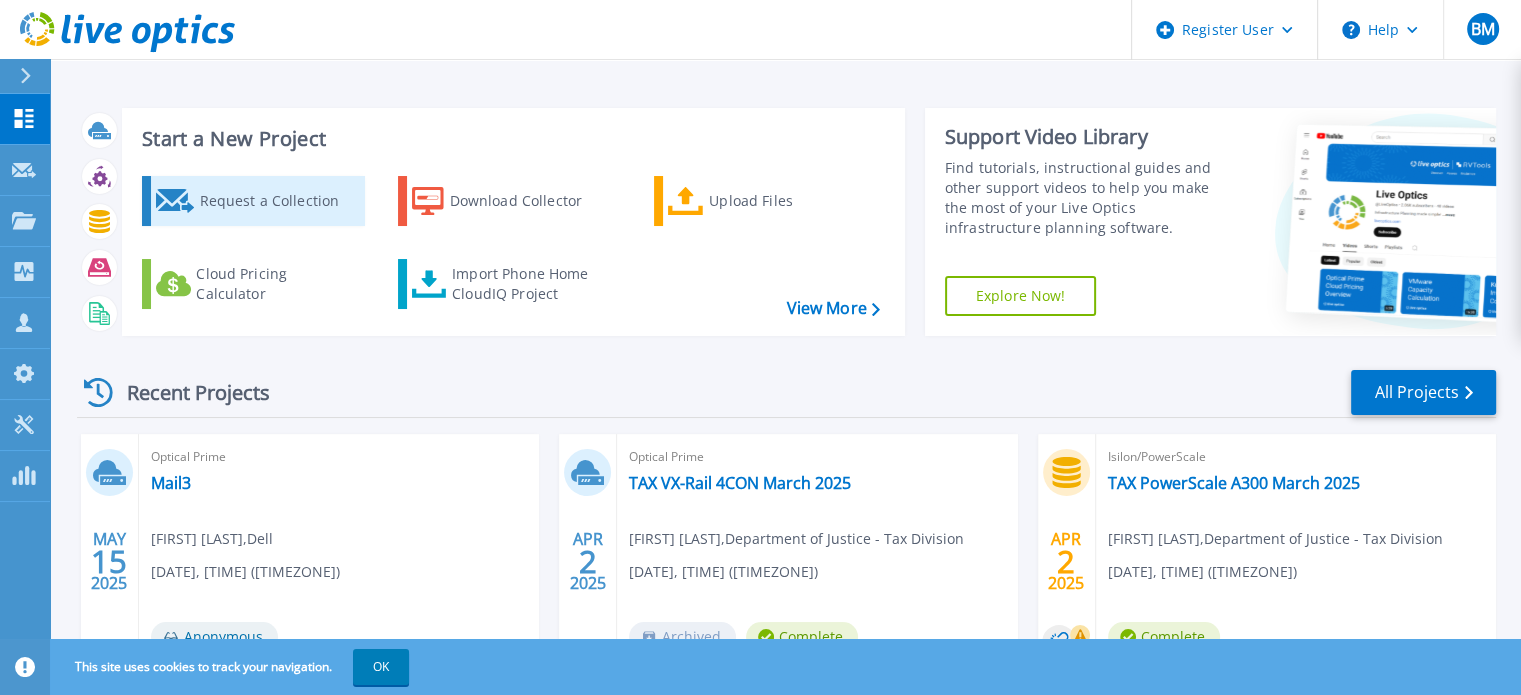 click on "Request a Collection" at bounding box center [279, 201] 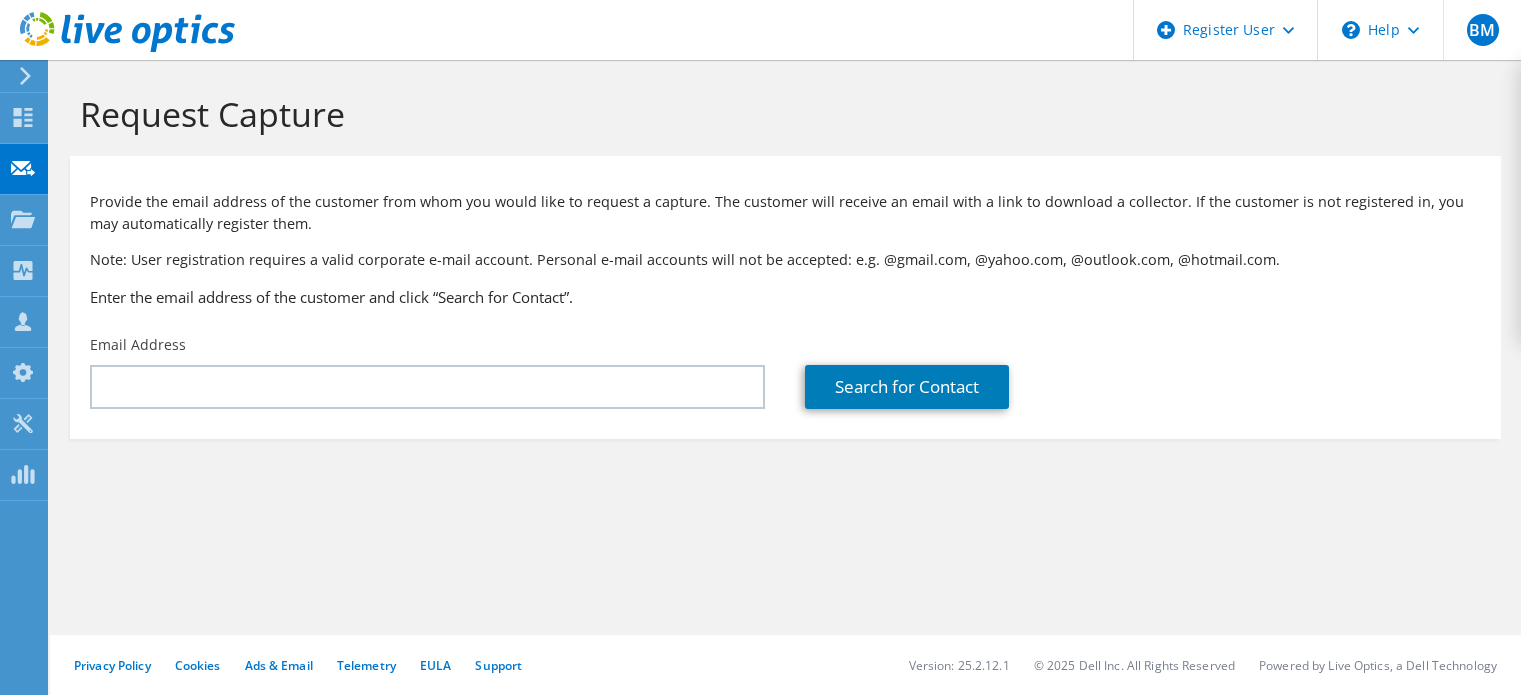 scroll, scrollTop: 0, scrollLeft: 0, axis: both 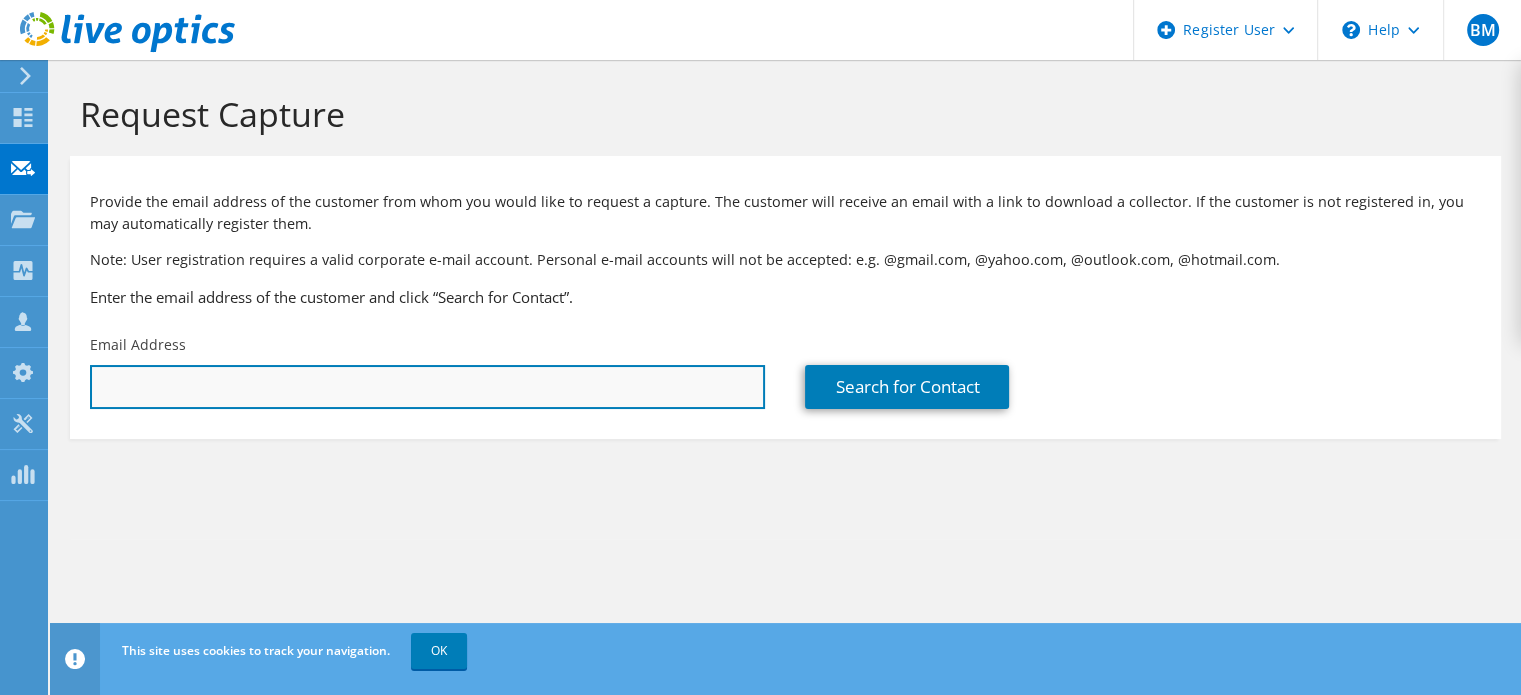 click at bounding box center [427, 387] 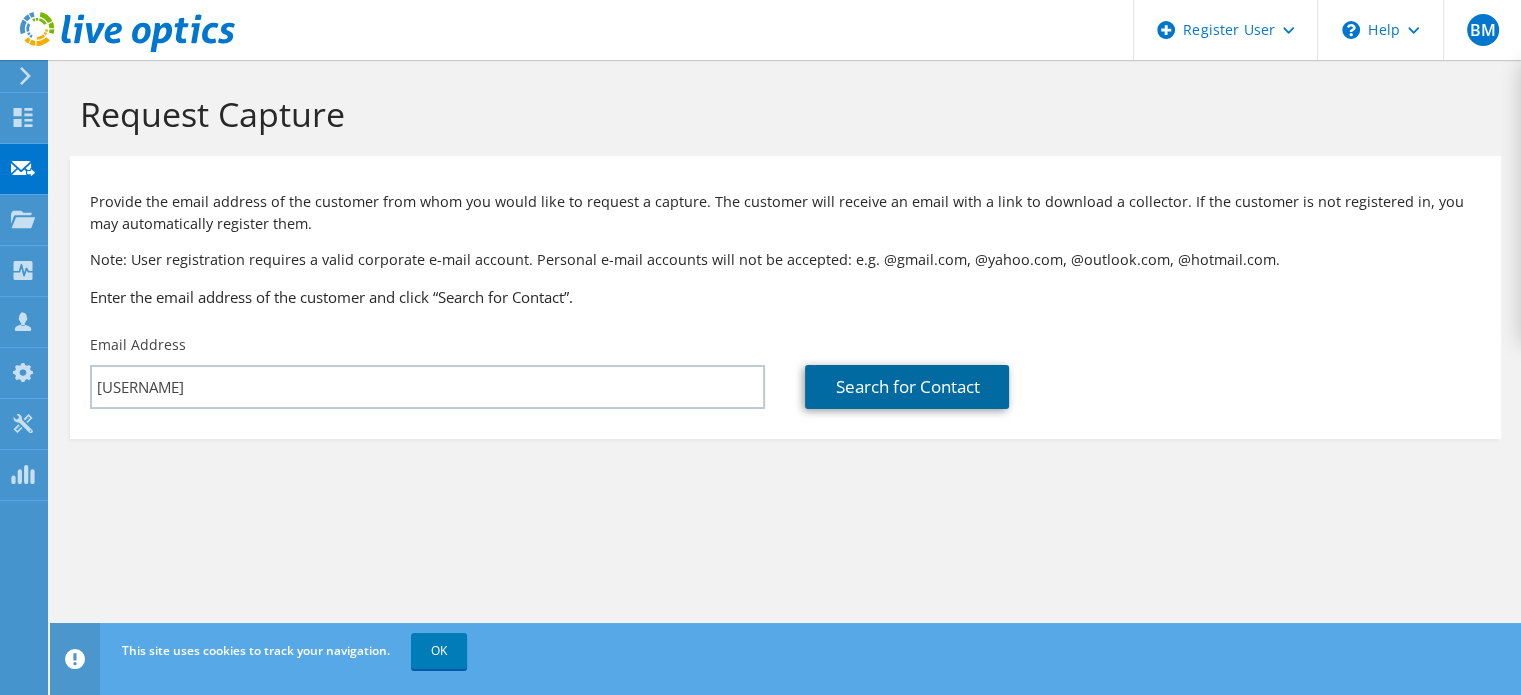 click on "Search for Contact" at bounding box center [907, 387] 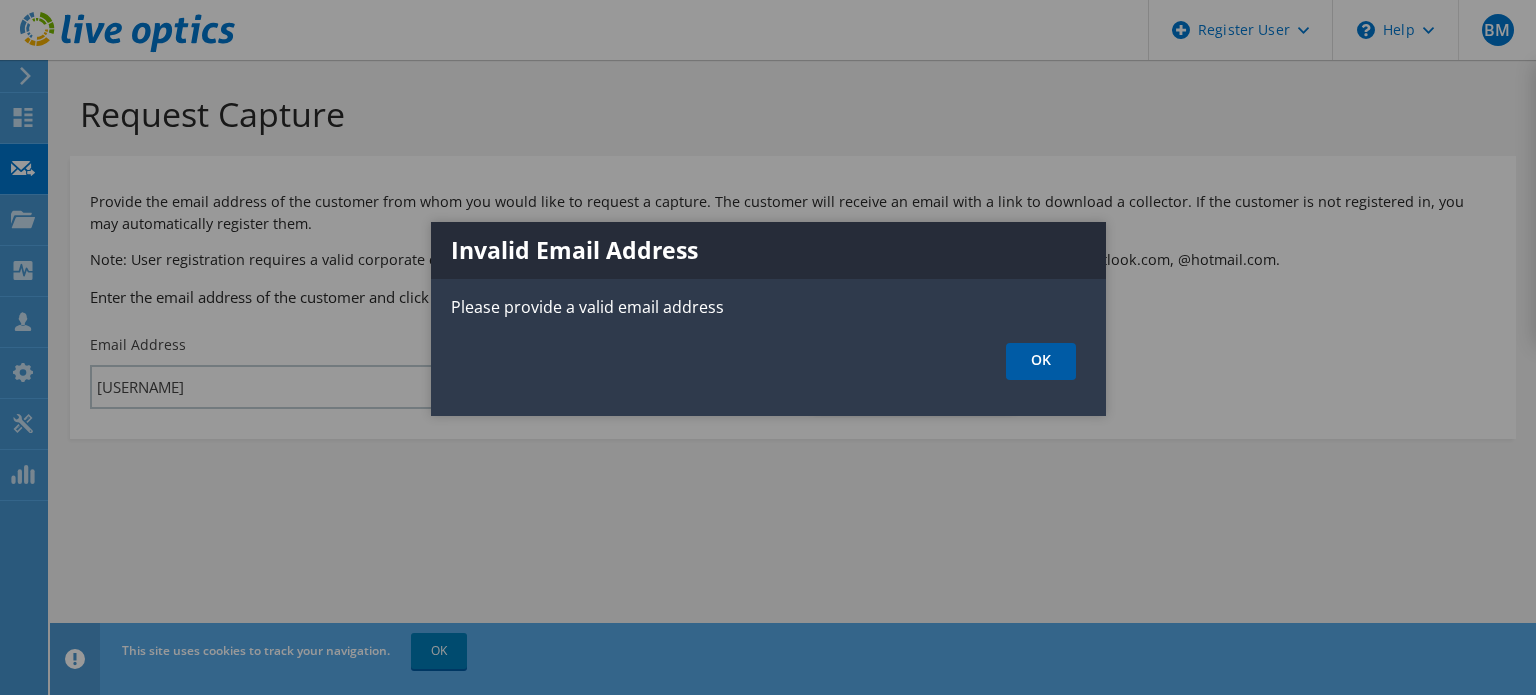 click on "OK" at bounding box center [1041, 361] 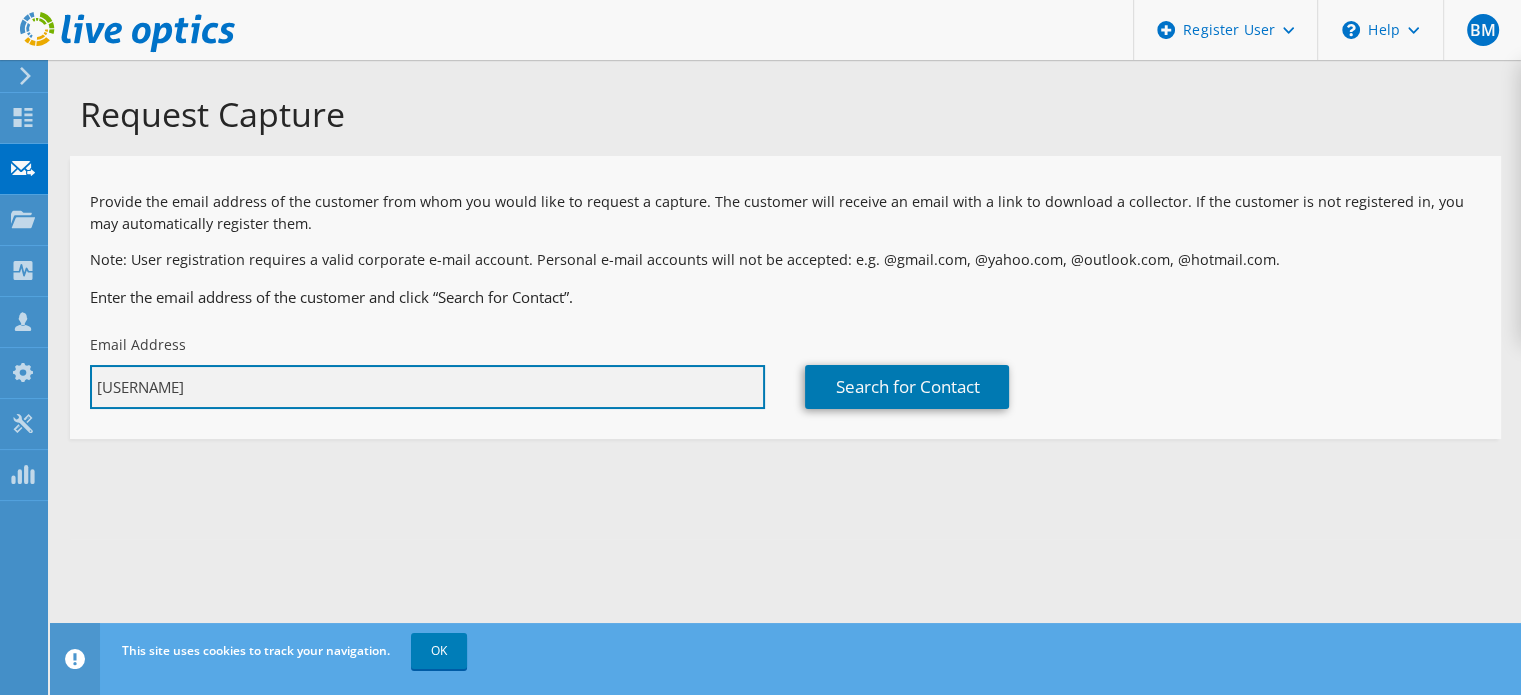 click on "vincent" at bounding box center (427, 387) 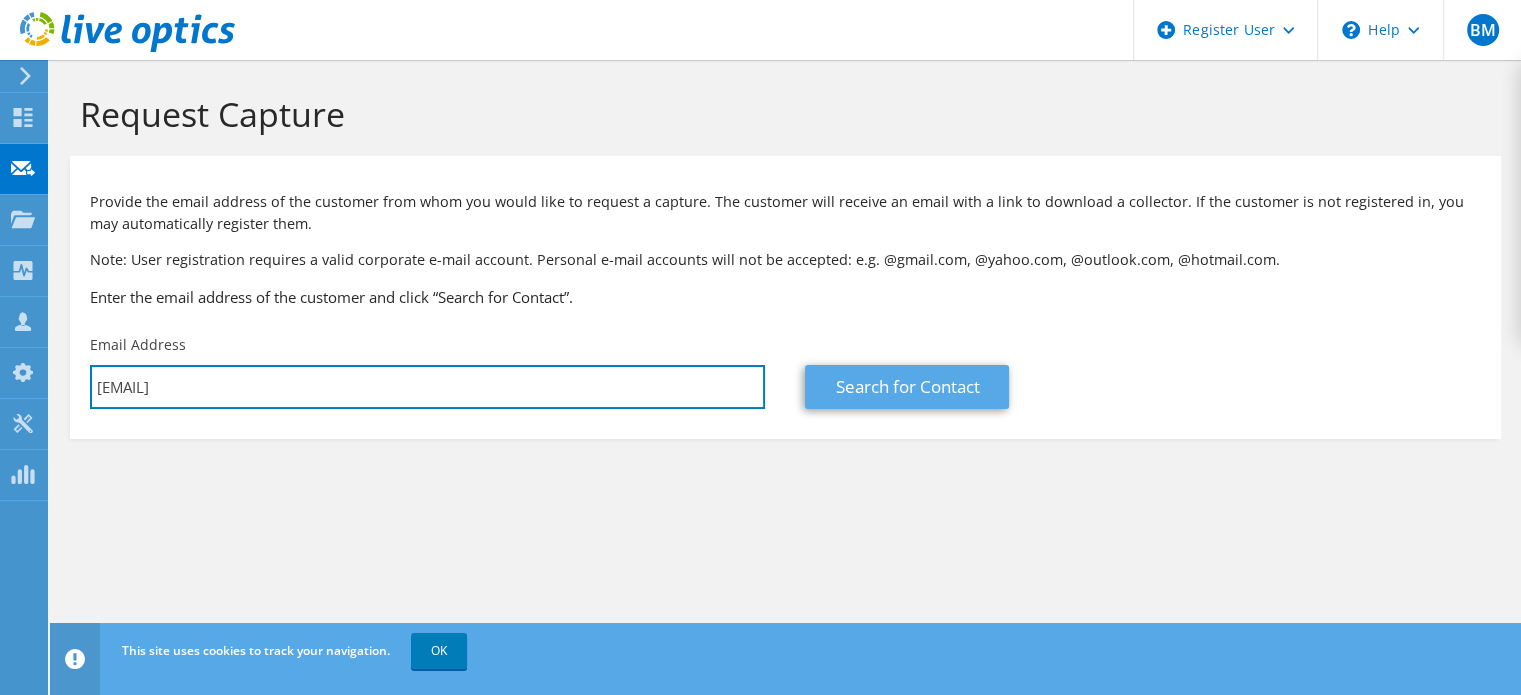 type on "vincent.walker@usdoj.gov" 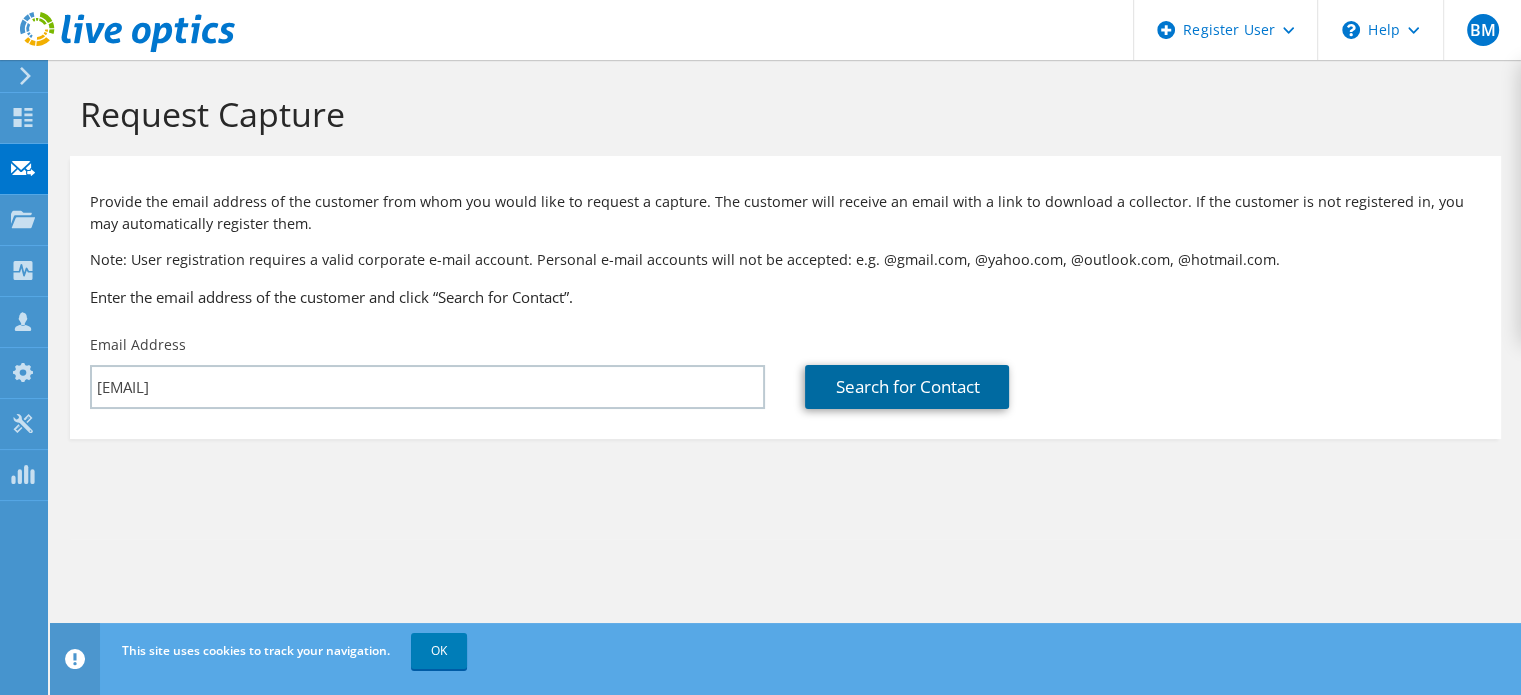 click on "Search for Contact" at bounding box center [907, 387] 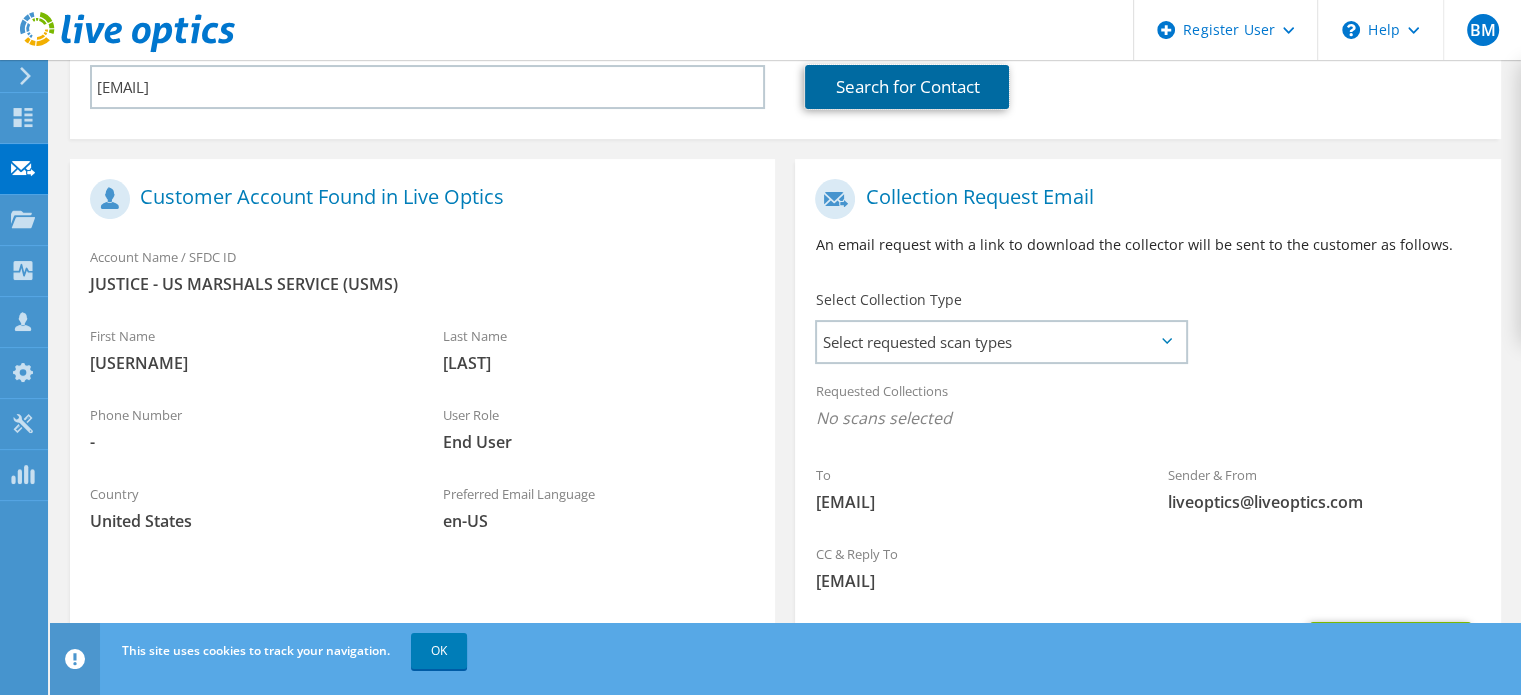 scroll, scrollTop: 400, scrollLeft: 0, axis: vertical 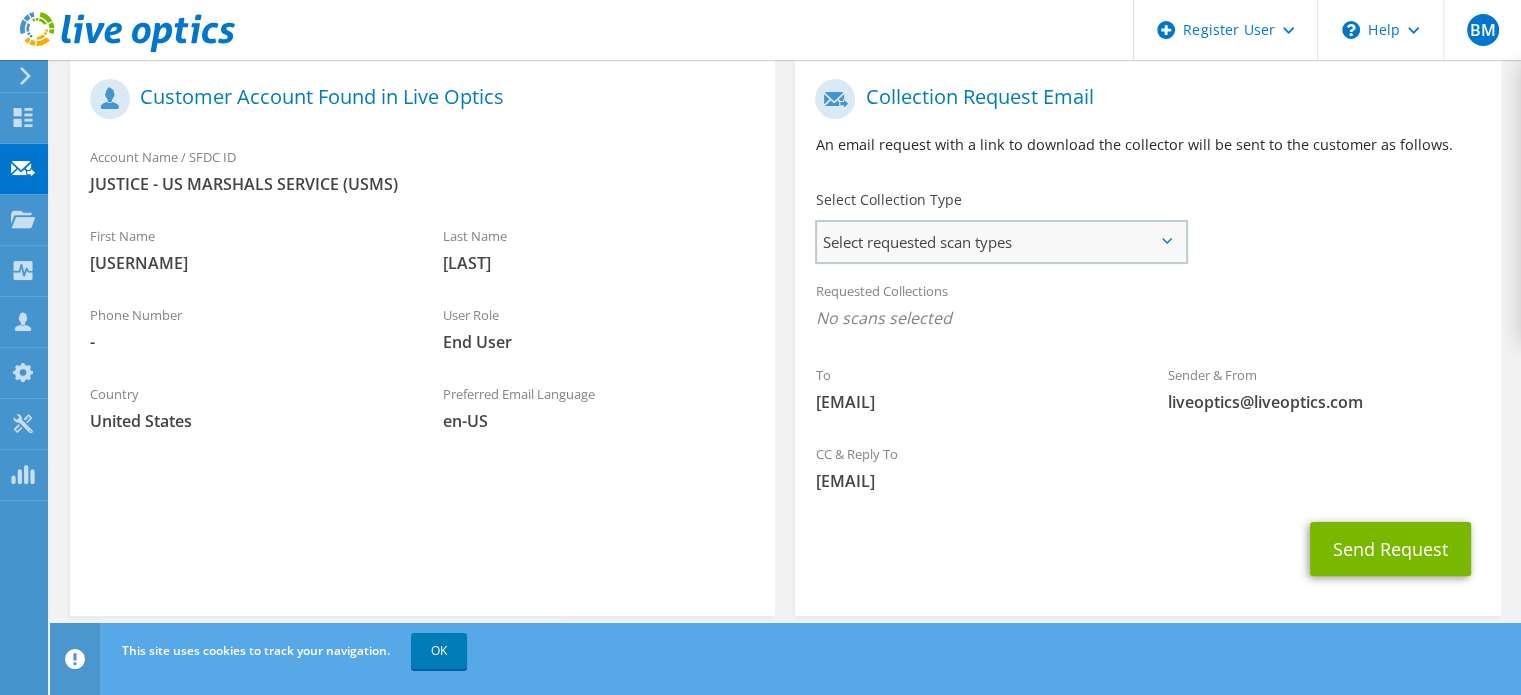 click on "Select requested scan types" at bounding box center [1001, 242] 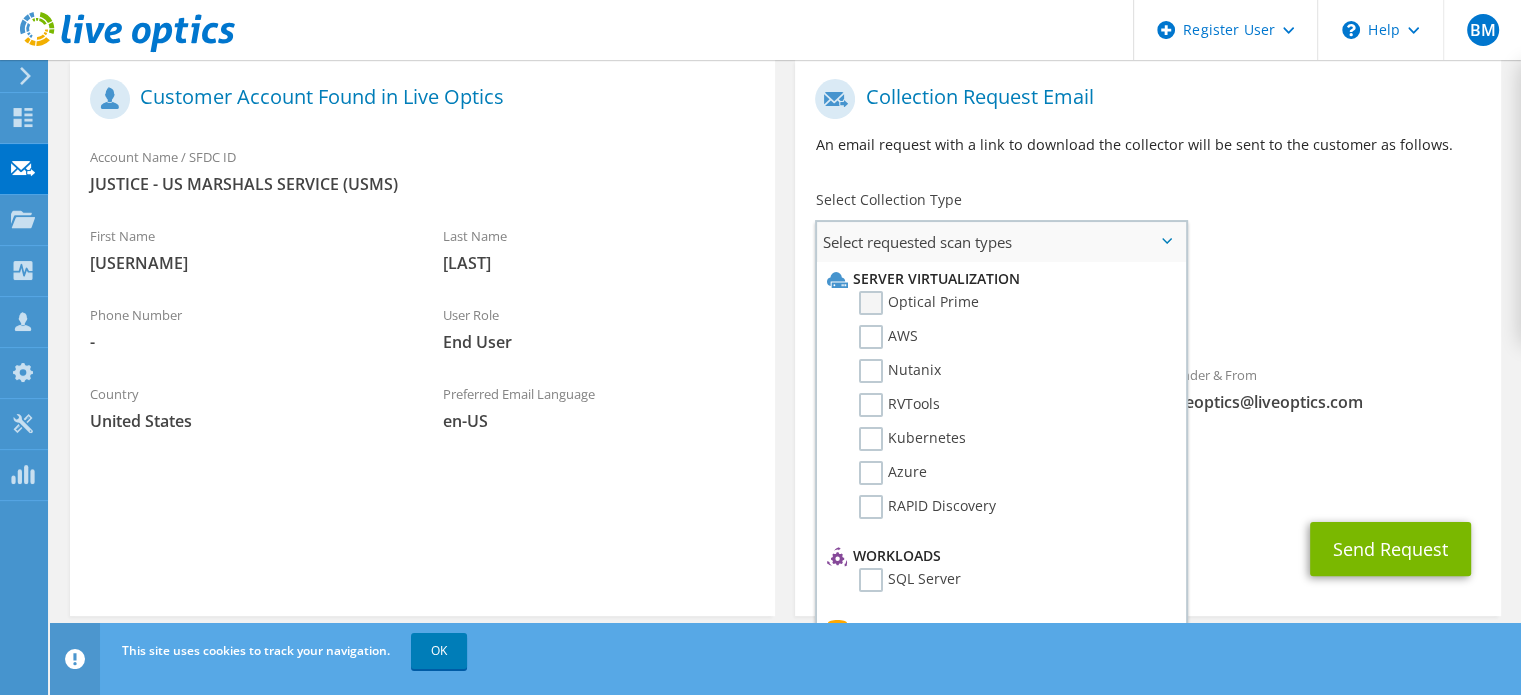 click on "Optical Prime" at bounding box center [919, 303] 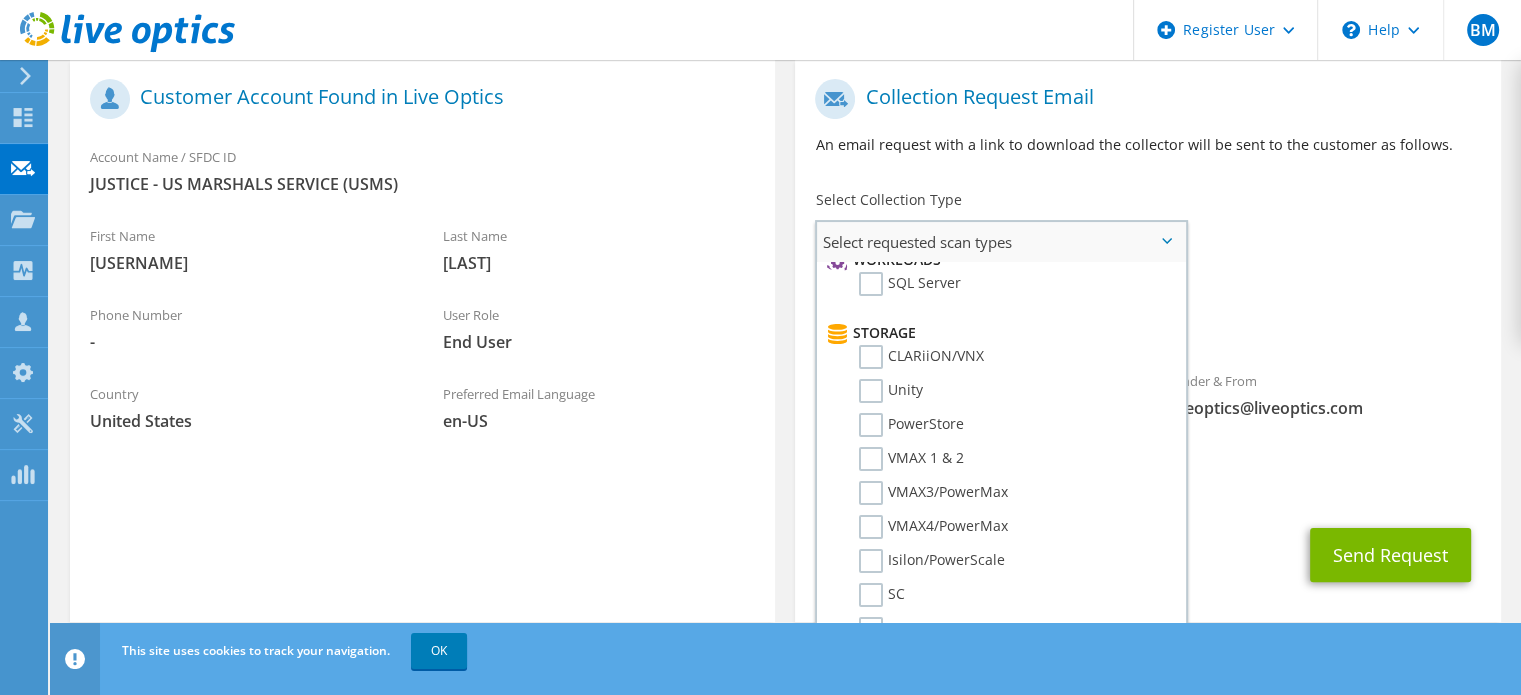 scroll, scrollTop: 300, scrollLeft: 0, axis: vertical 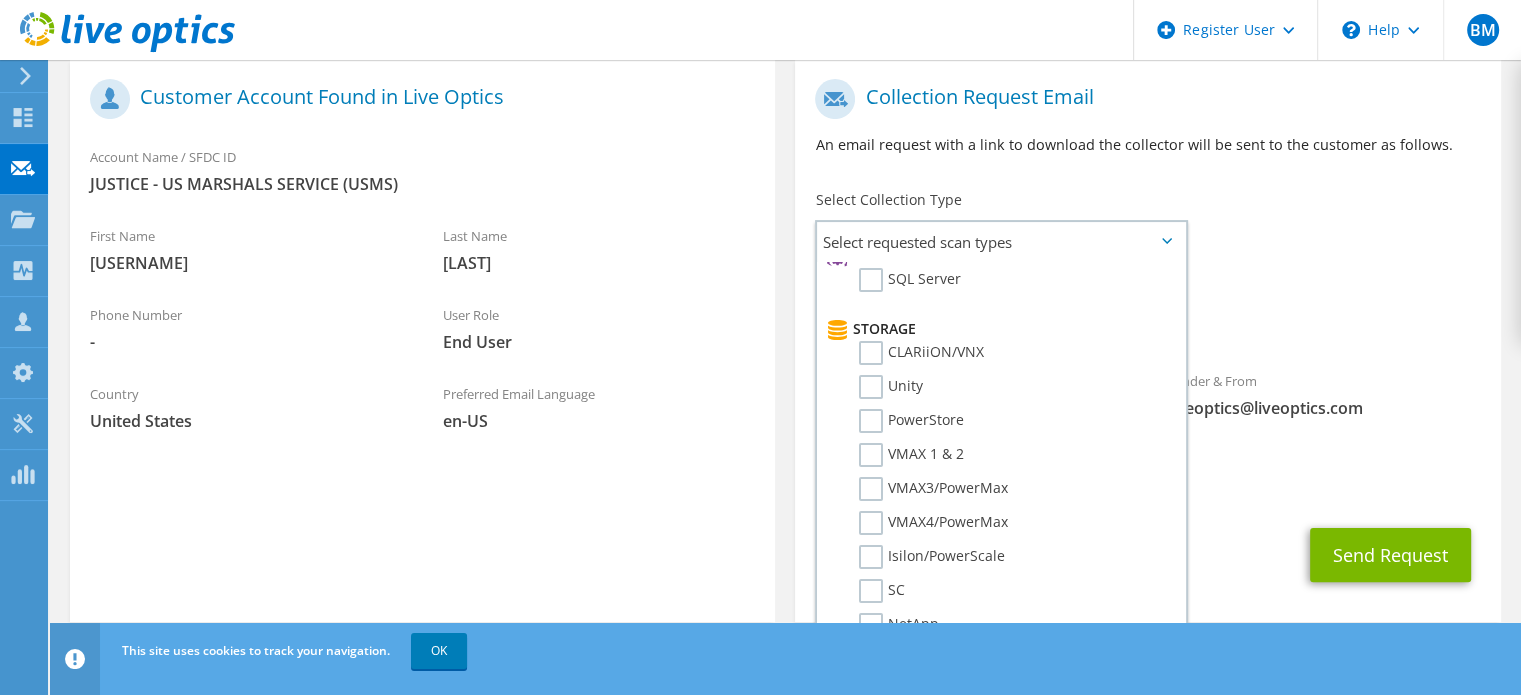 click on "To
vincent.walker@usdoj.gov
Sender & From
liveoptics@liveoptics.com" at bounding box center (1147, 254) 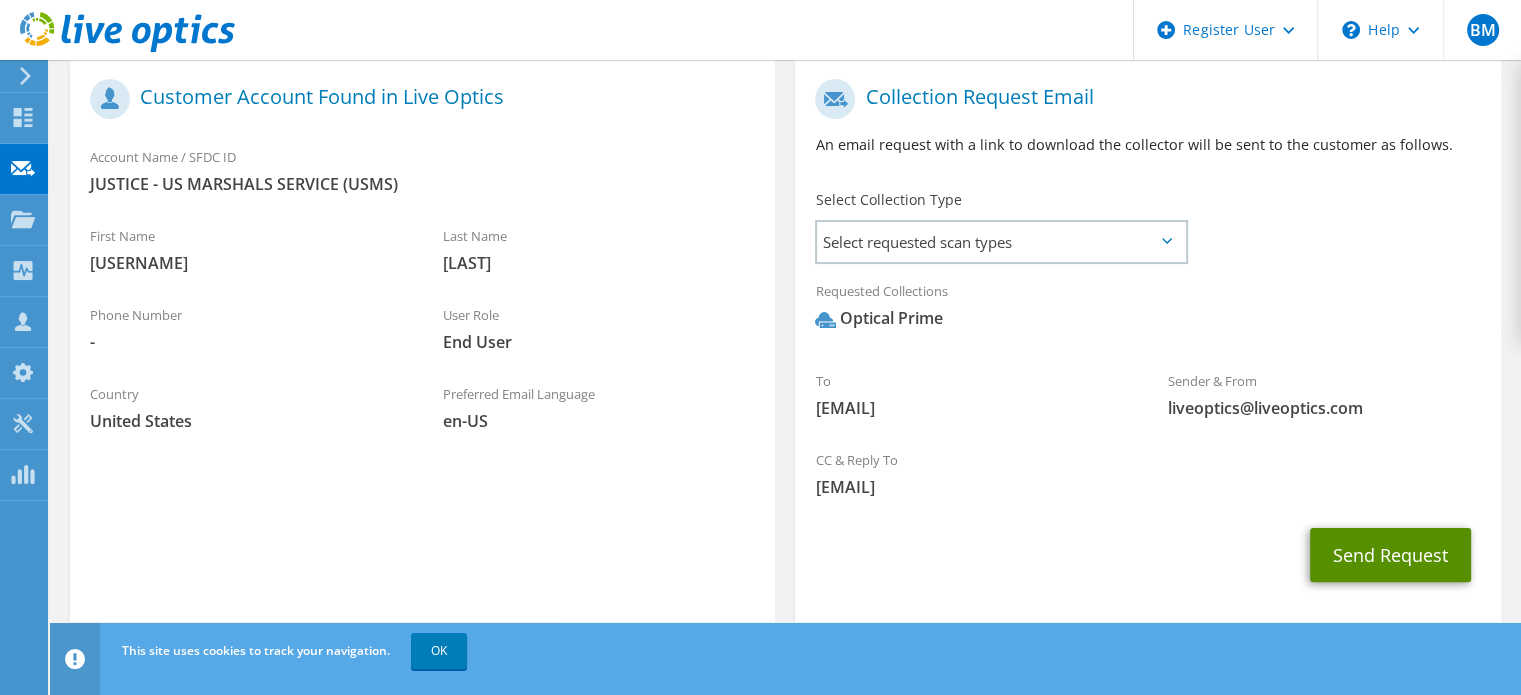 click on "Send Request" at bounding box center [1390, 555] 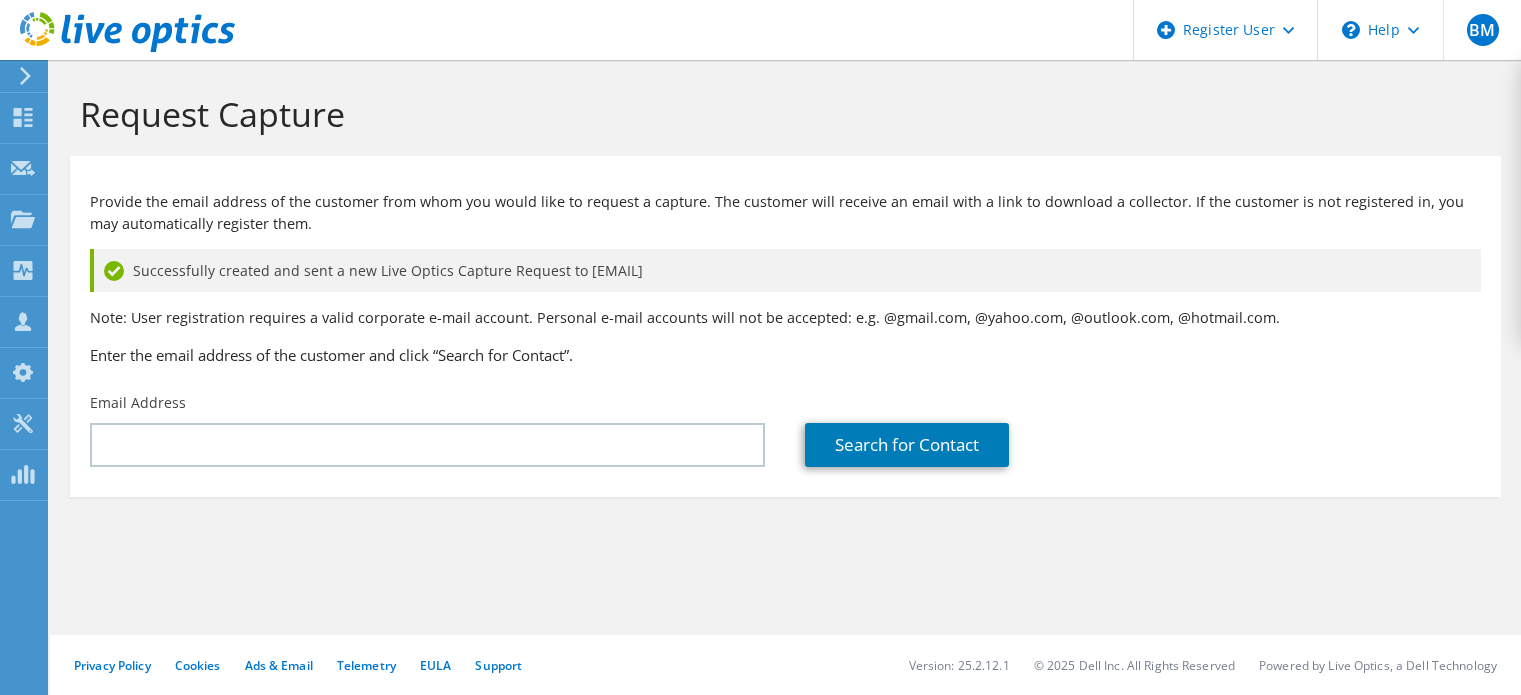 scroll, scrollTop: 0, scrollLeft: 0, axis: both 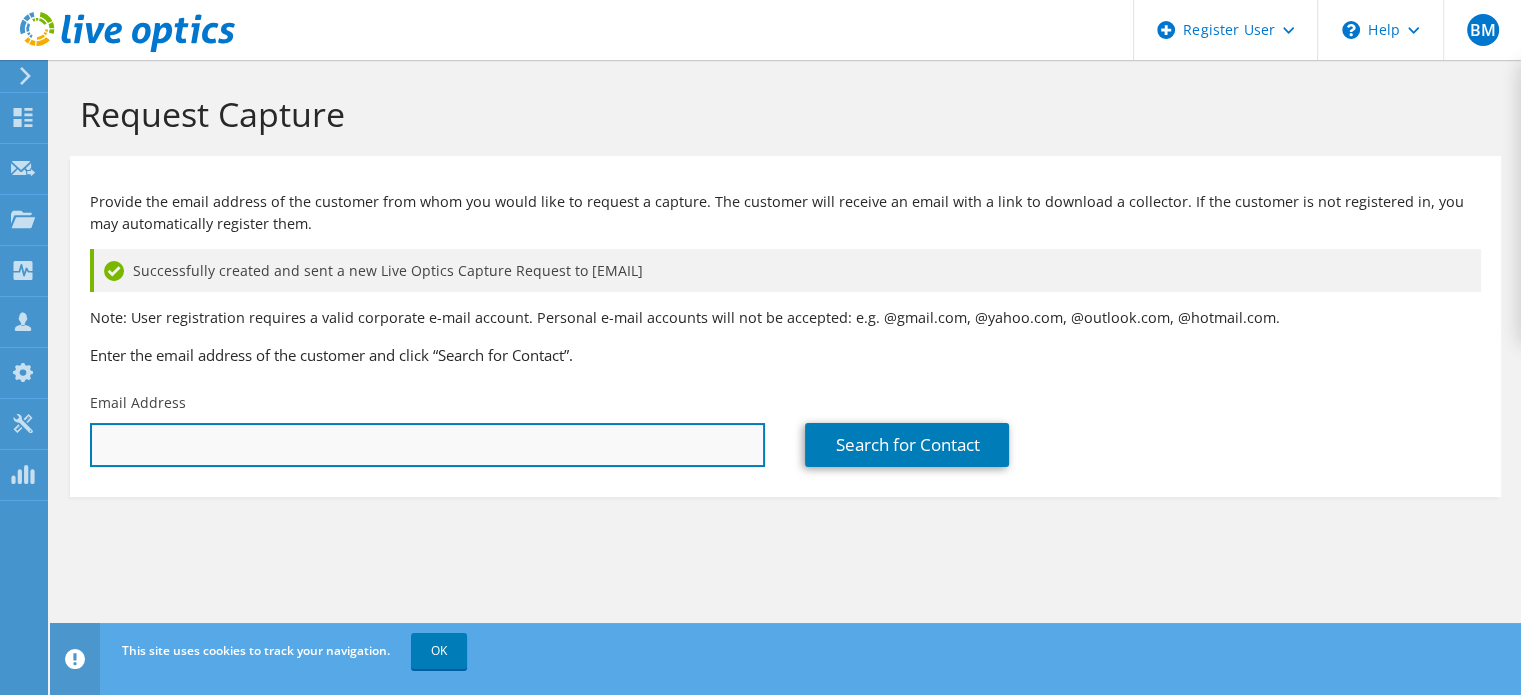 click at bounding box center (427, 445) 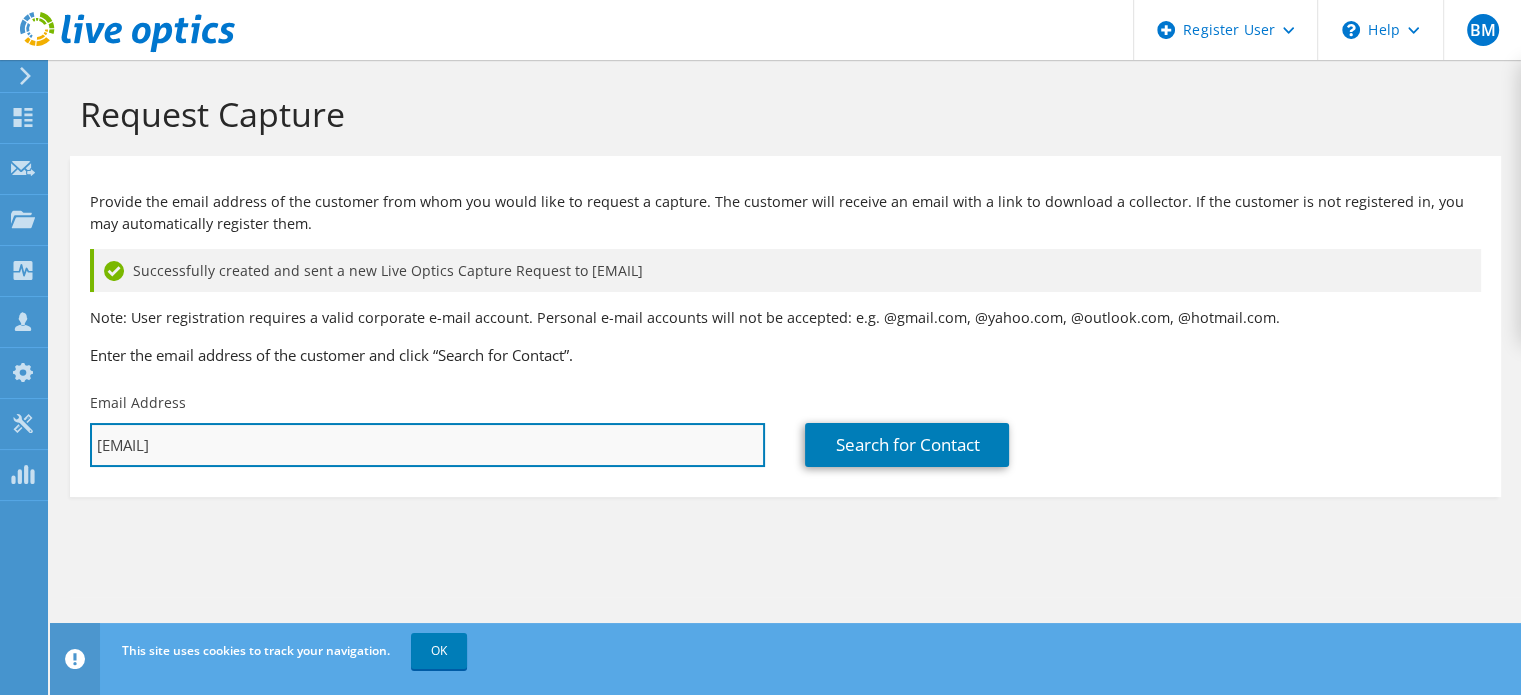 click on "[EMAIL]" at bounding box center (427, 445) 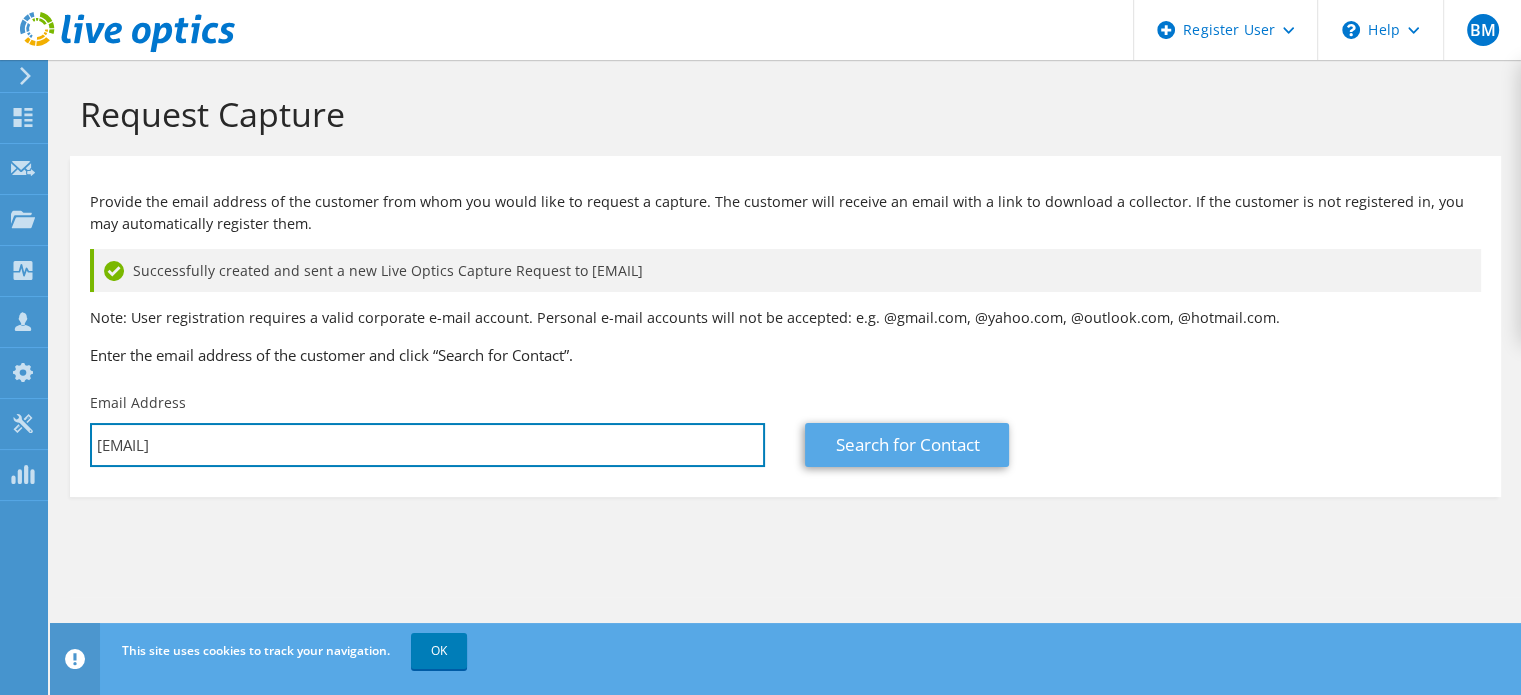 type on "matthew.schaffle@usdoj.gov" 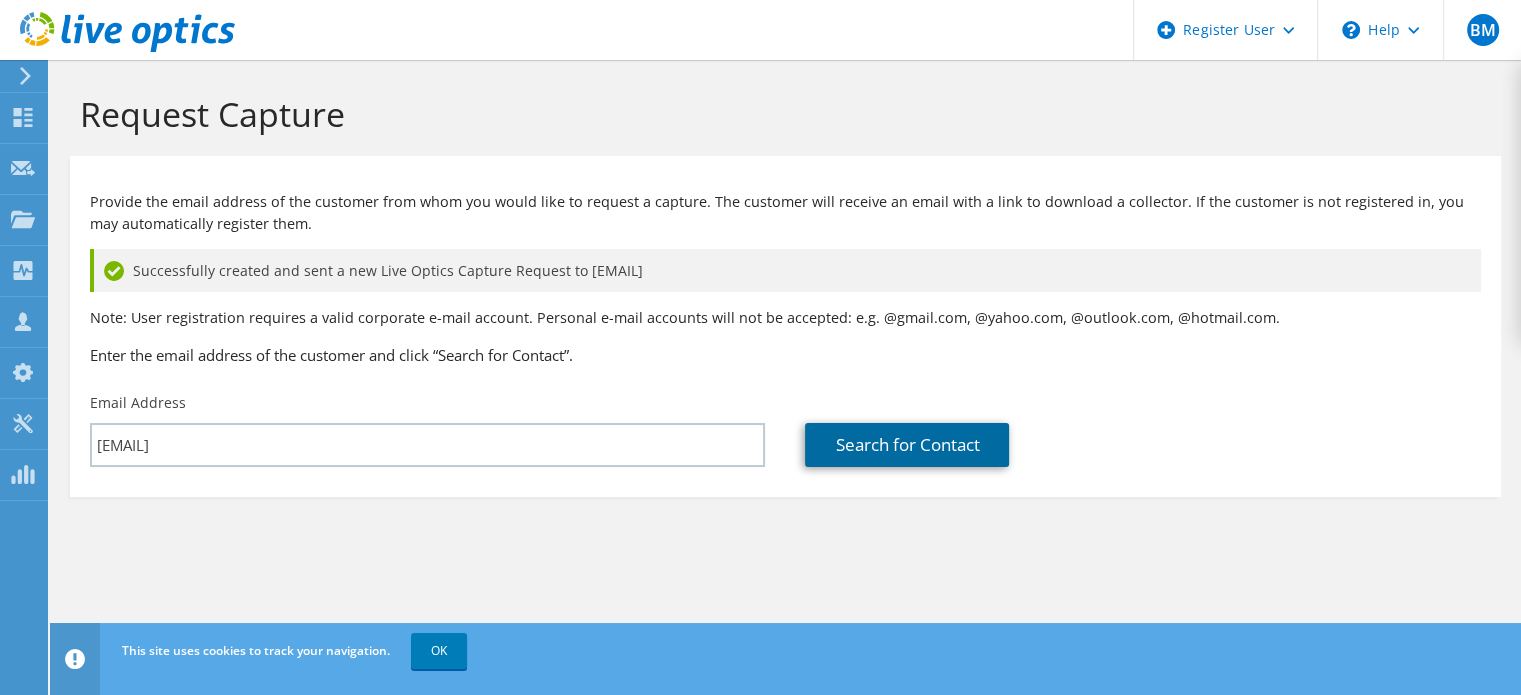 click on "Search for Contact" at bounding box center (907, 445) 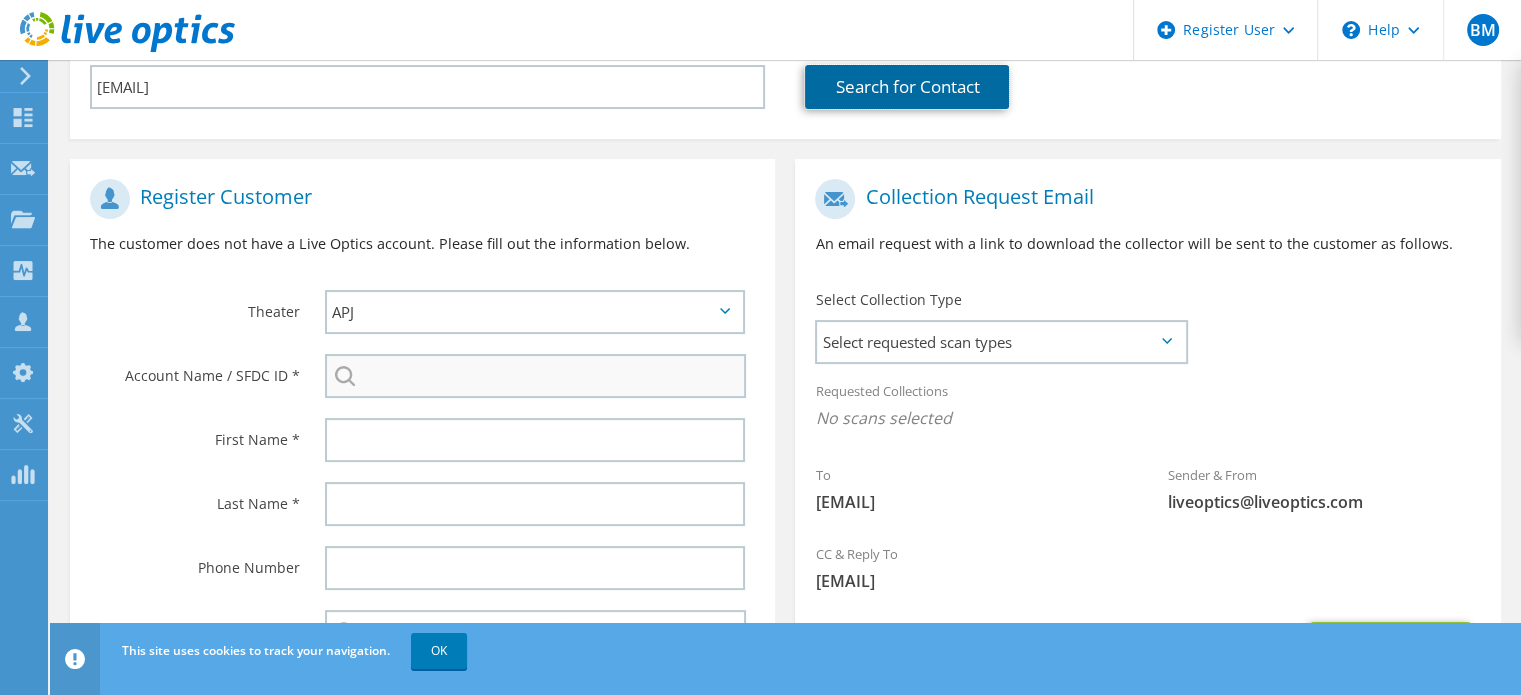 scroll, scrollTop: 400, scrollLeft: 0, axis: vertical 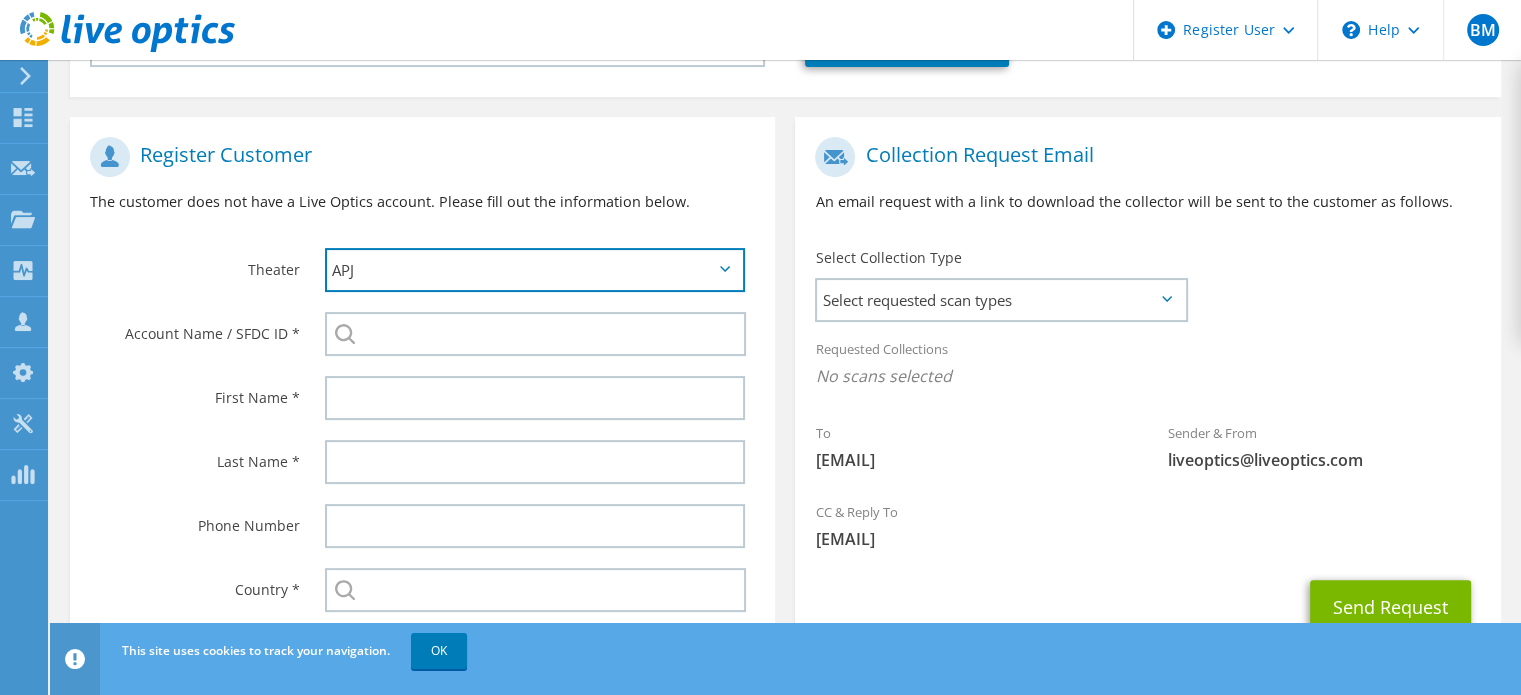 click on "APJ
EMEA
NA/LATAM" at bounding box center [535, 270] 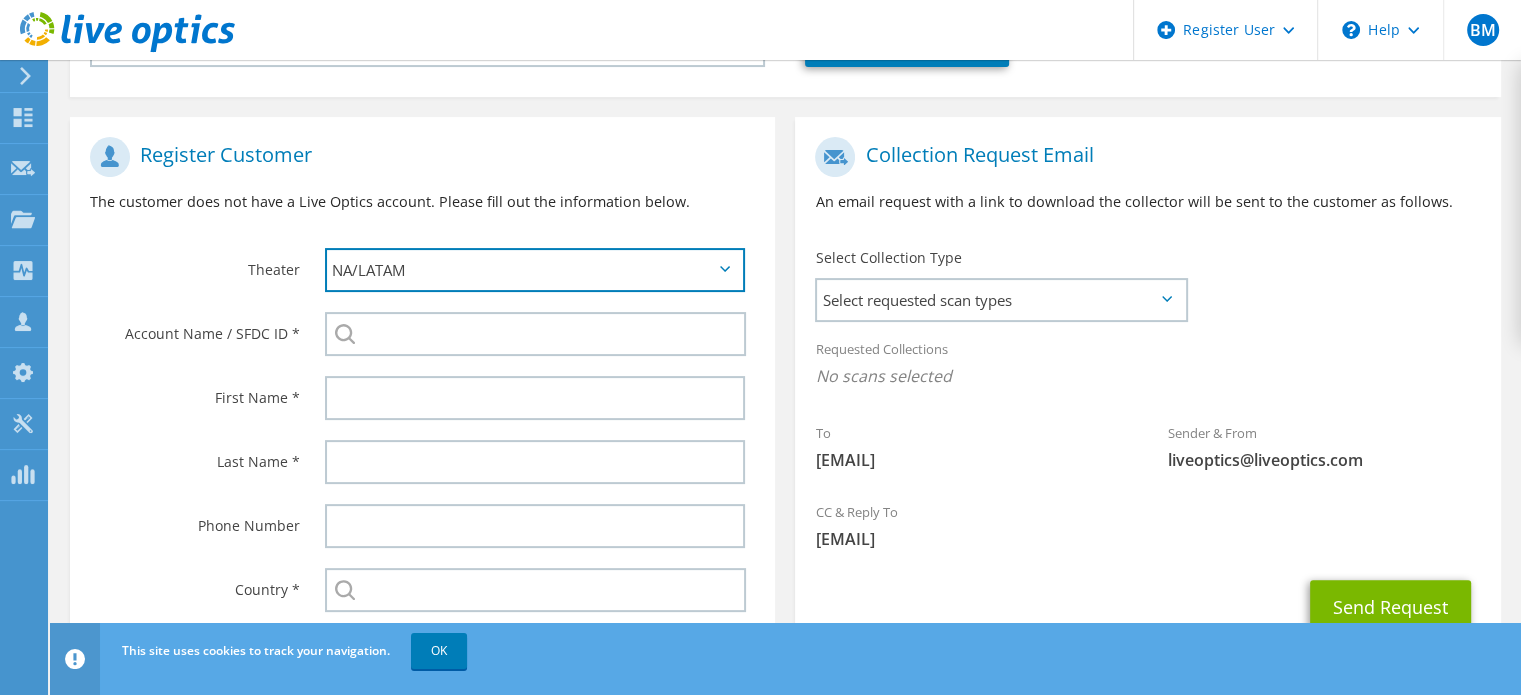 click on "APJ
EMEA
NA/LATAM" at bounding box center [535, 270] 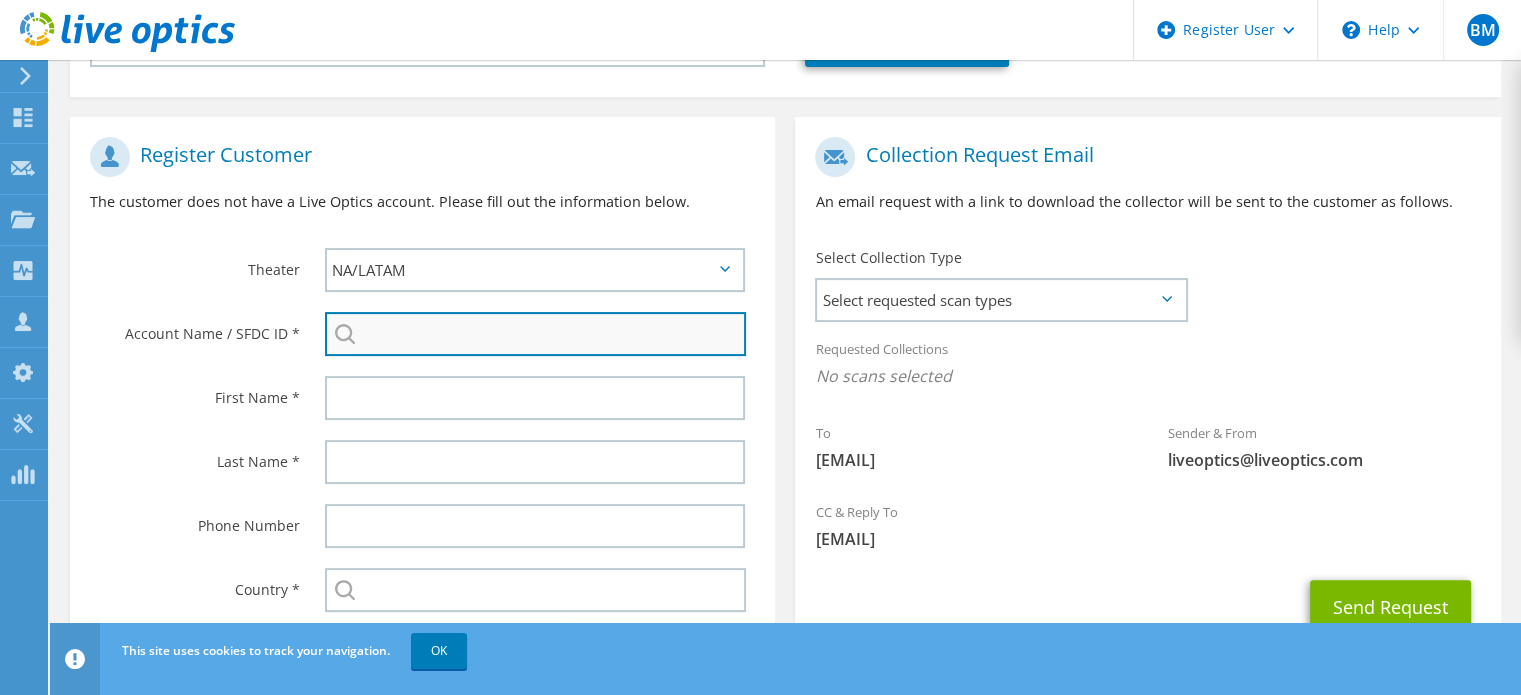 click at bounding box center [535, 334] 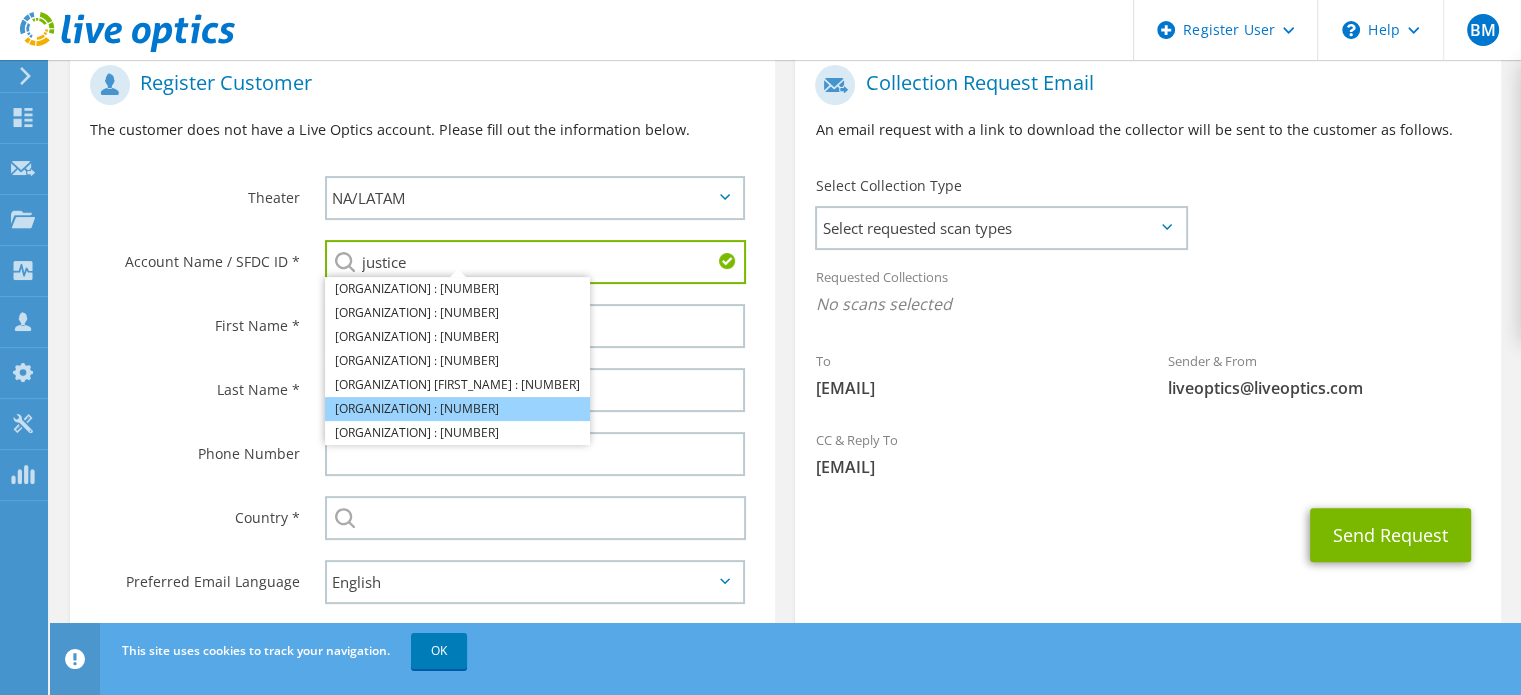 scroll, scrollTop: 515, scrollLeft: 0, axis: vertical 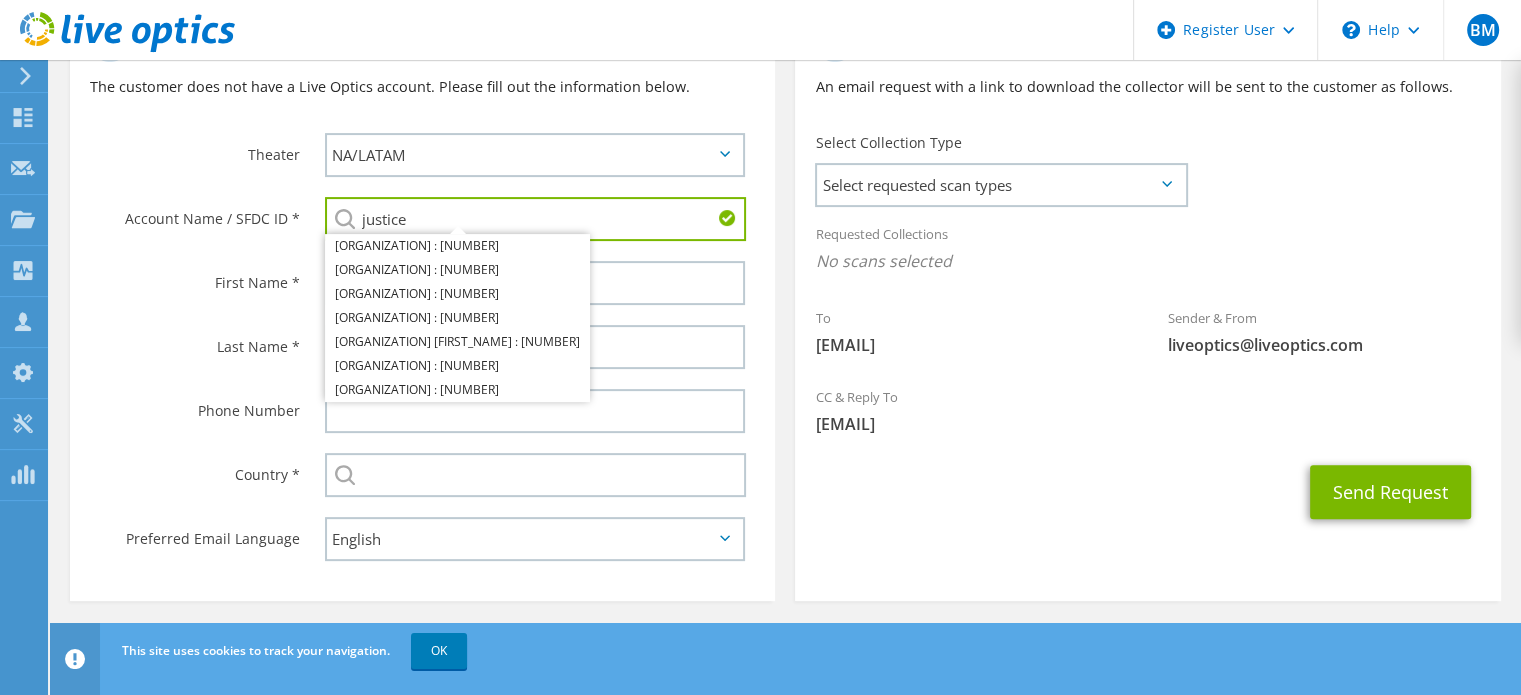 drag, startPoint x: 456, startPoint y: 209, endPoint x: 323, endPoint y: 218, distance: 133.30417 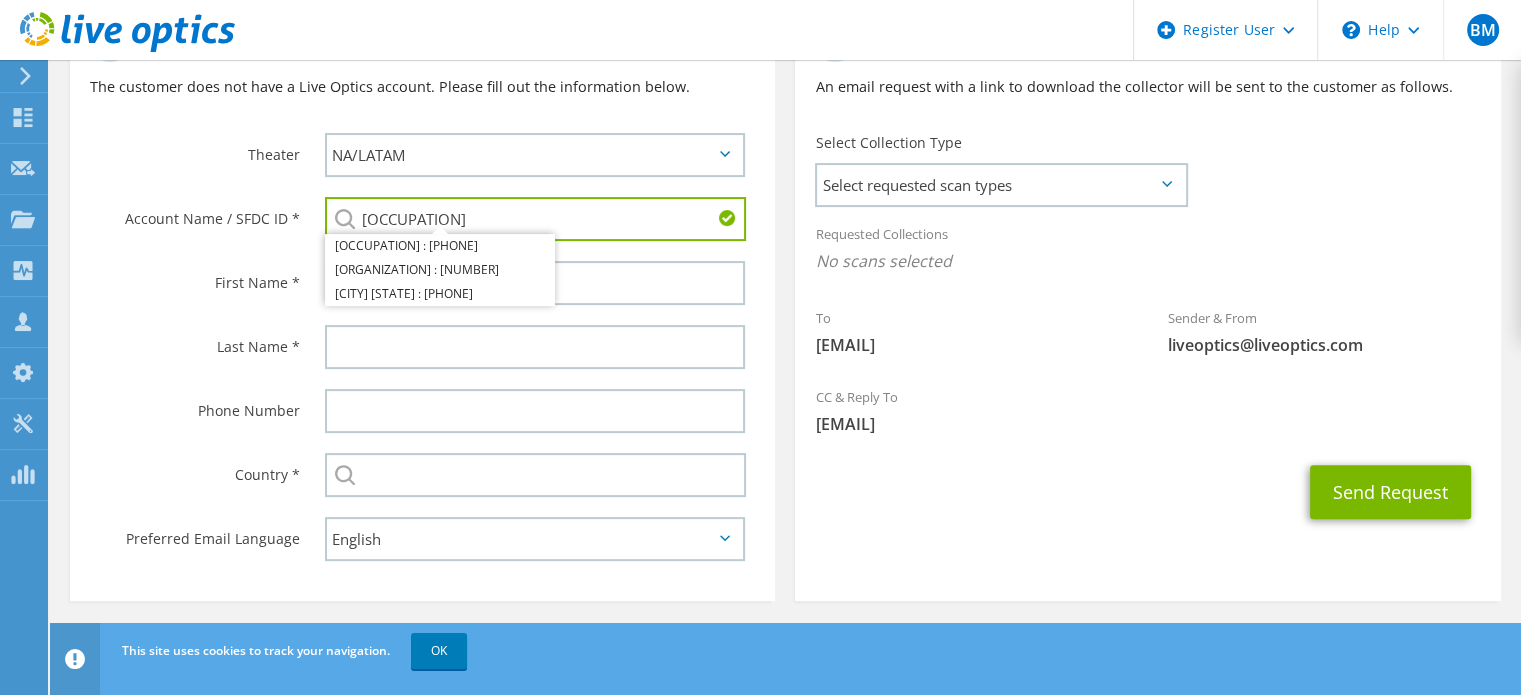 click on "marshals" at bounding box center (535, 219) 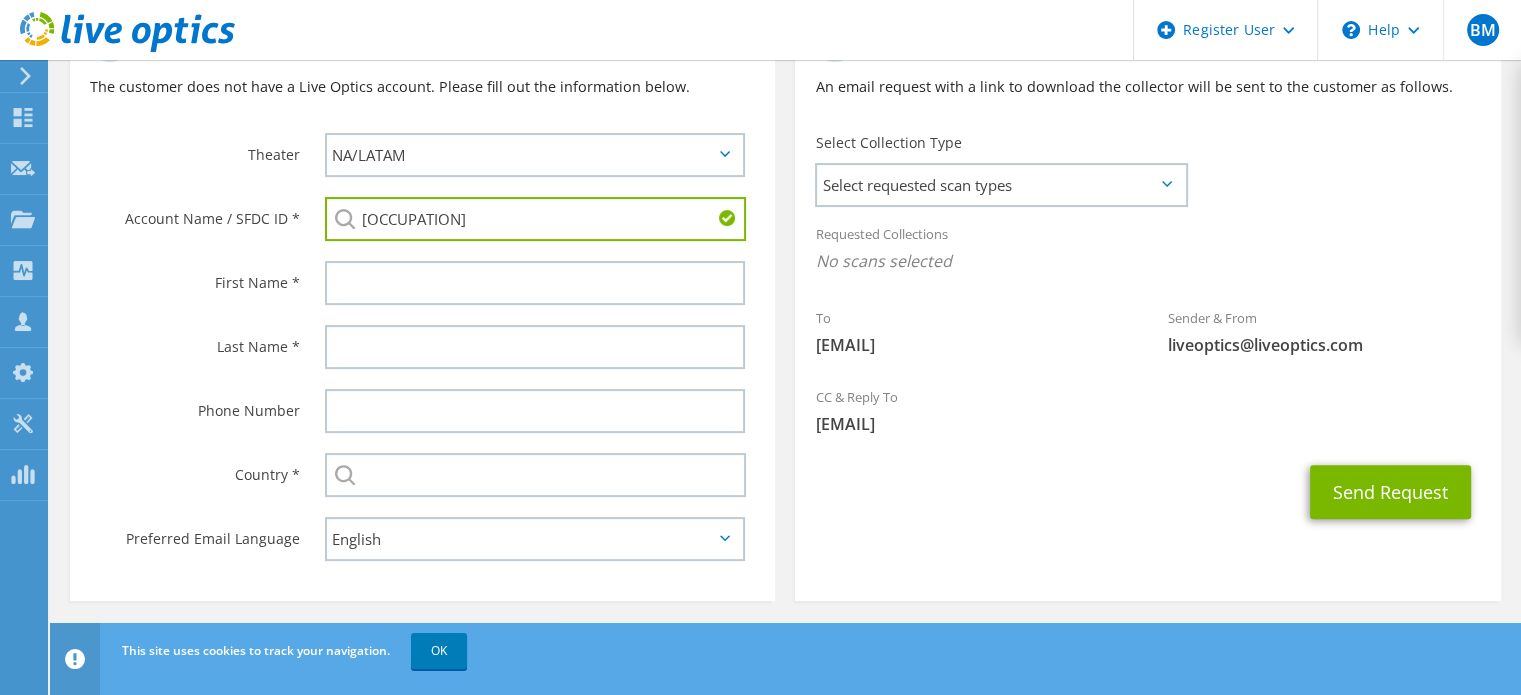 click on "US MARSHALS SERVICE : 2734017078" at bounding box center [440, 257] 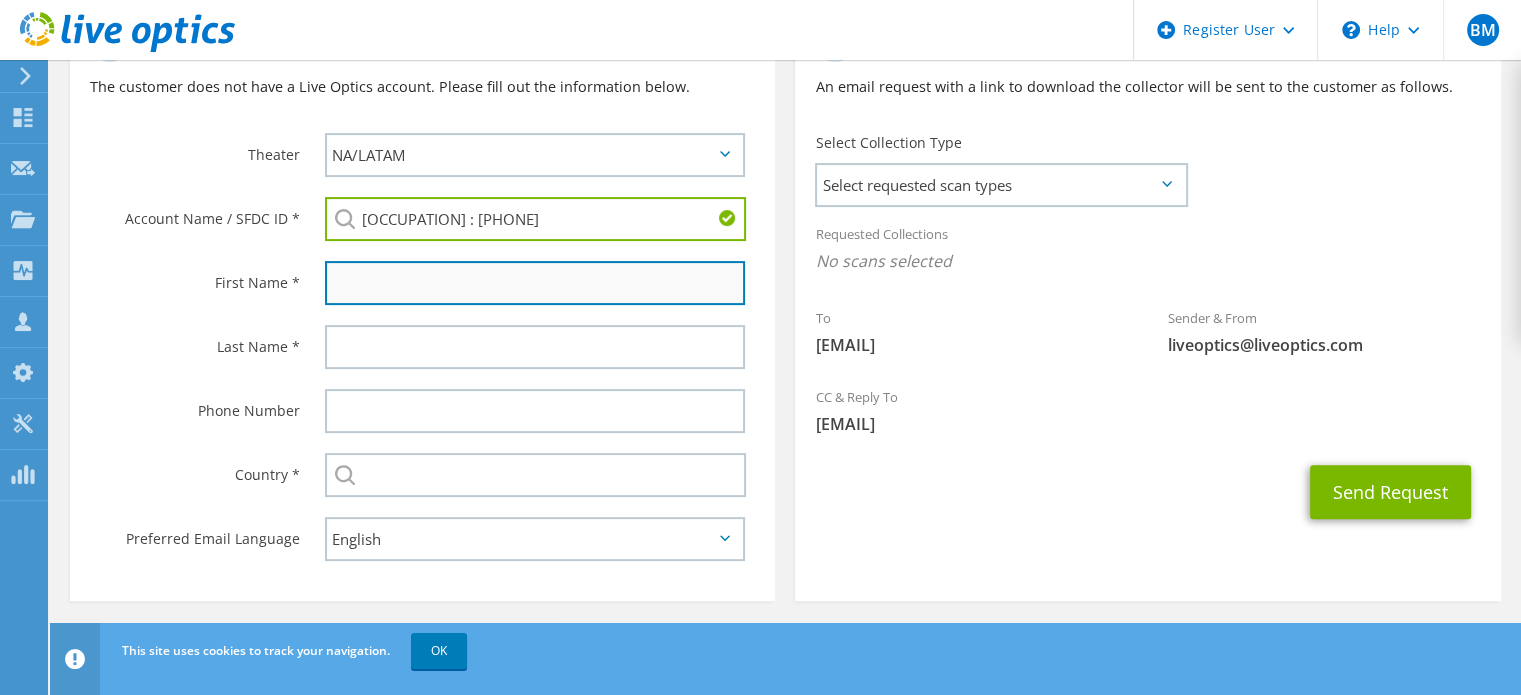 click at bounding box center [535, 283] 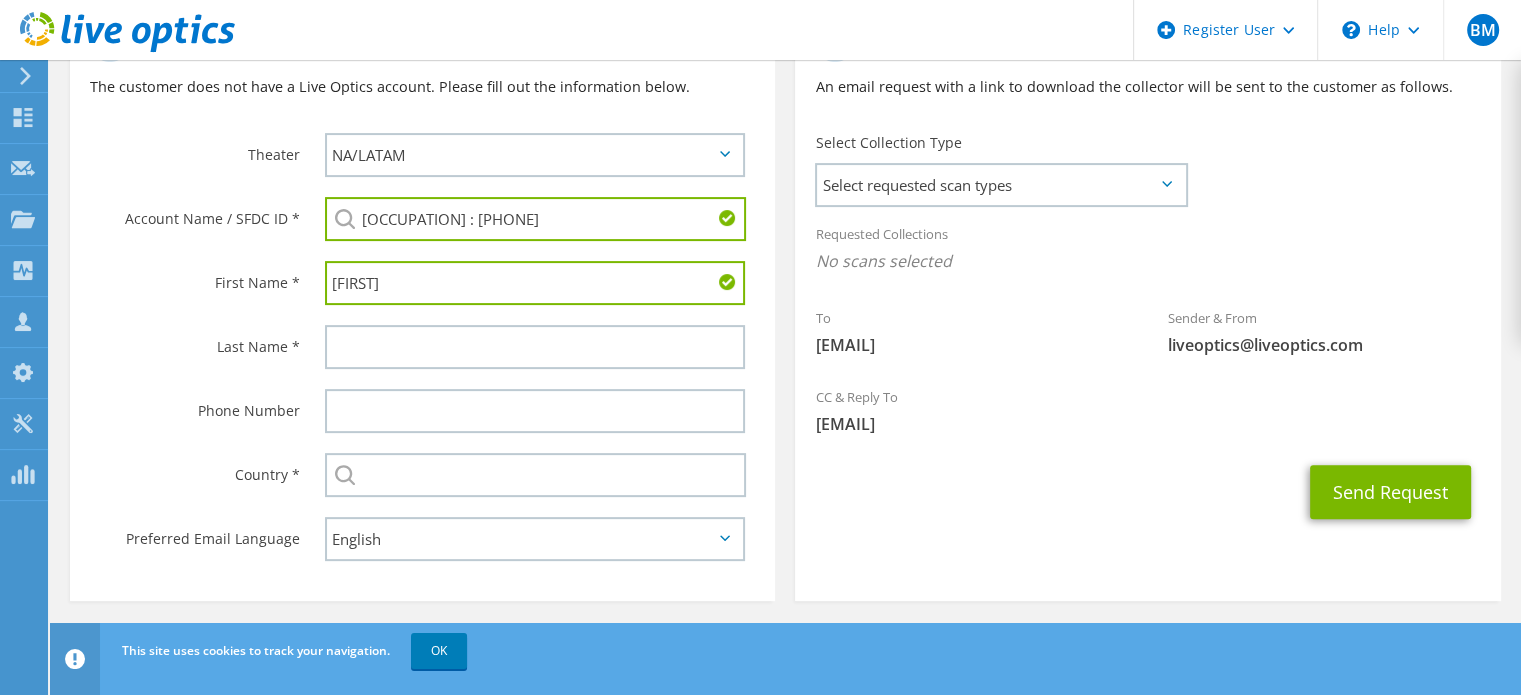 type on "Matthew" 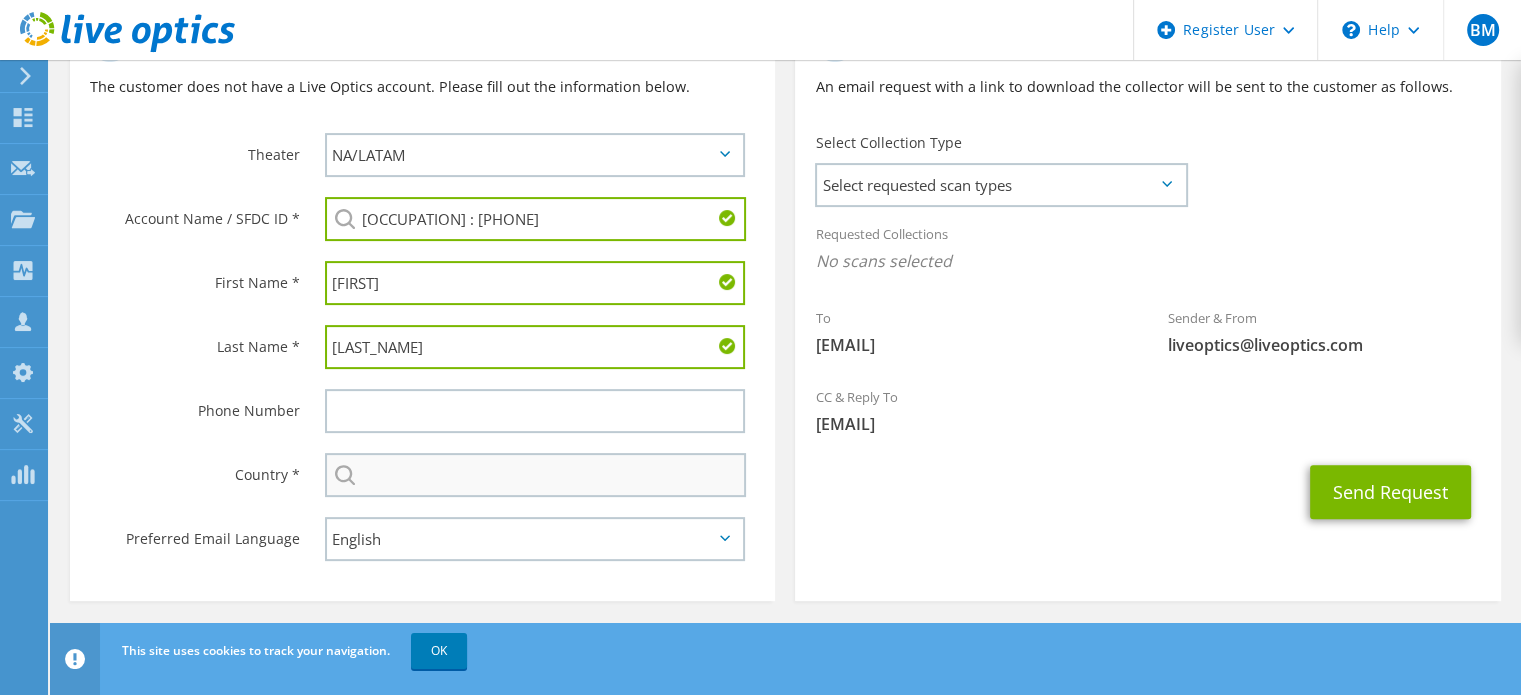 type on "Schaffle" 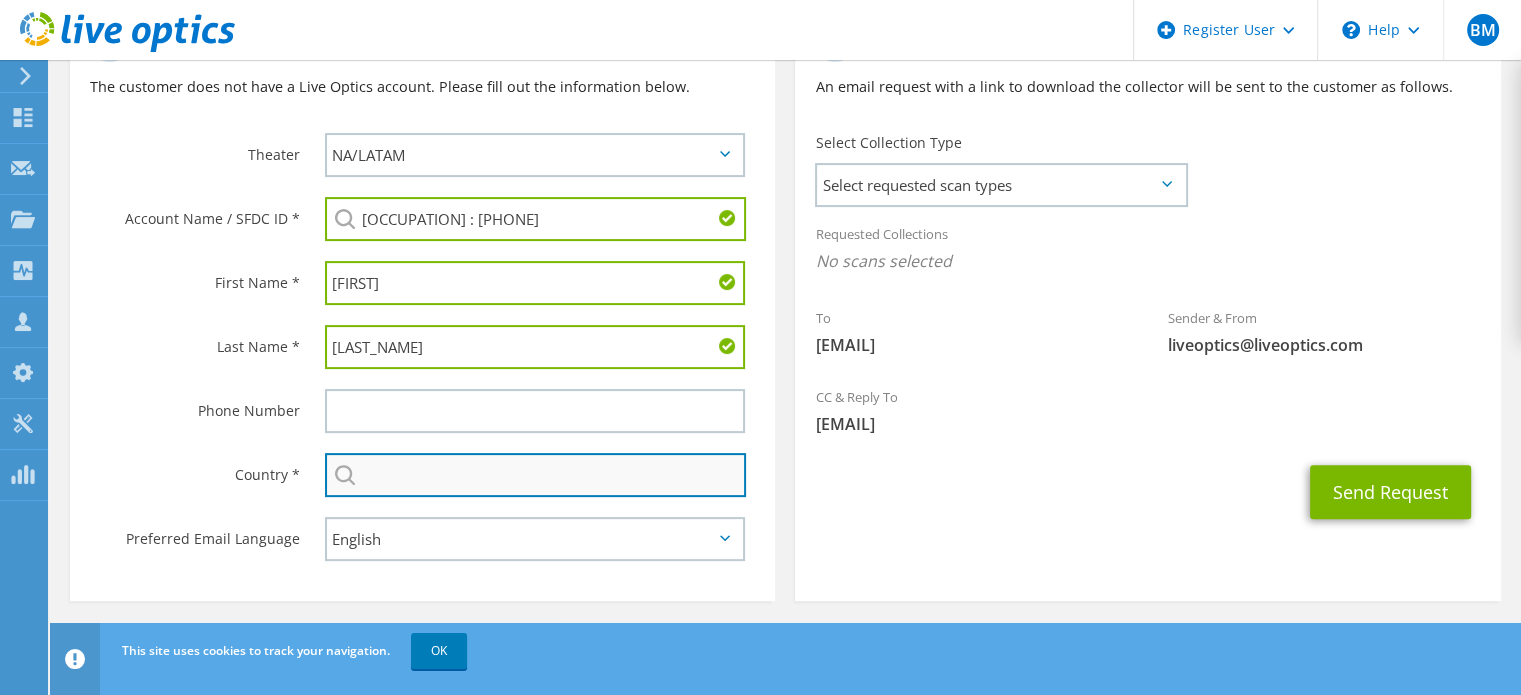 click at bounding box center (535, 475) 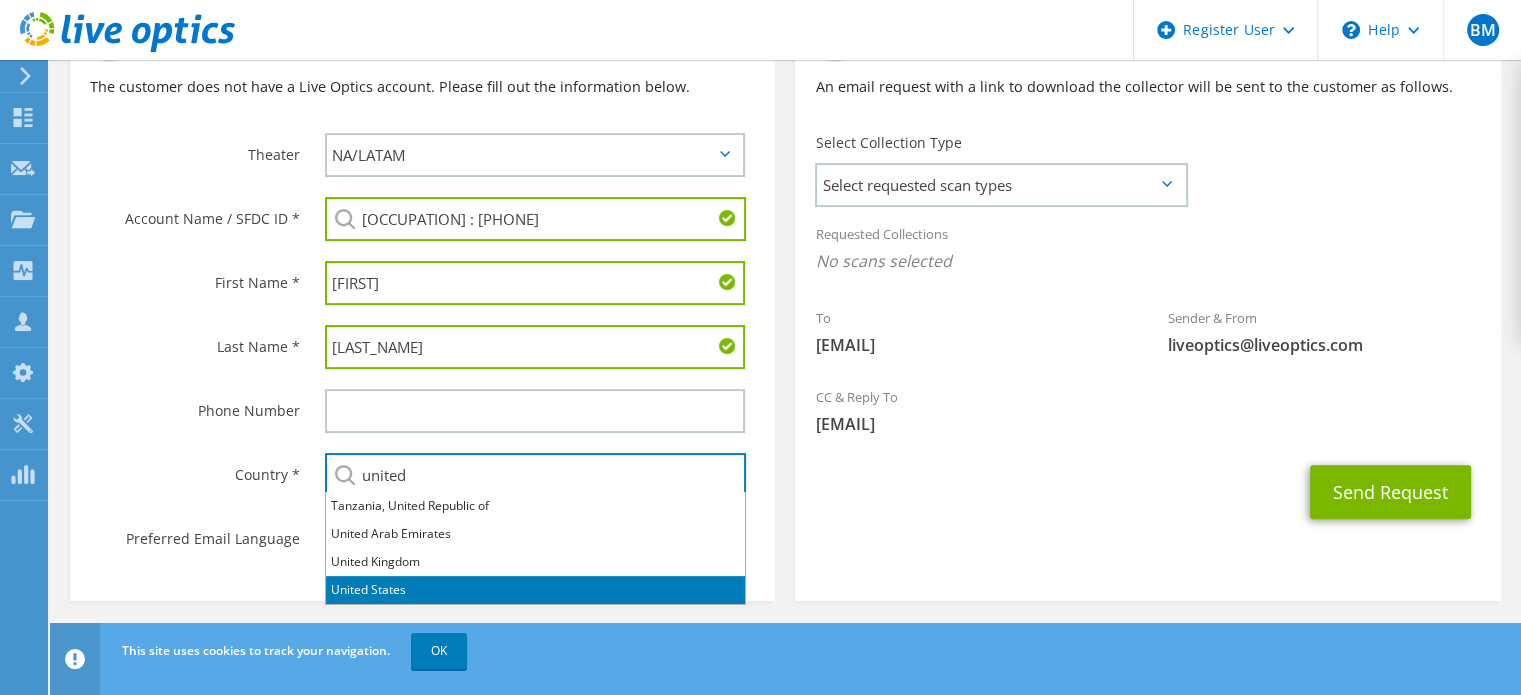 click on "United States" at bounding box center [535, 590] 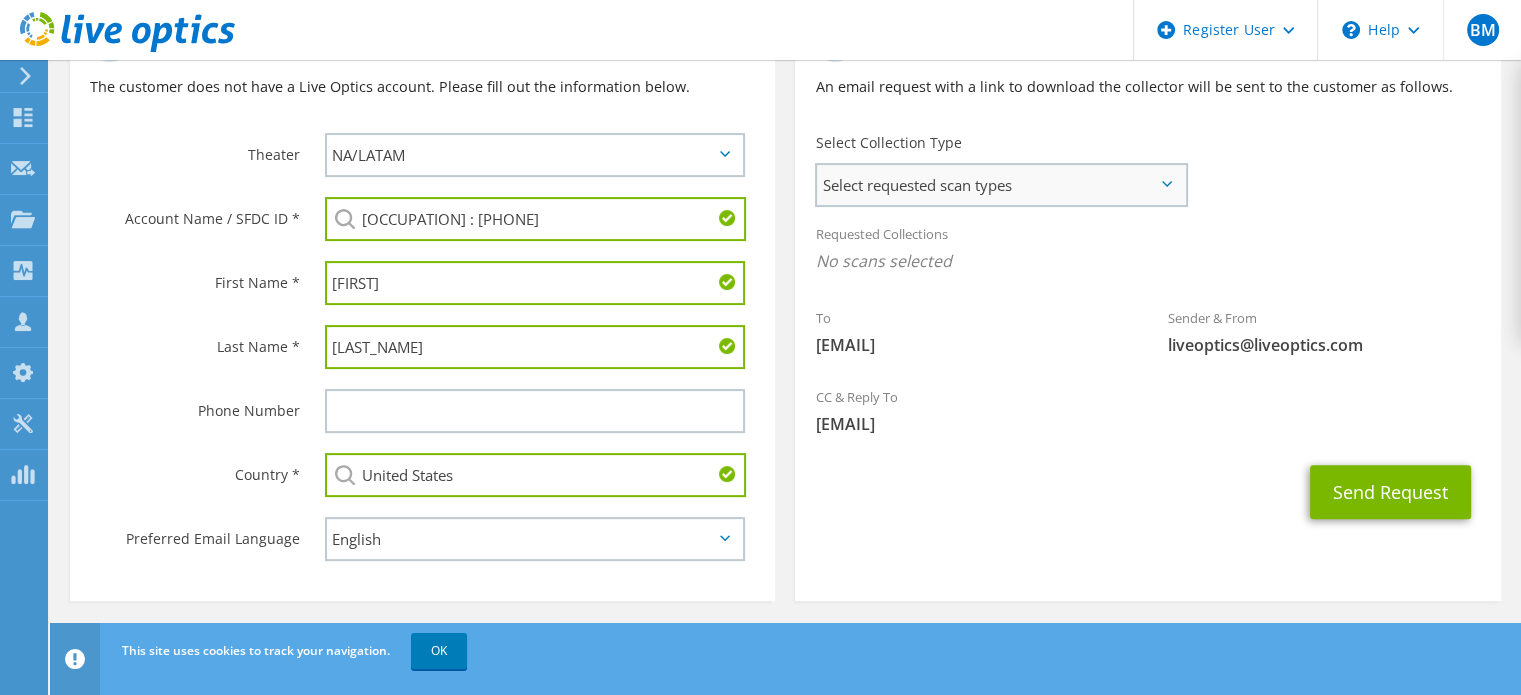 type on "United States" 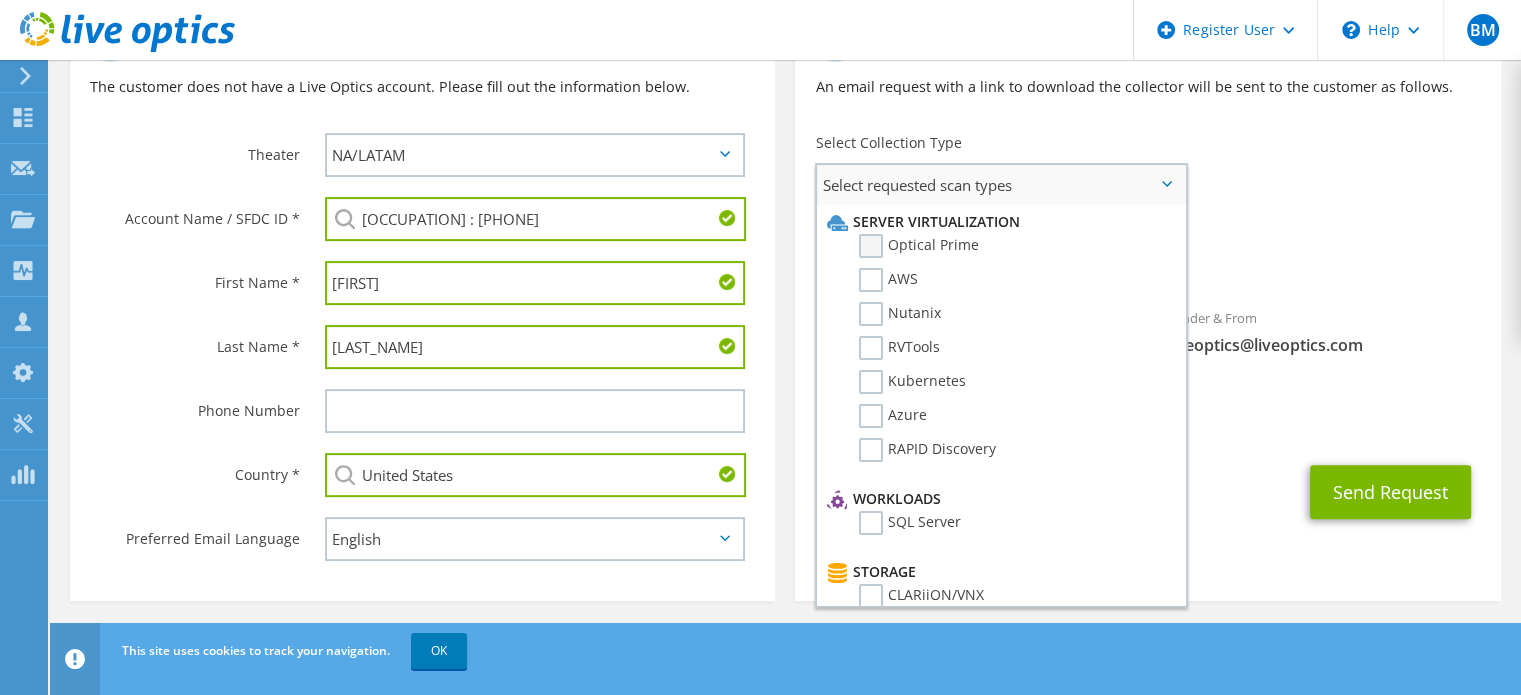 click on "Optical Prime" at bounding box center (919, 246) 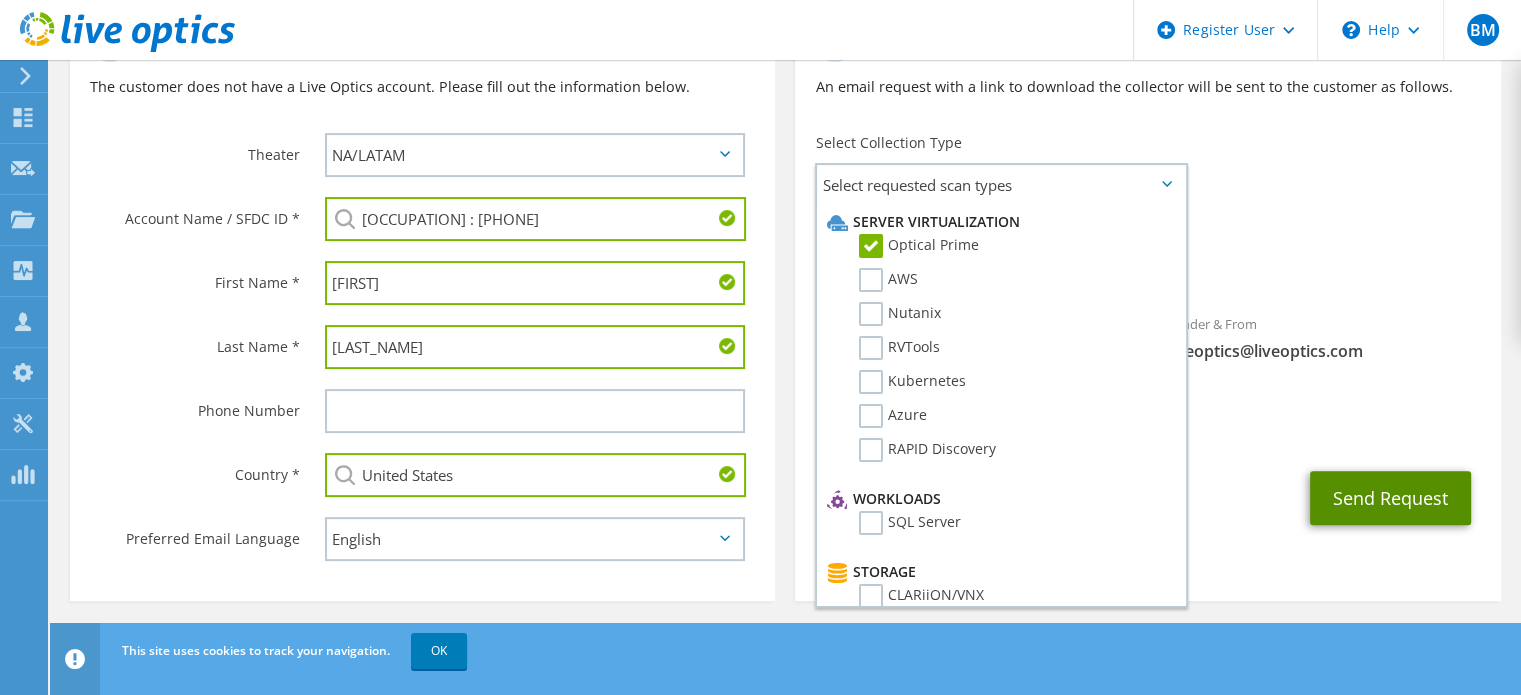 click on "Send Request" at bounding box center (1390, 498) 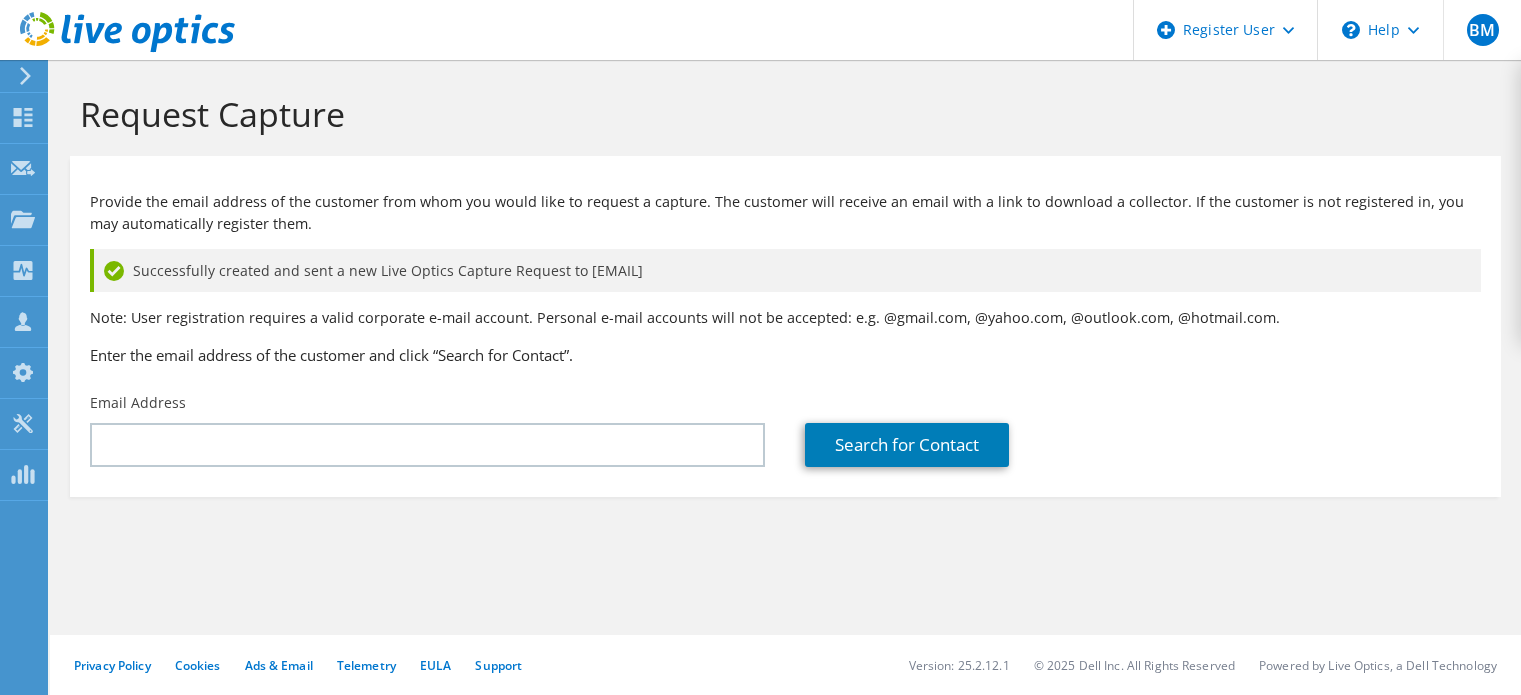 scroll, scrollTop: 0, scrollLeft: 0, axis: both 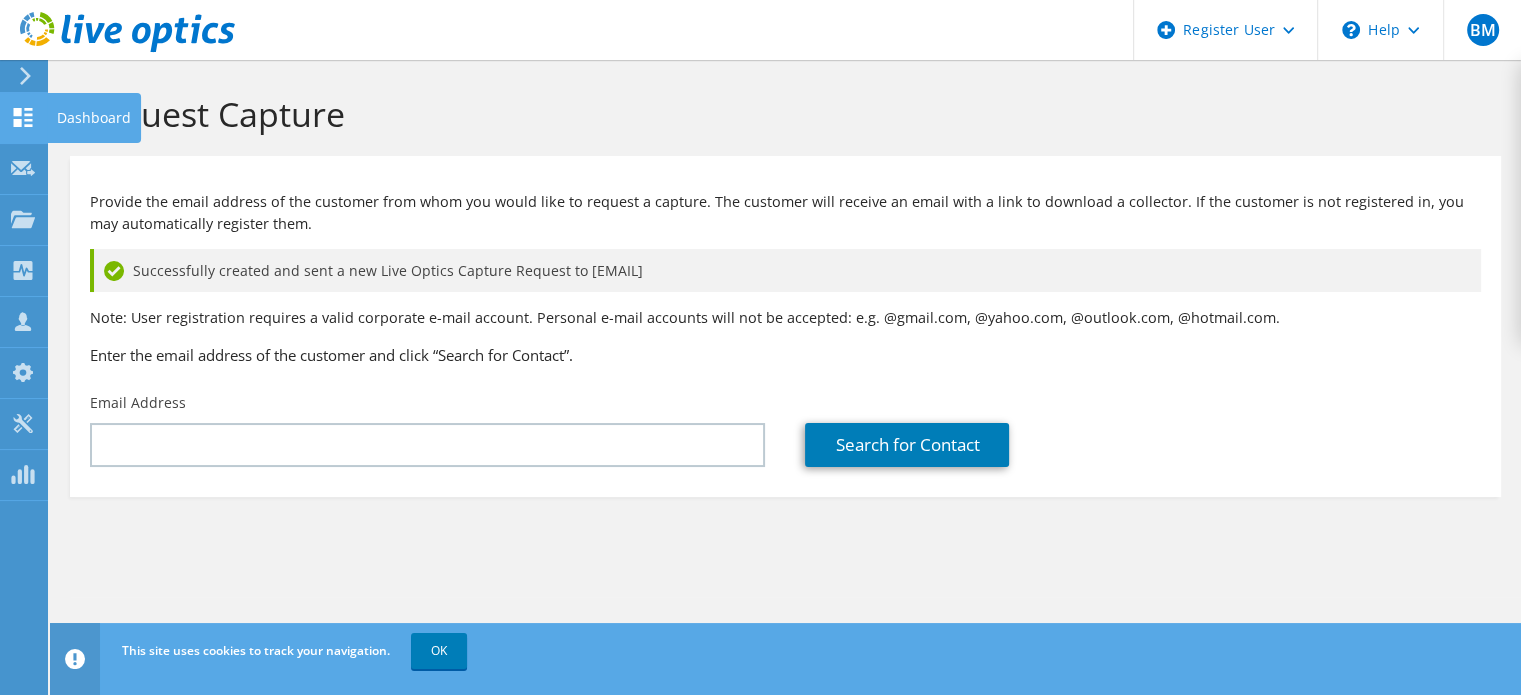 click 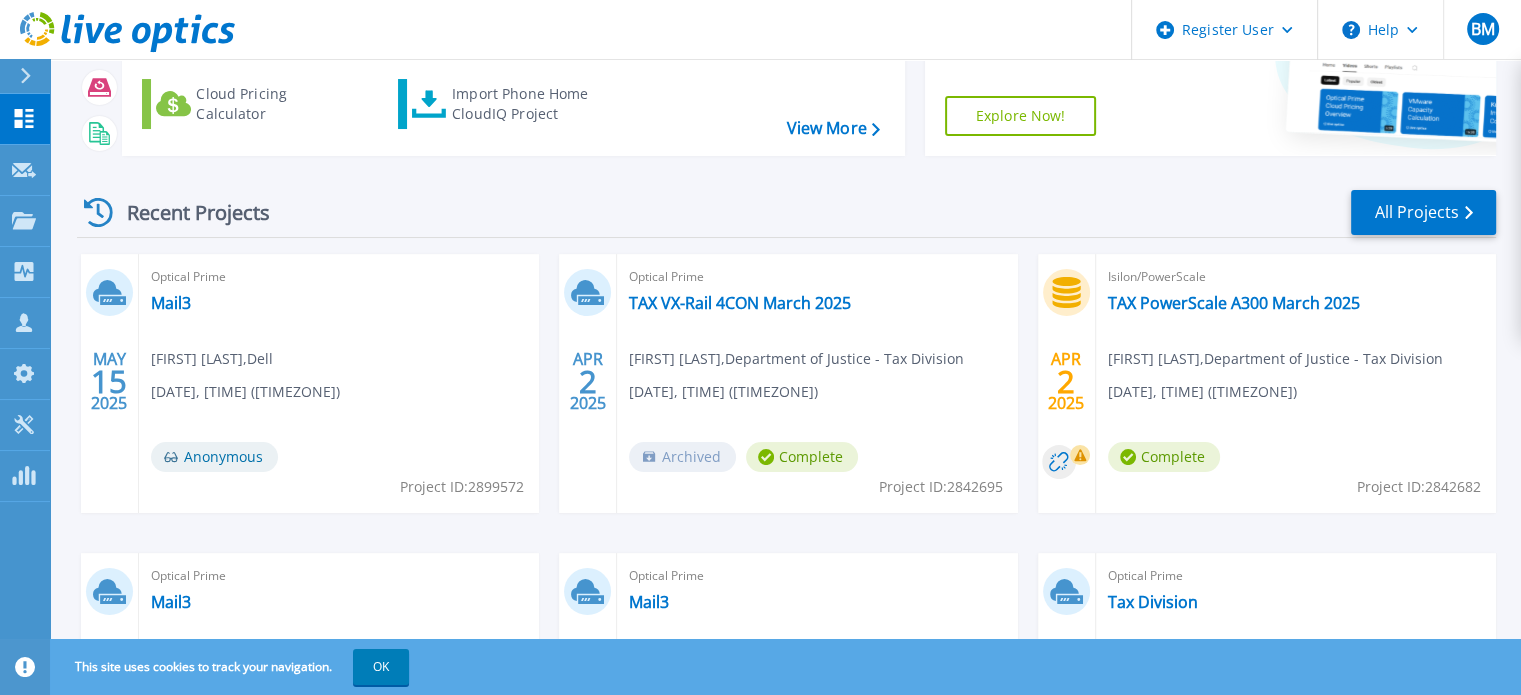 scroll, scrollTop: 200, scrollLeft: 0, axis: vertical 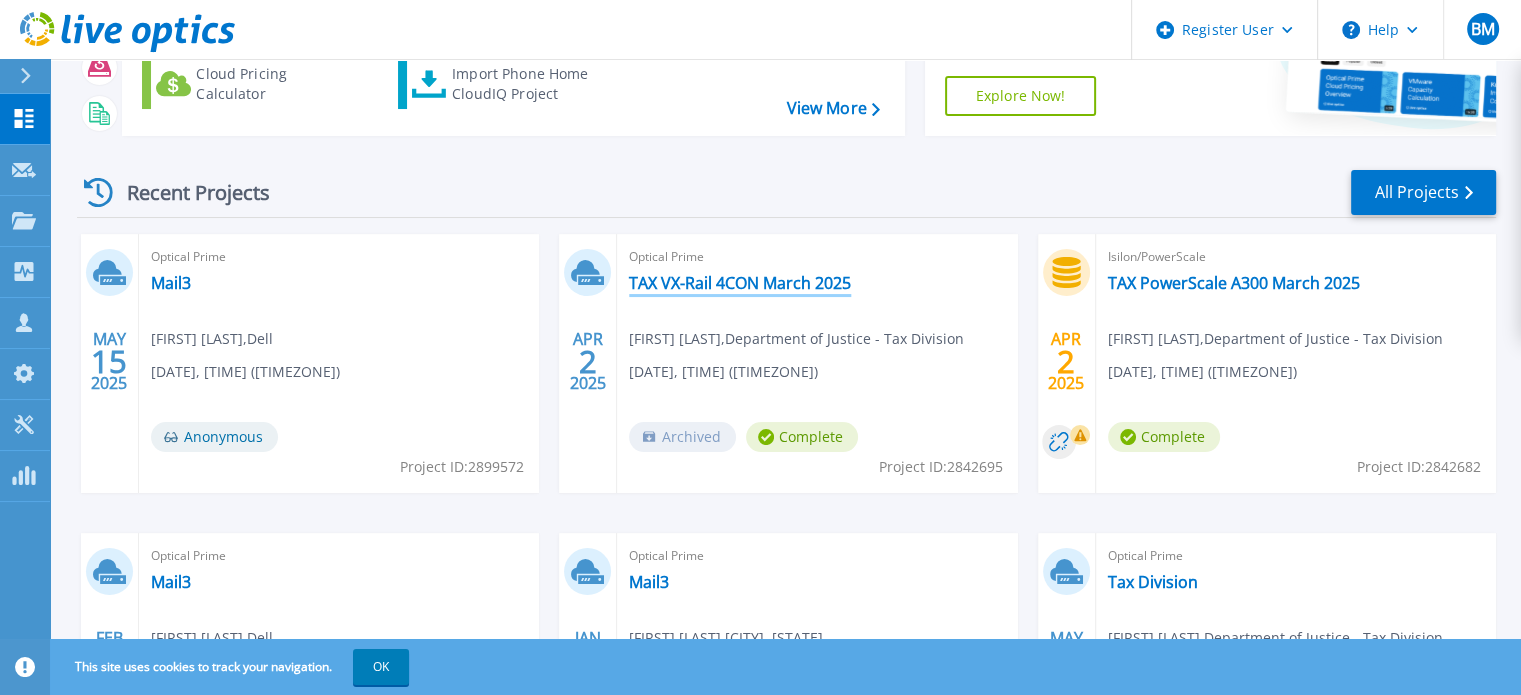 click on "TAX VX-Rail 4CON March 2025" at bounding box center [740, 283] 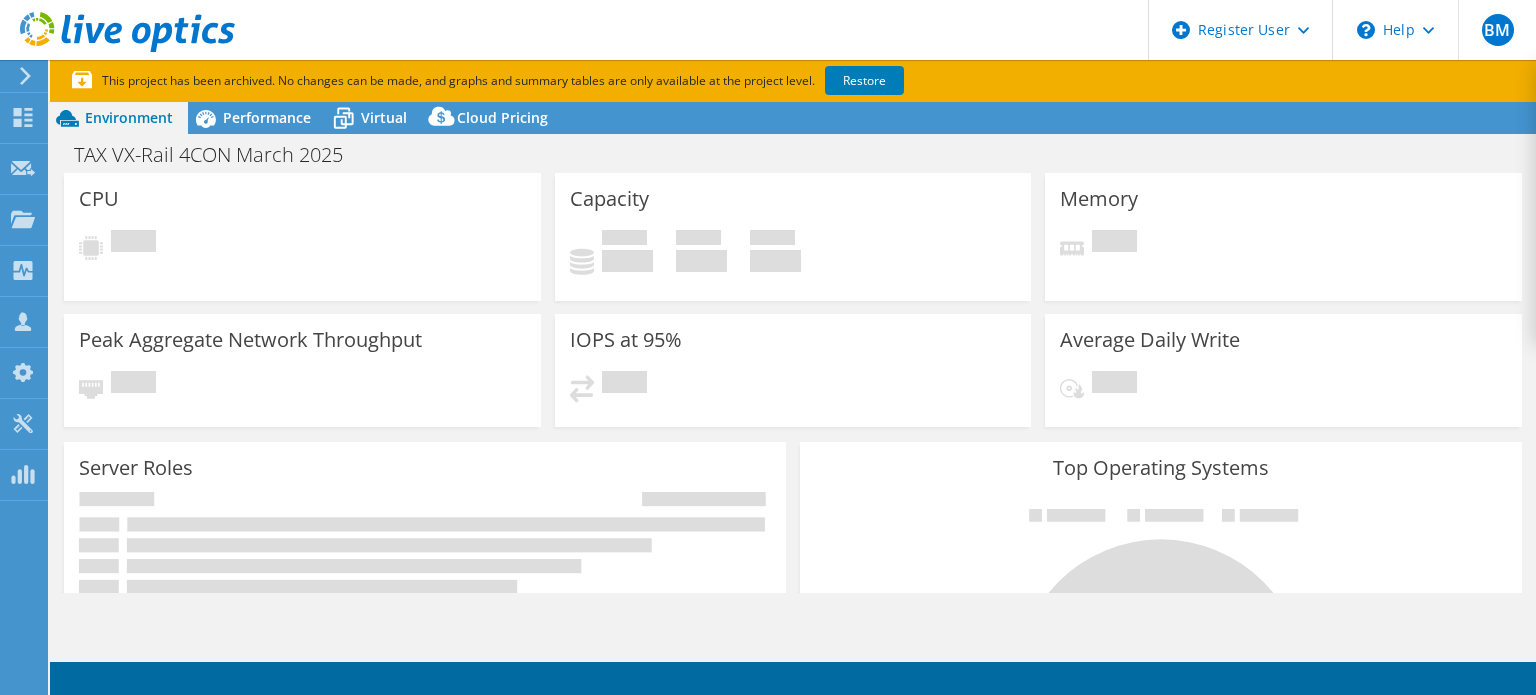 scroll, scrollTop: 0, scrollLeft: 0, axis: both 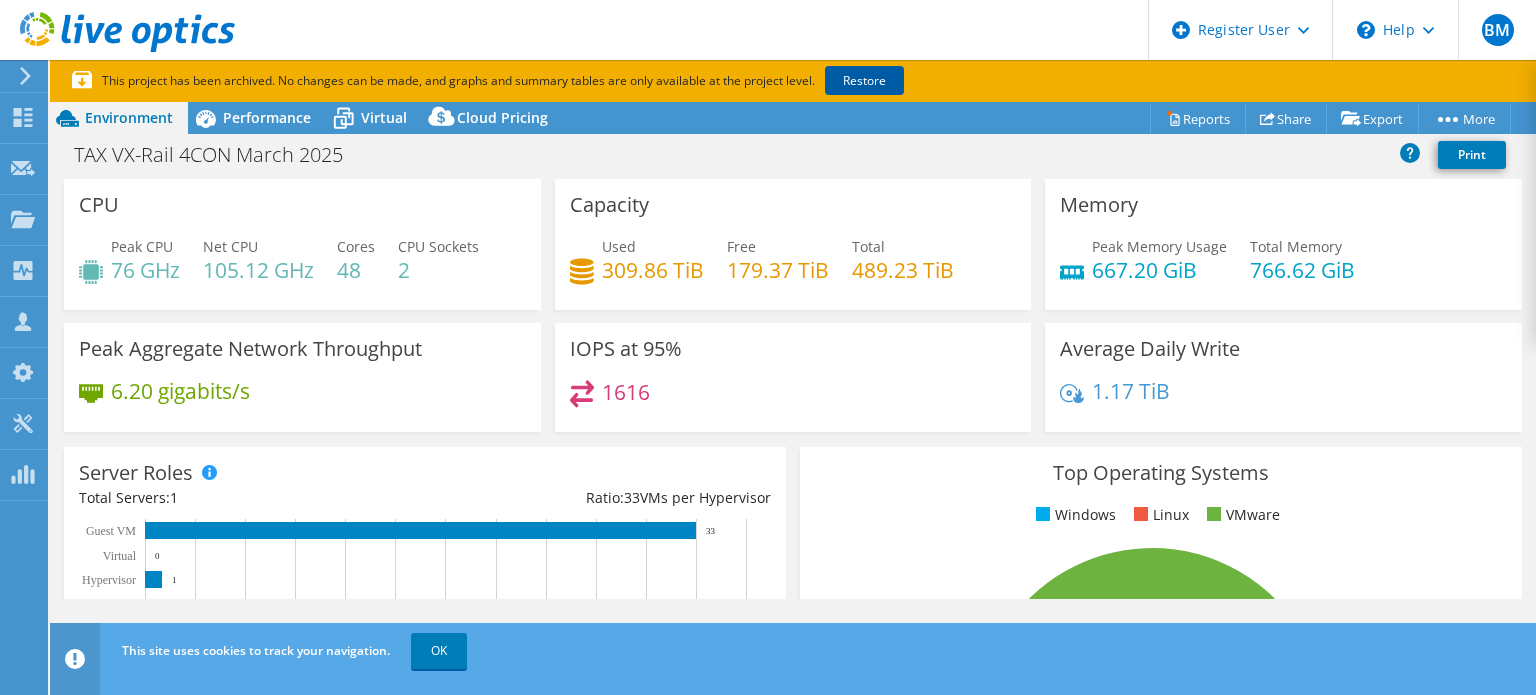 click on "Restore" at bounding box center (864, 80) 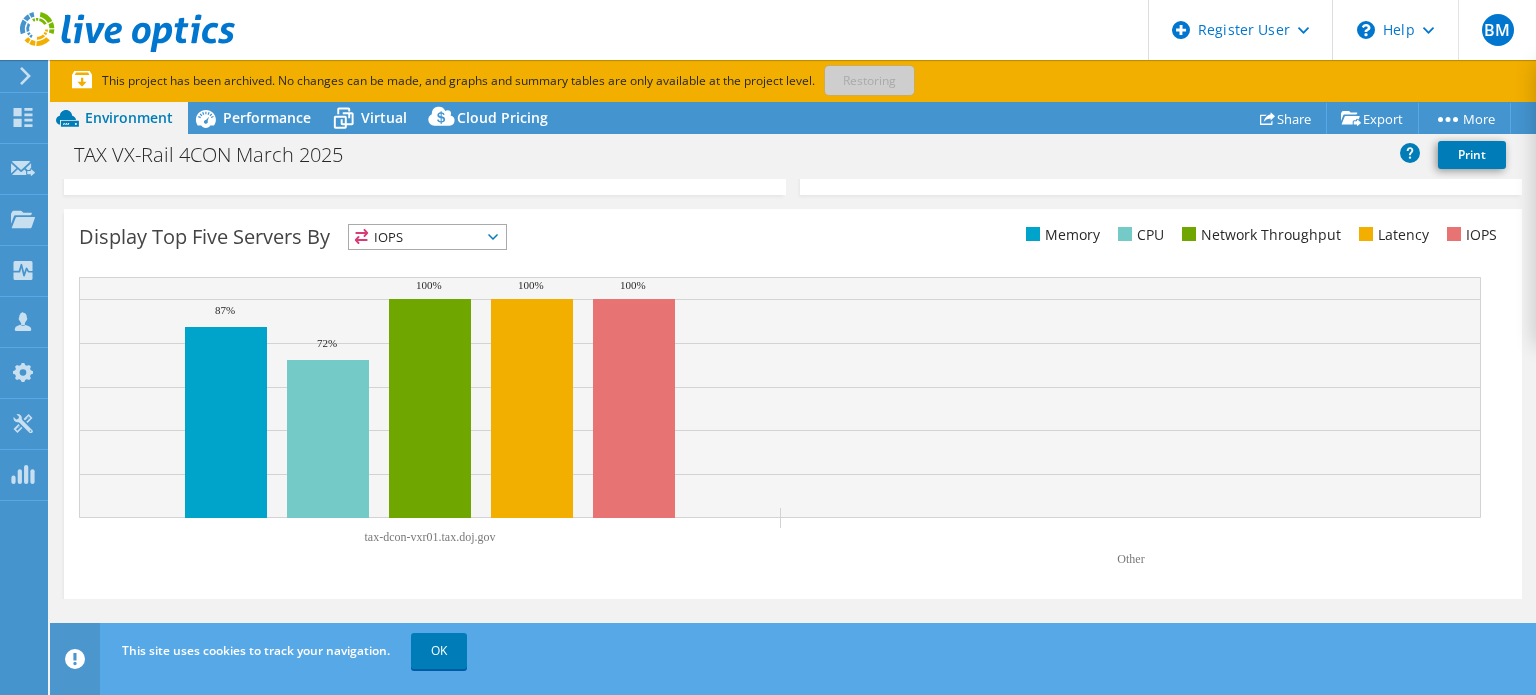 scroll, scrollTop: 744, scrollLeft: 0, axis: vertical 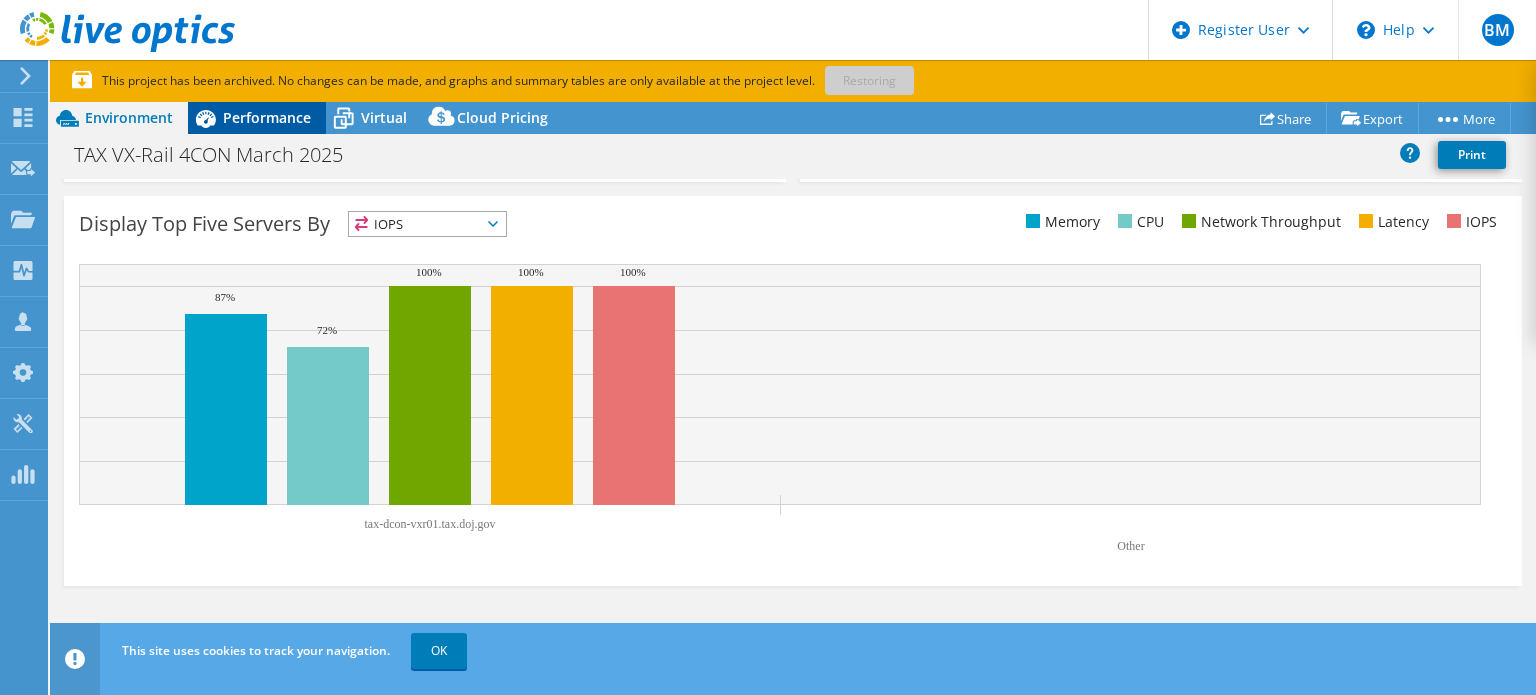 click on "Performance" at bounding box center (257, 118) 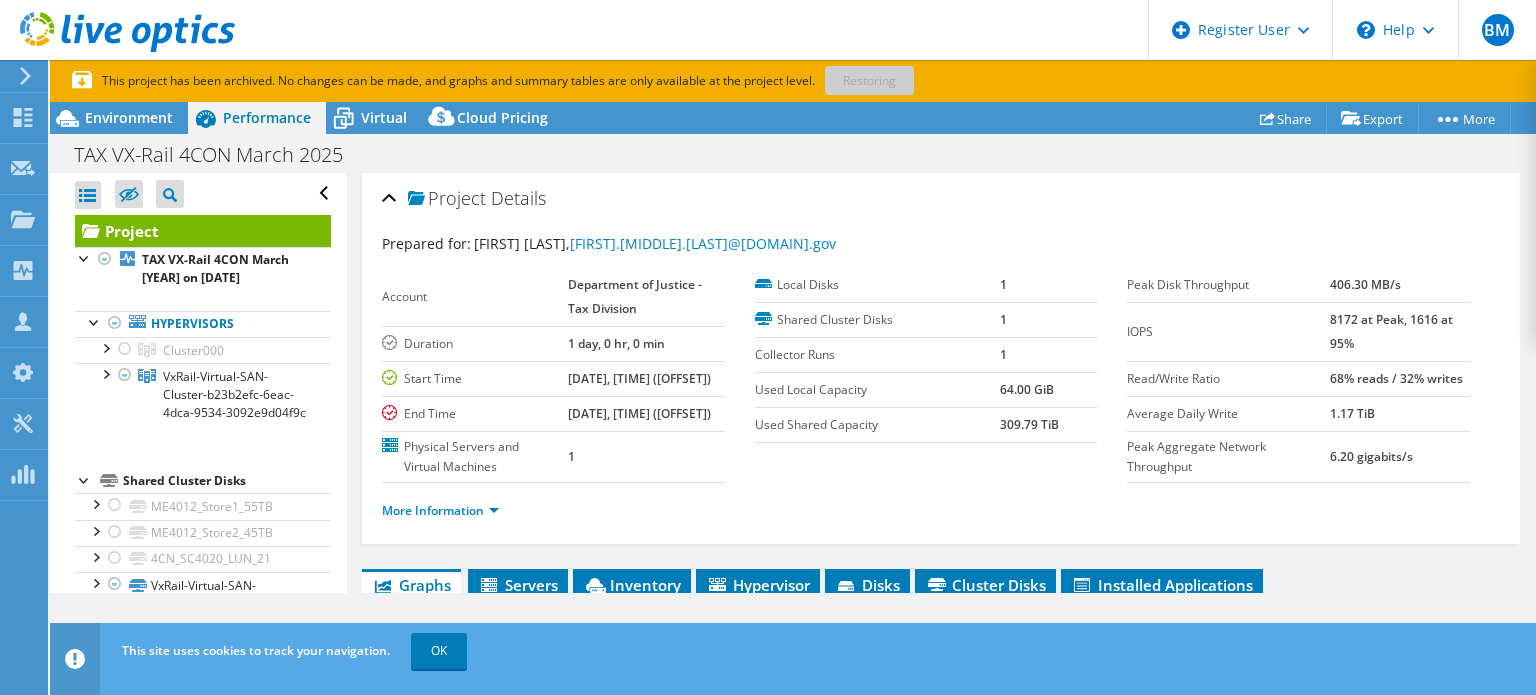 scroll, scrollTop: 0, scrollLeft: 0, axis: both 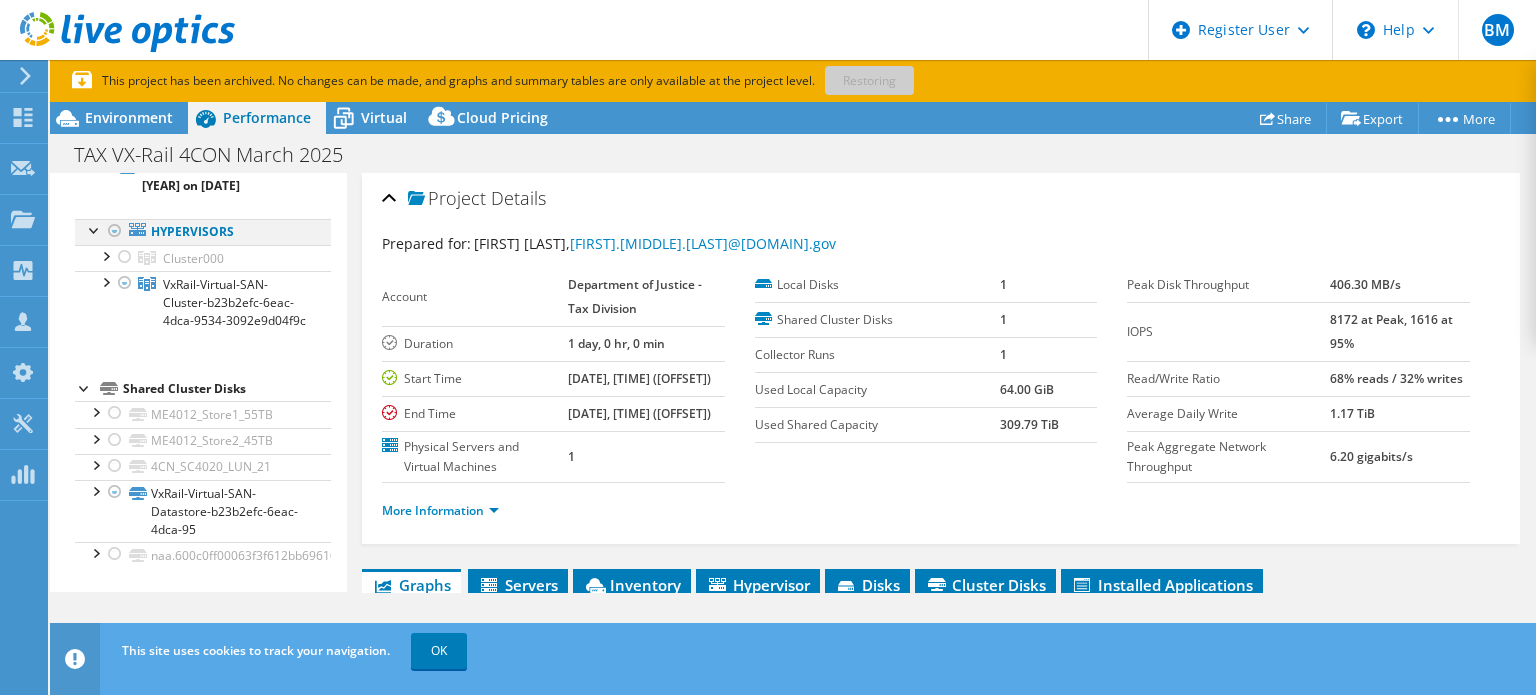 click at bounding box center (95, 229) 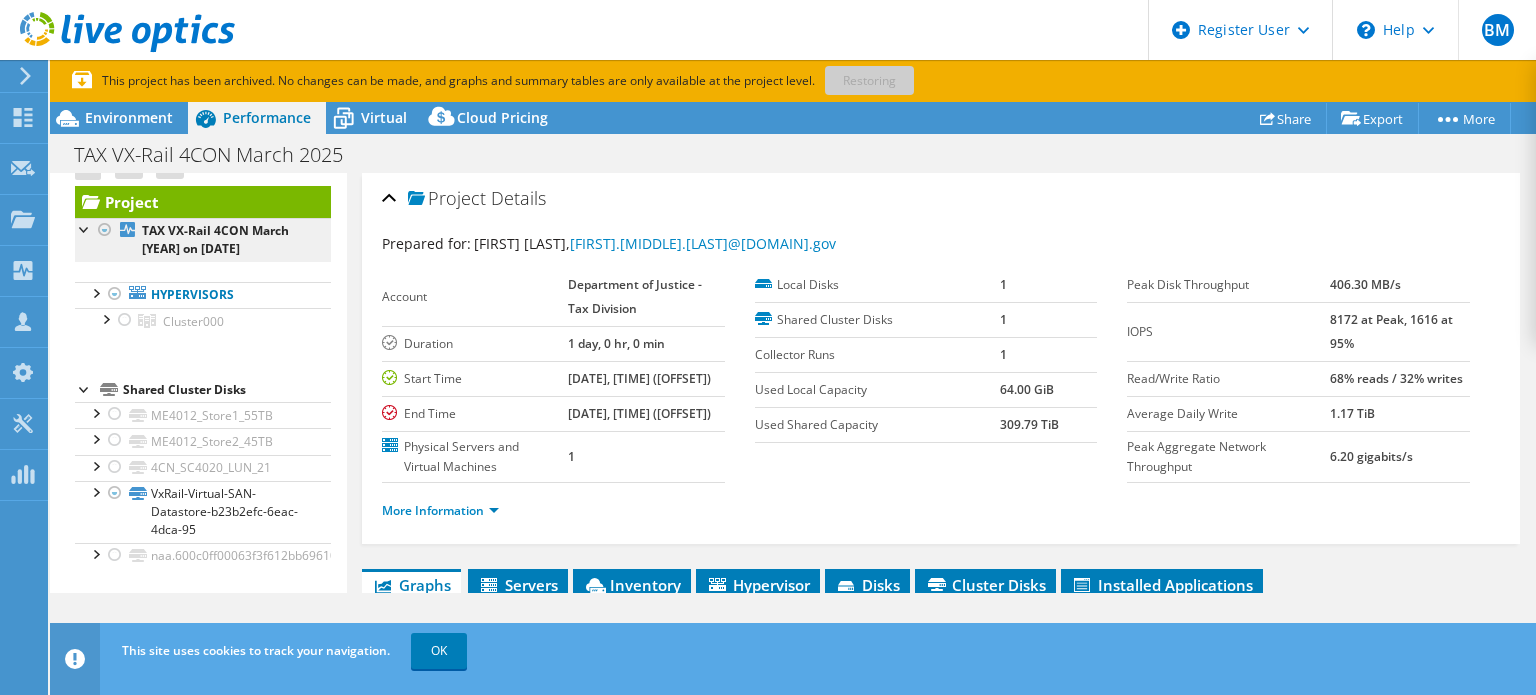 scroll, scrollTop: 2, scrollLeft: 0, axis: vertical 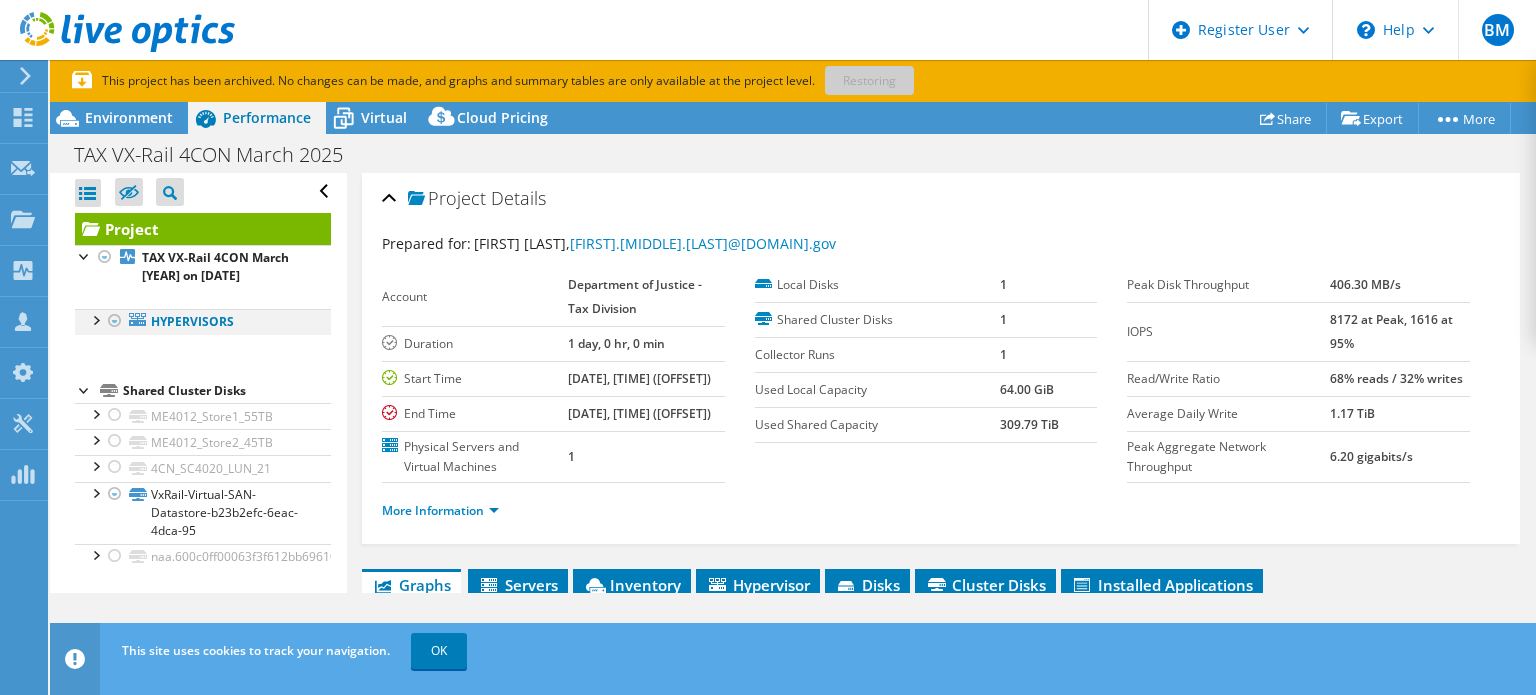 click at bounding box center [115, 321] 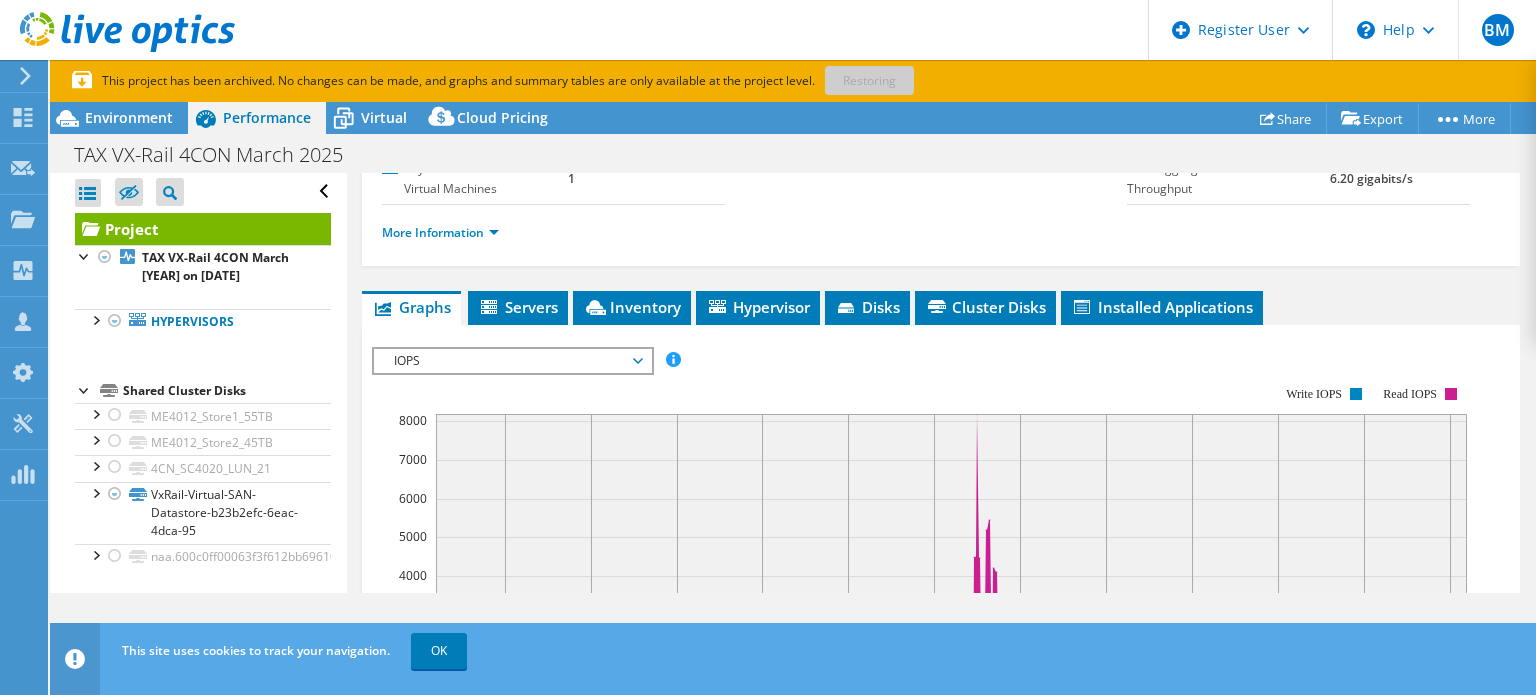 scroll, scrollTop: 300, scrollLeft: 0, axis: vertical 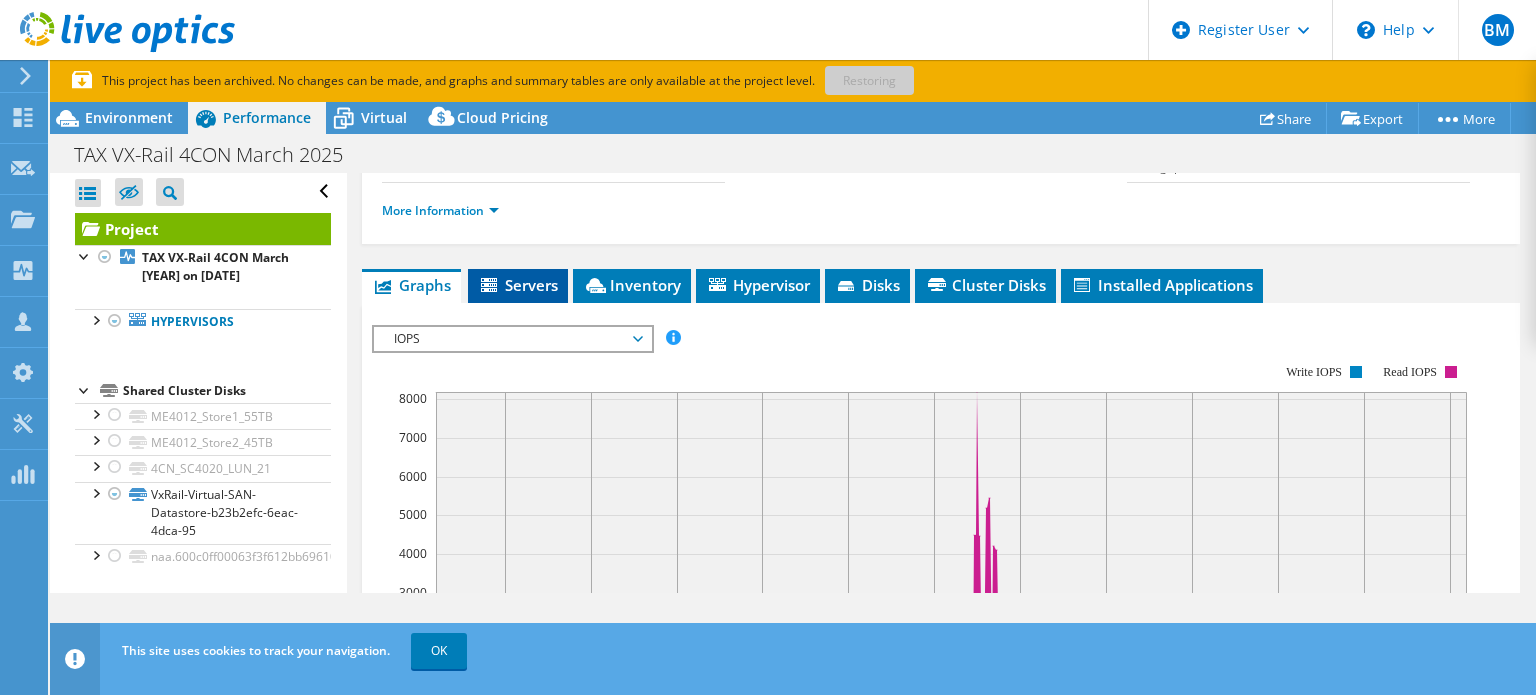 click on "Servers" at bounding box center (518, 285) 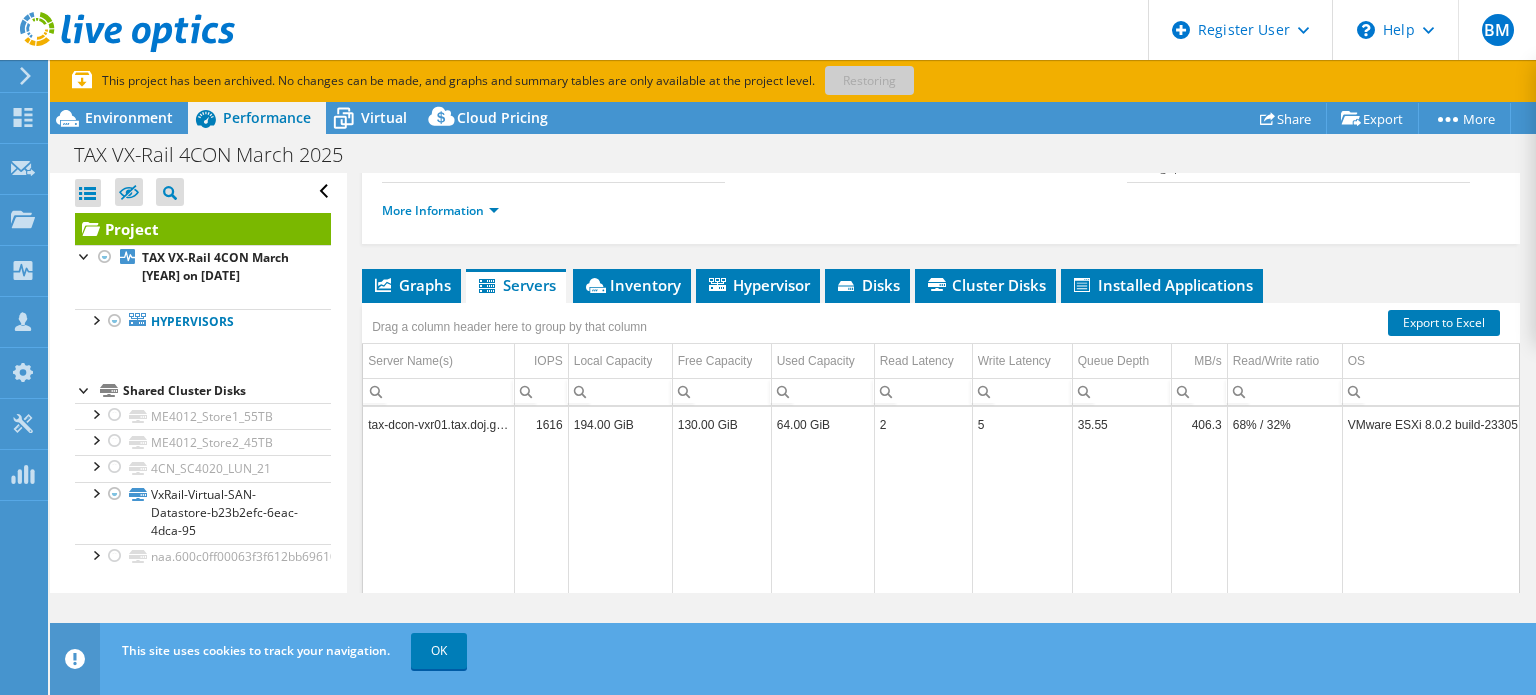 scroll, scrollTop: 400, scrollLeft: 0, axis: vertical 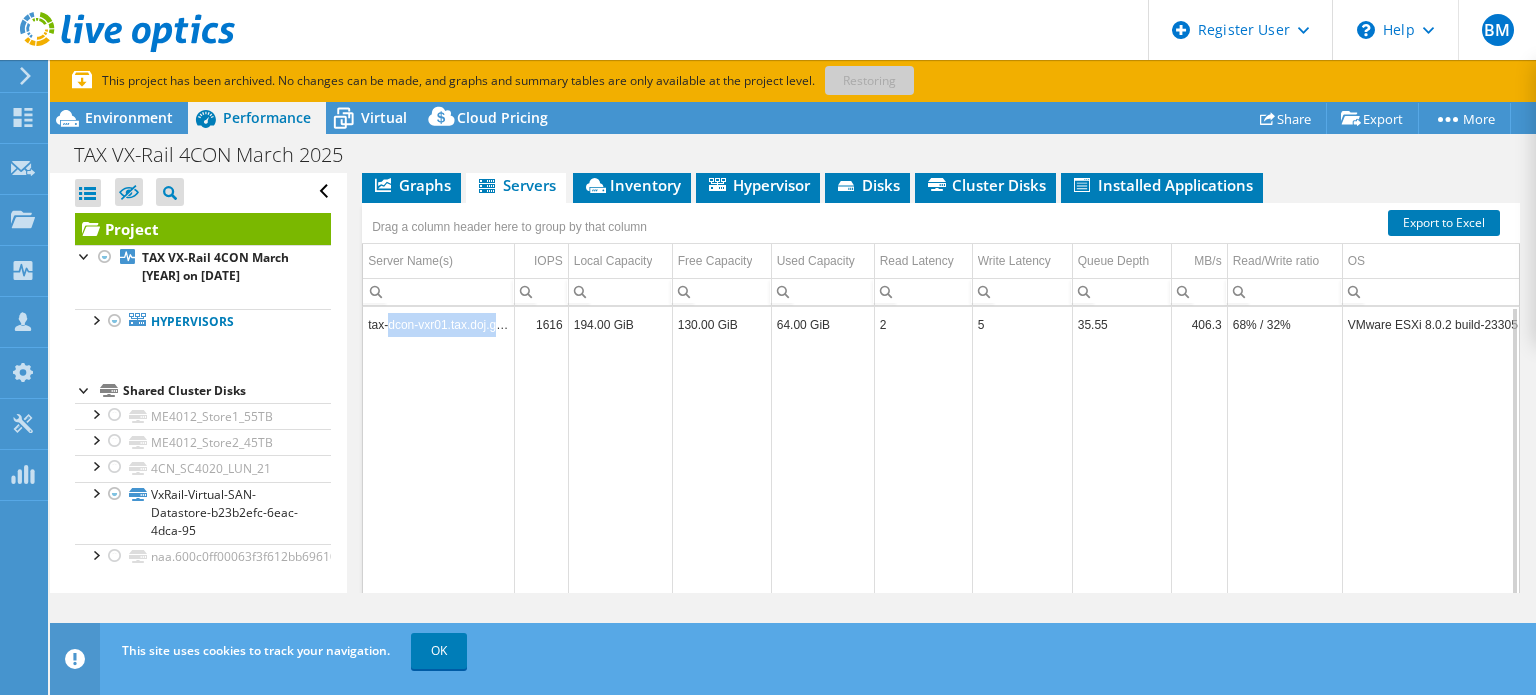 drag, startPoint x: 495, startPoint y: 323, endPoint x: 389, endPoint y: 325, distance: 106.01887 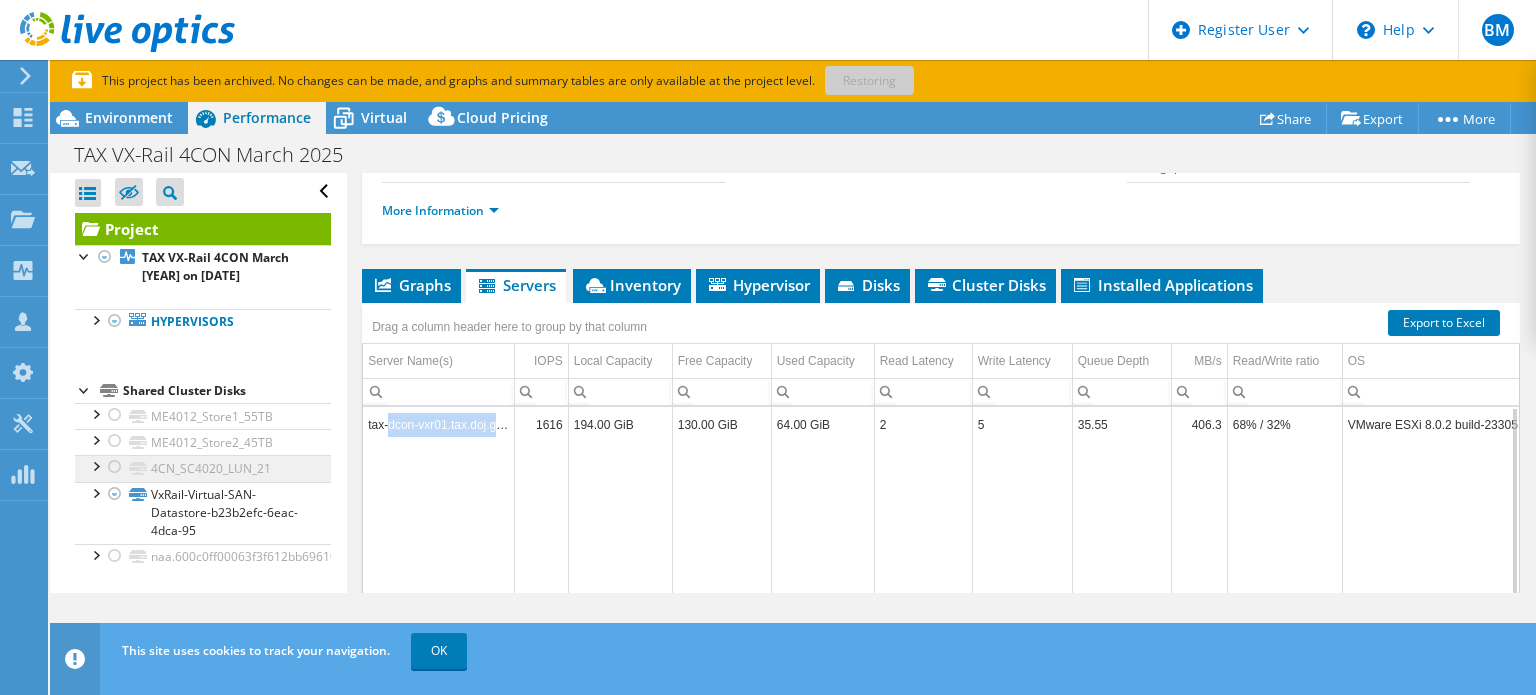 scroll, scrollTop: 1, scrollLeft: 0, axis: vertical 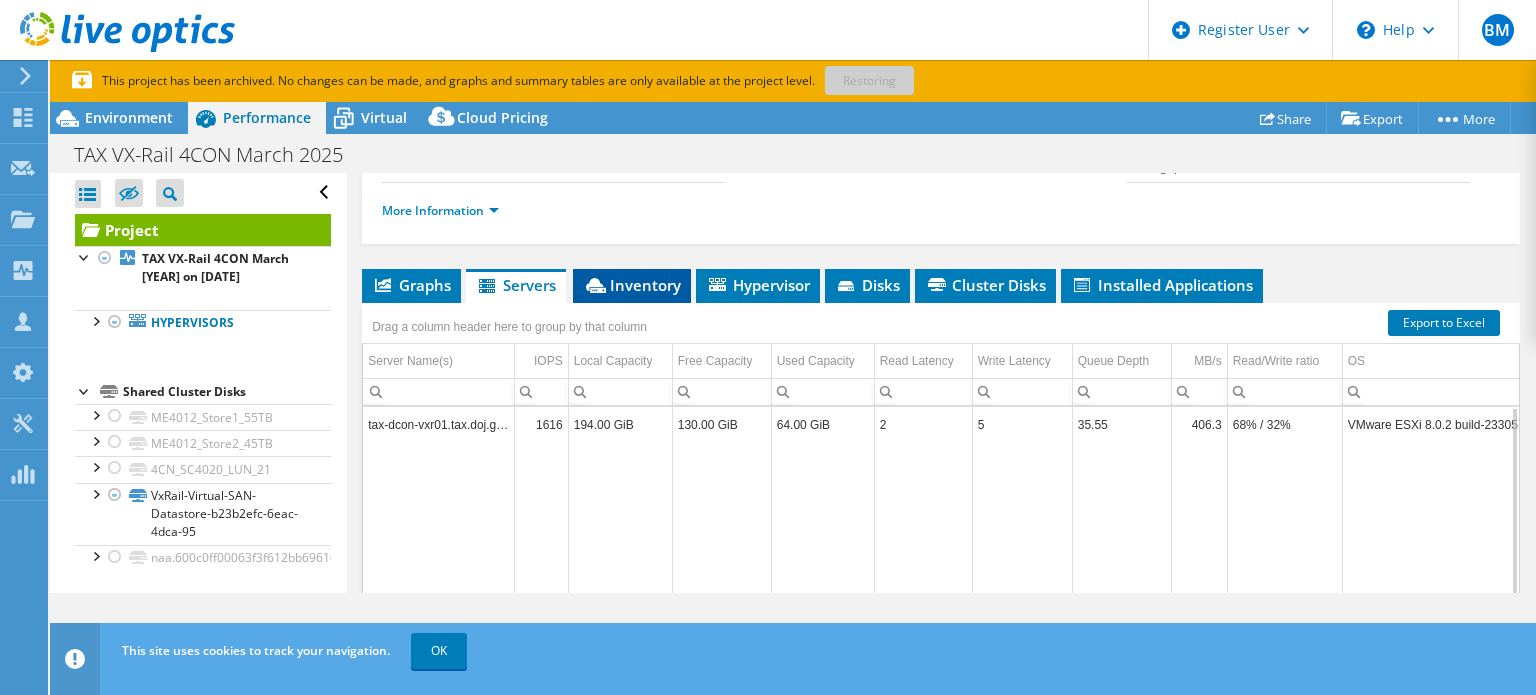 click on "Inventory" at bounding box center (632, 285) 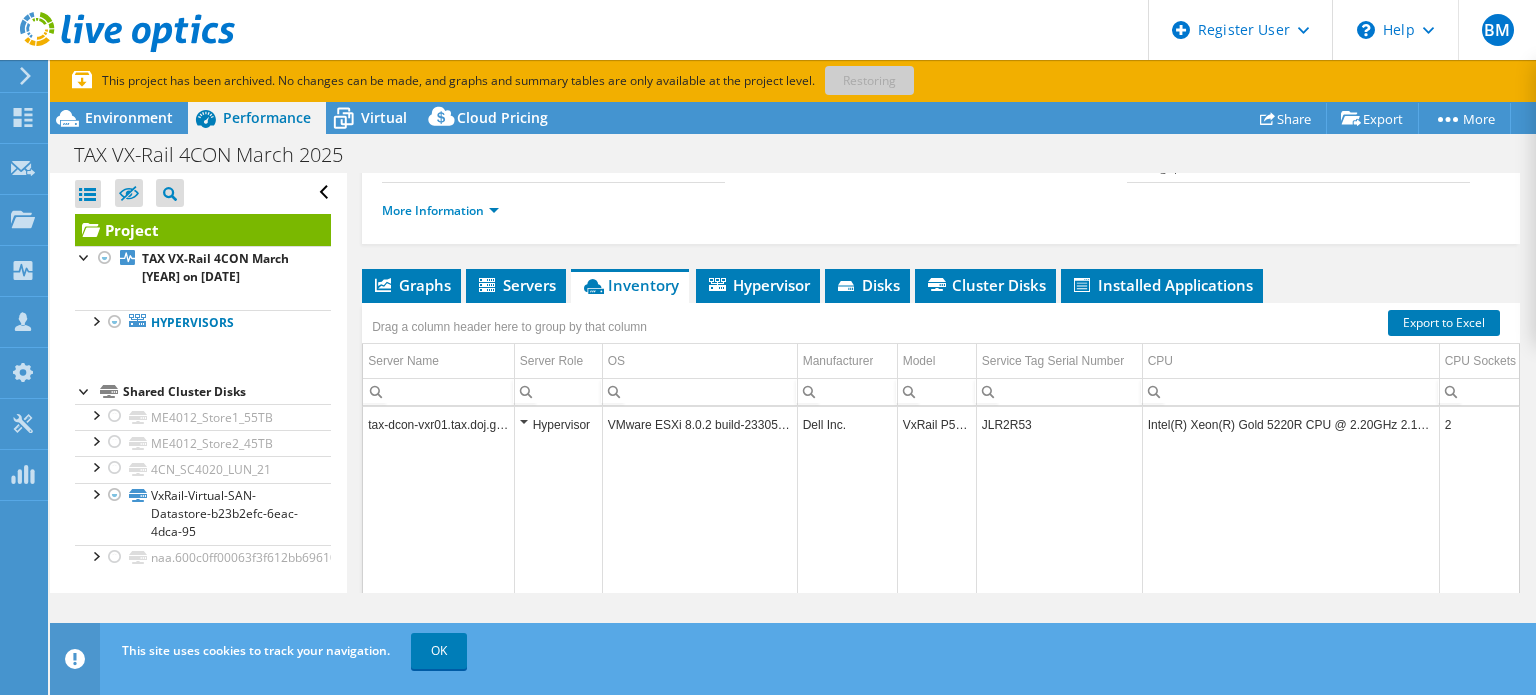 scroll, scrollTop: 0, scrollLeft: 0, axis: both 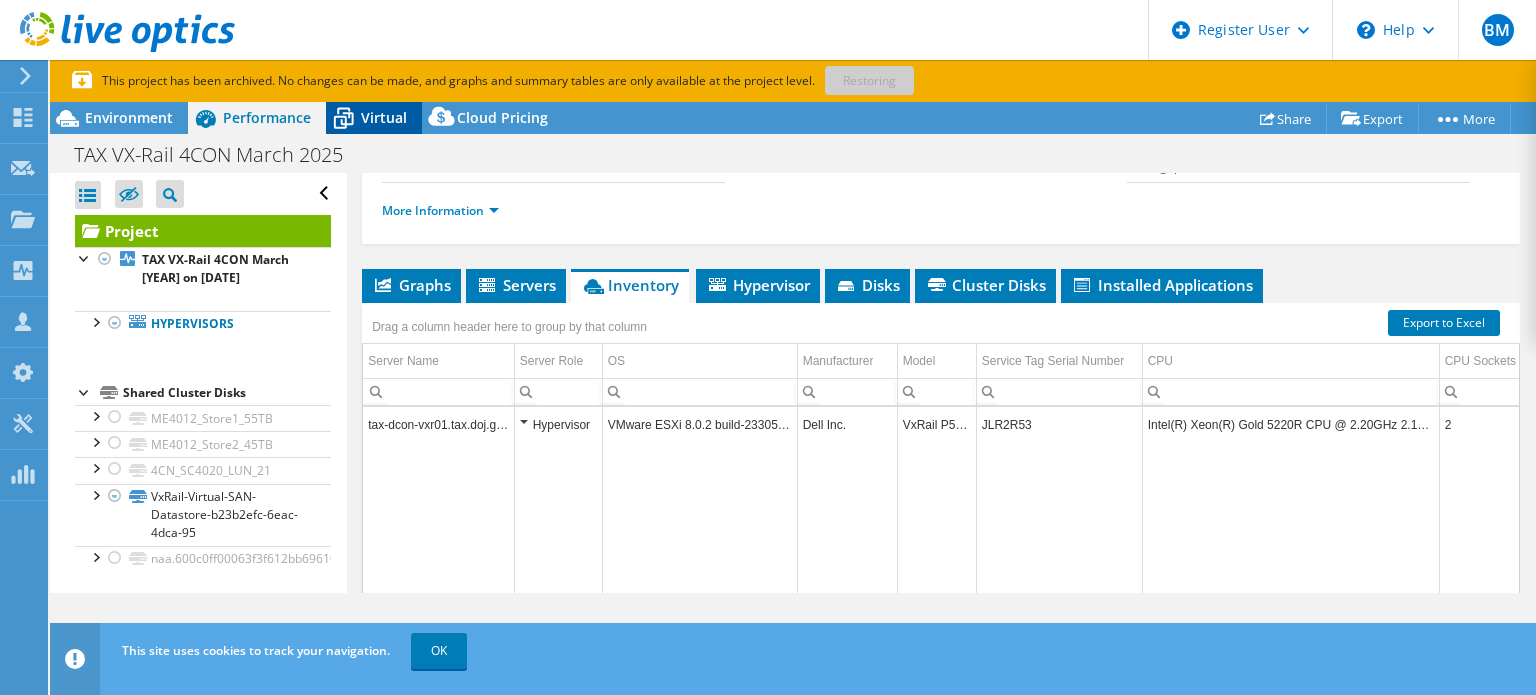 click on "Virtual" at bounding box center (384, 117) 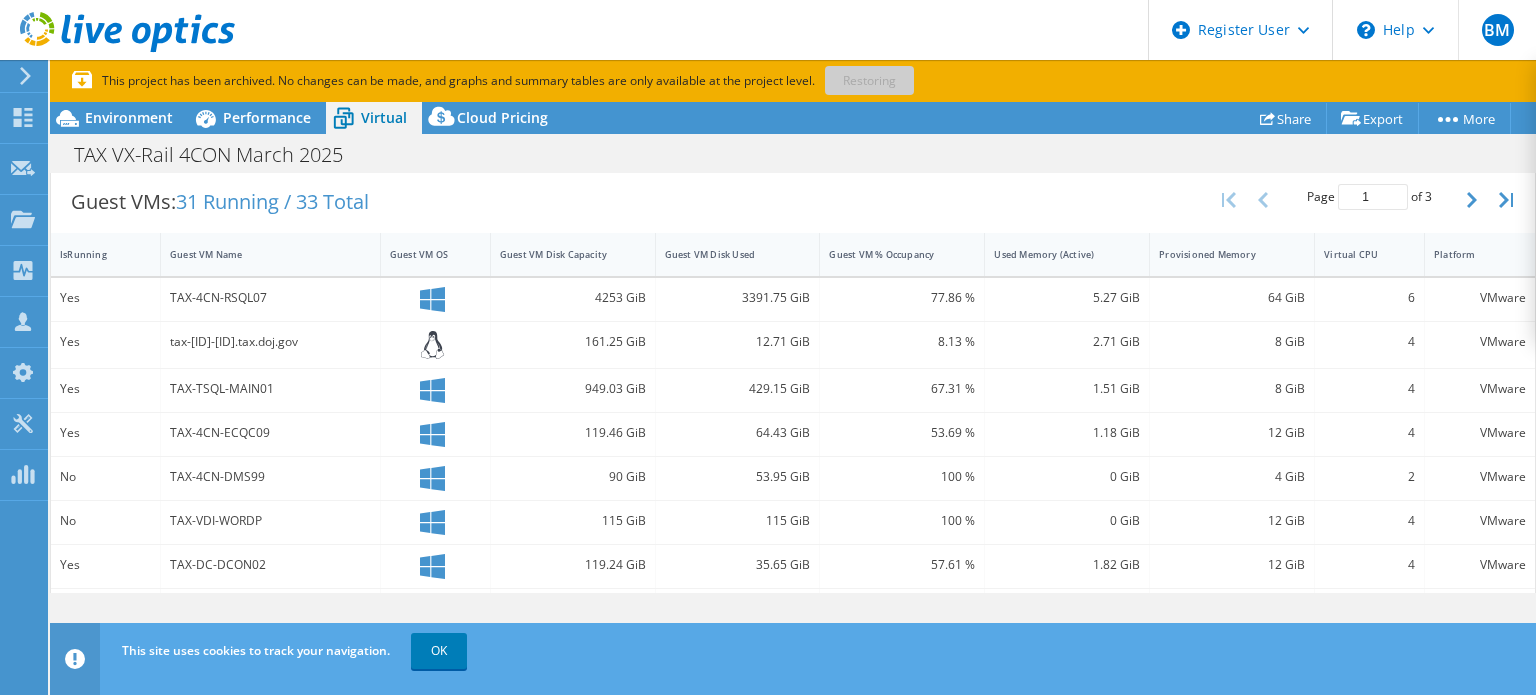 scroll, scrollTop: 400, scrollLeft: 0, axis: vertical 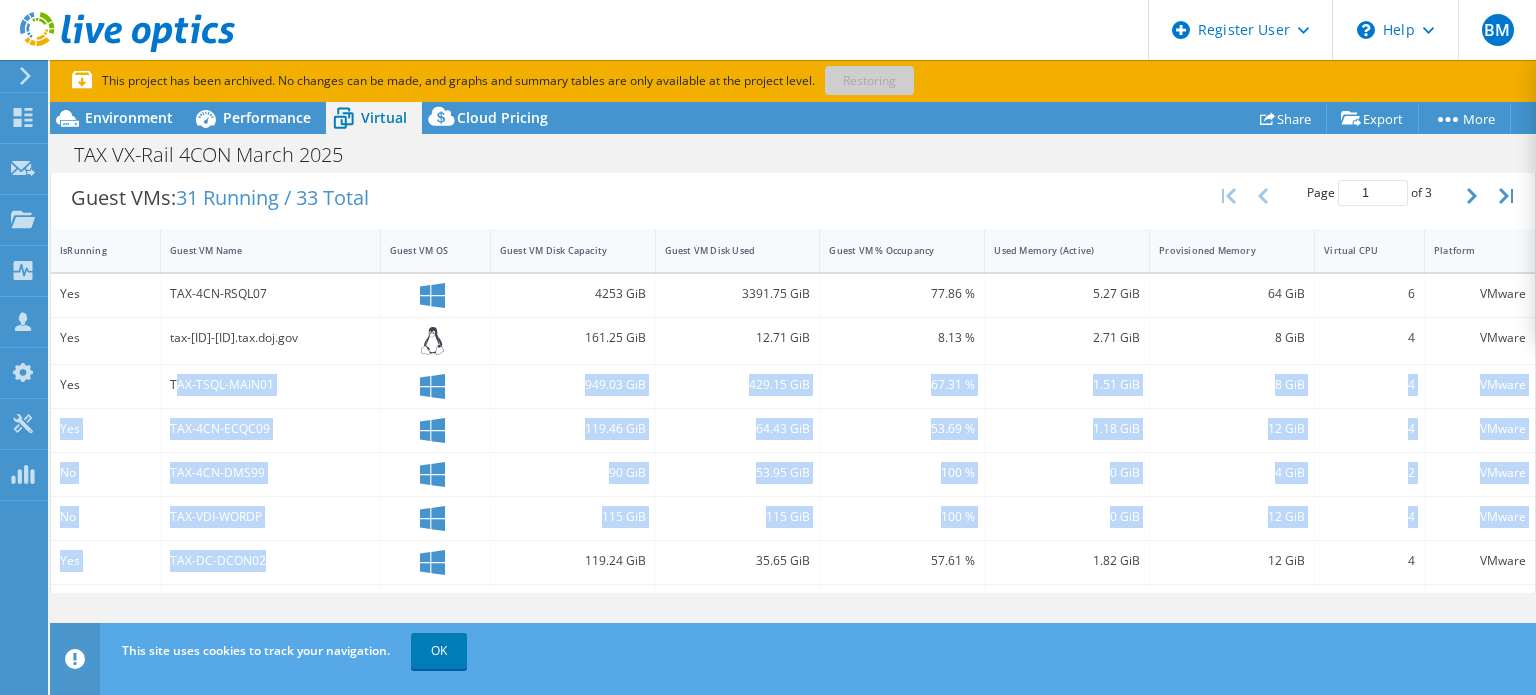 drag, startPoint x: 174, startPoint y: 379, endPoint x: 304, endPoint y: 538, distance: 205.38014 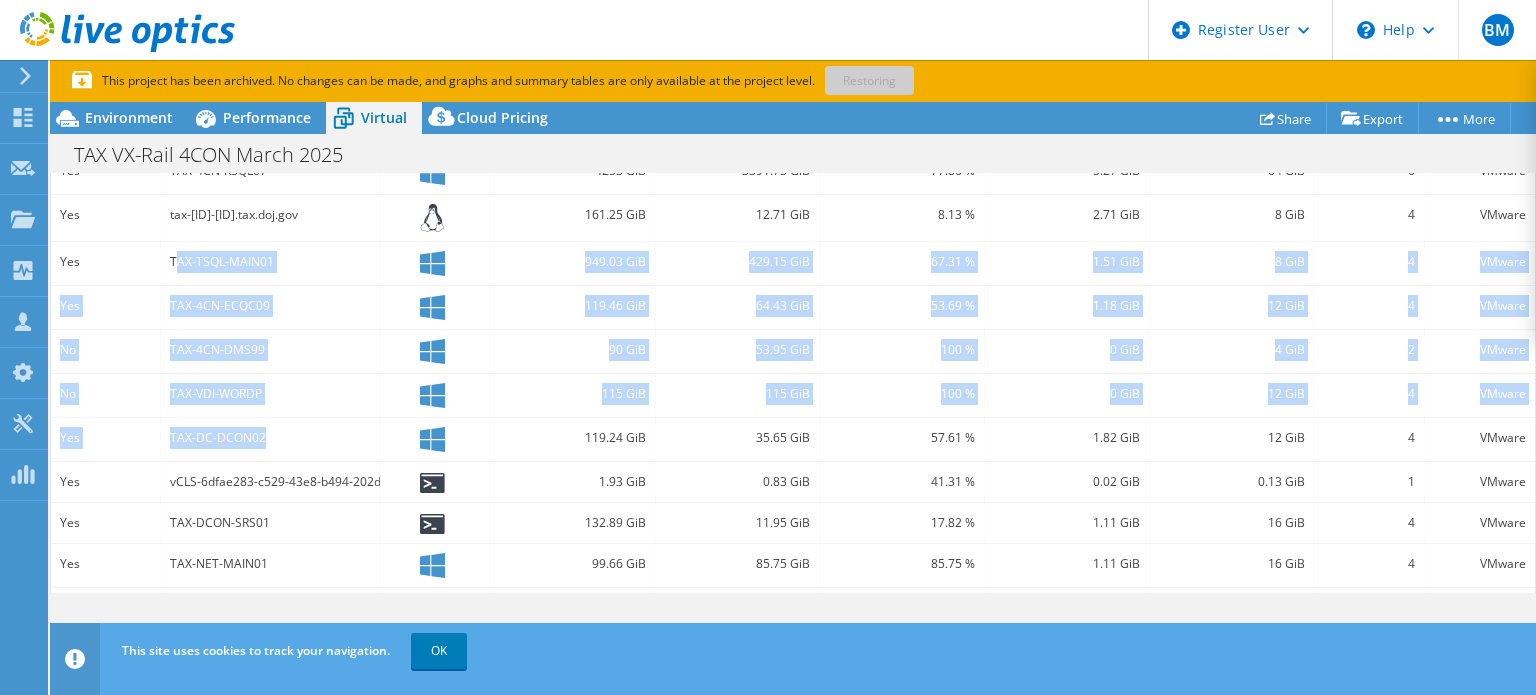 scroll, scrollTop: 600, scrollLeft: 0, axis: vertical 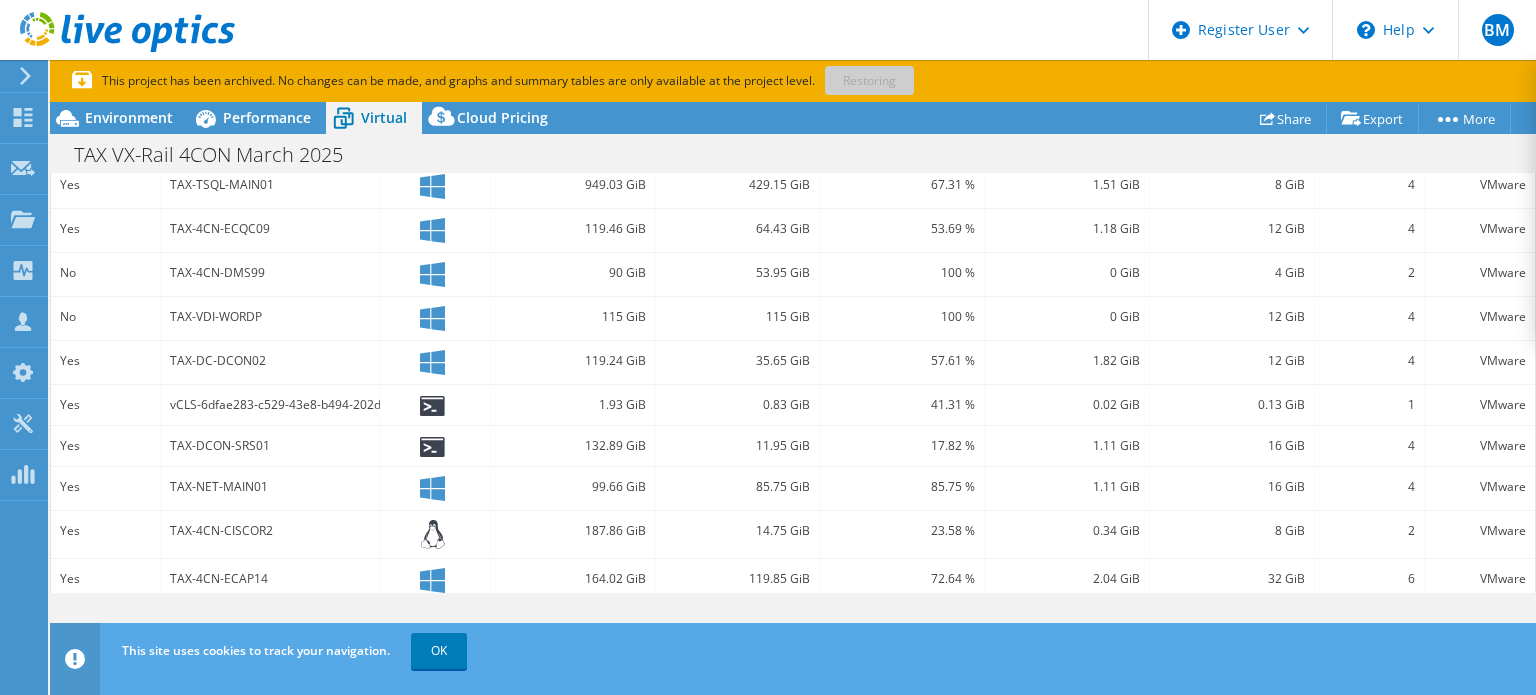 click on "119.24 GiB" at bounding box center (573, 361) 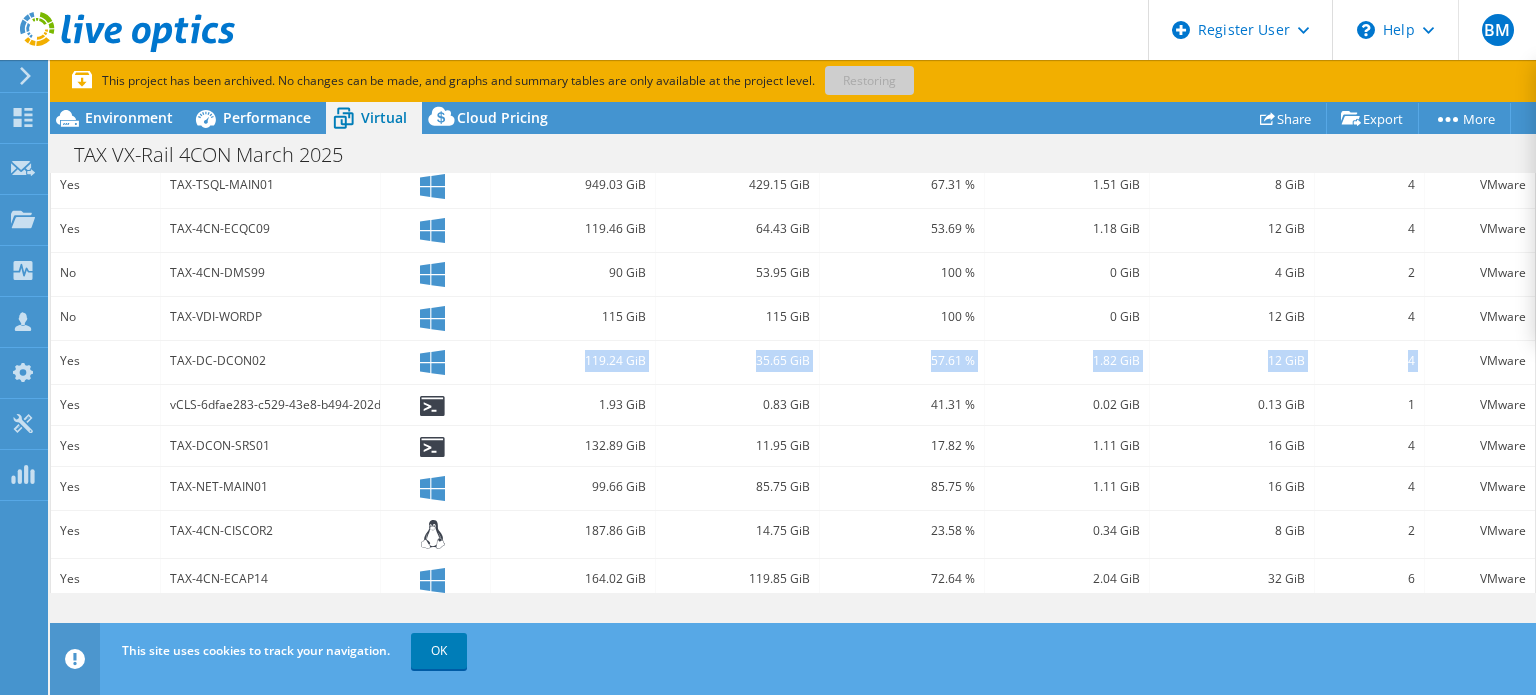 drag, startPoint x: 577, startPoint y: 354, endPoint x: 1410, endPoint y: 349, distance: 833.015 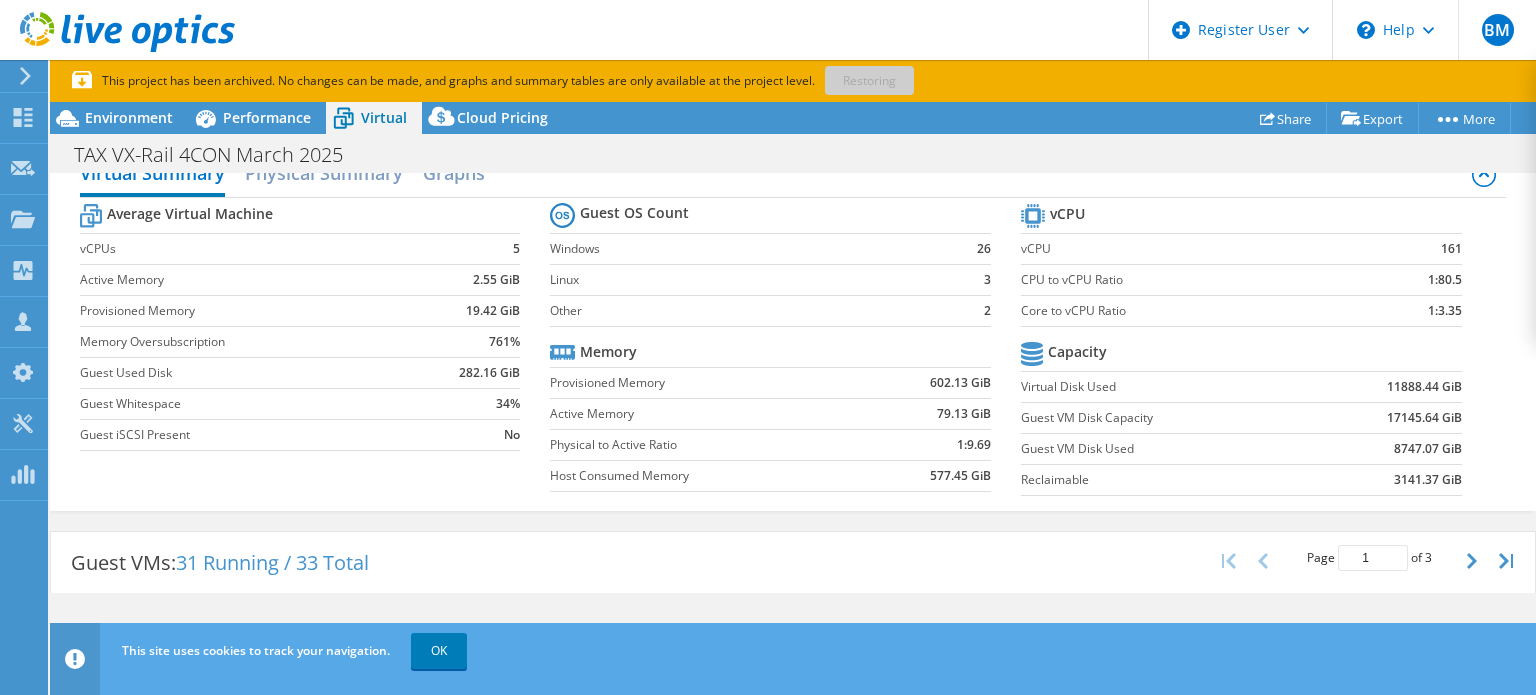 scroll, scrollTop: 0, scrollLeft: 0, axis: both 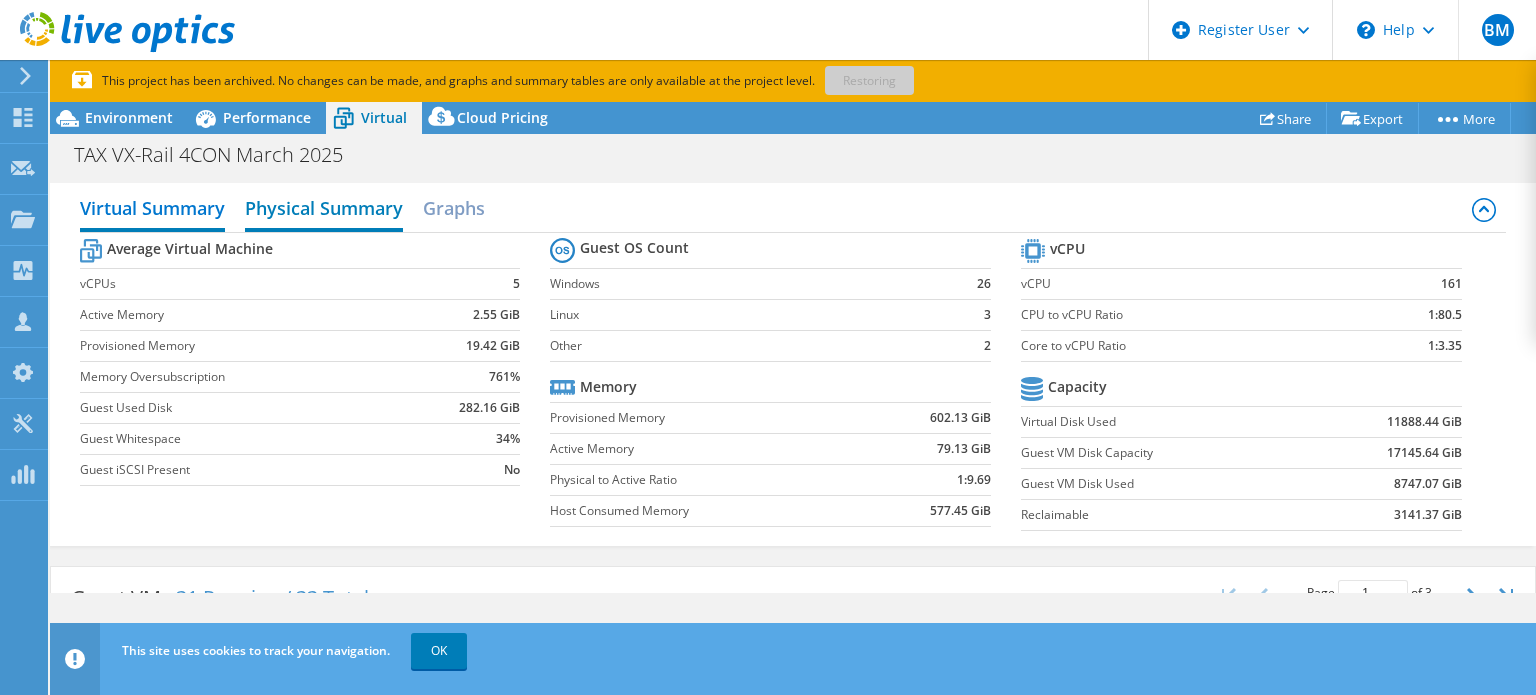 click on "Physical Summary" at bounding box center [324, 210] 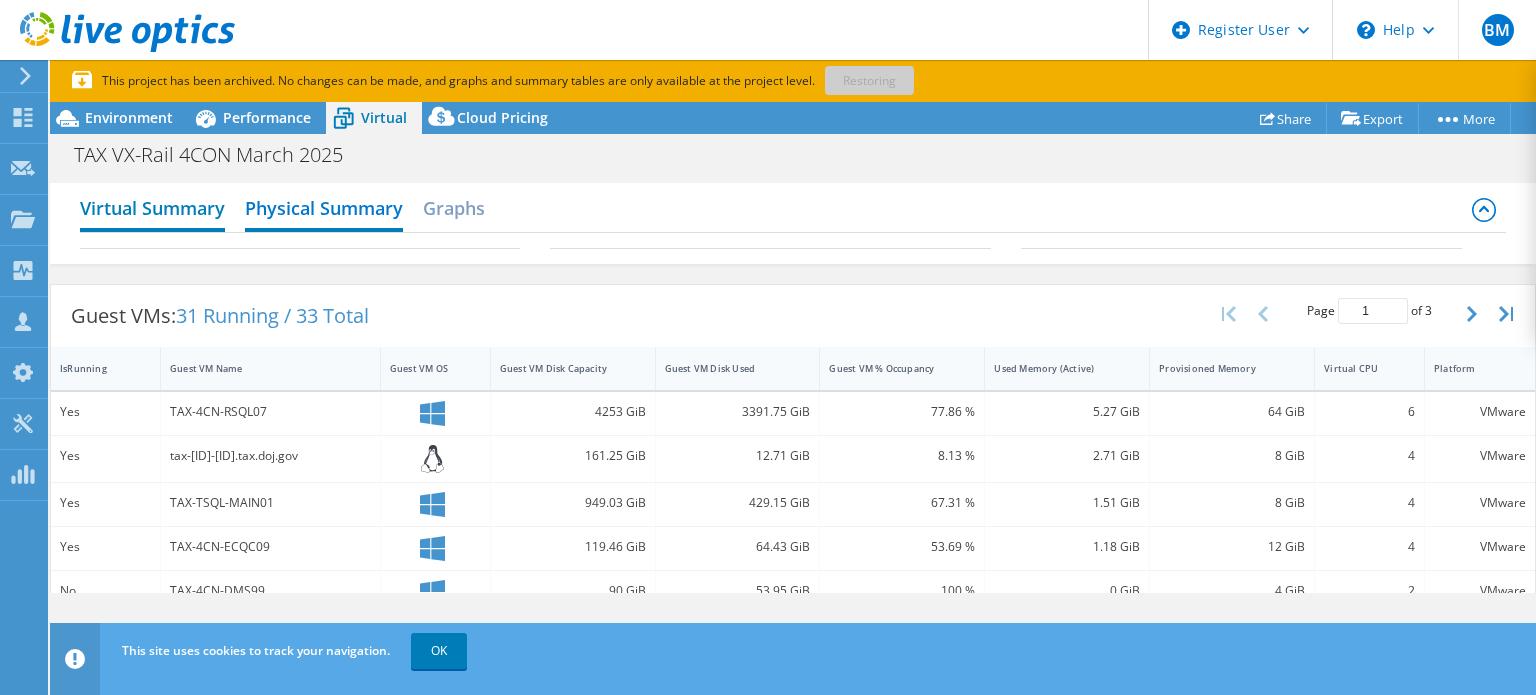 click on "Virtual Summary" at bounding box center [152, 210] 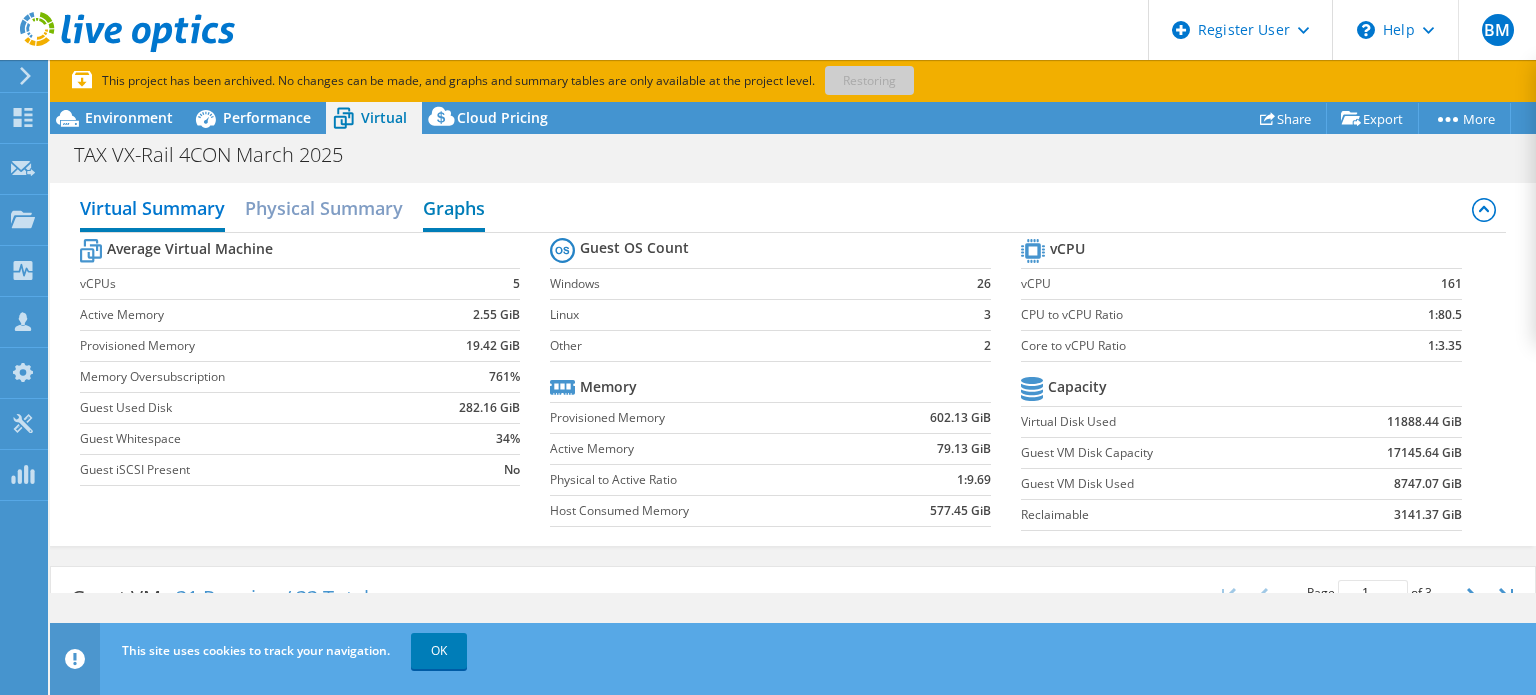 click on "Graphs" at bounding box center (454, 210) 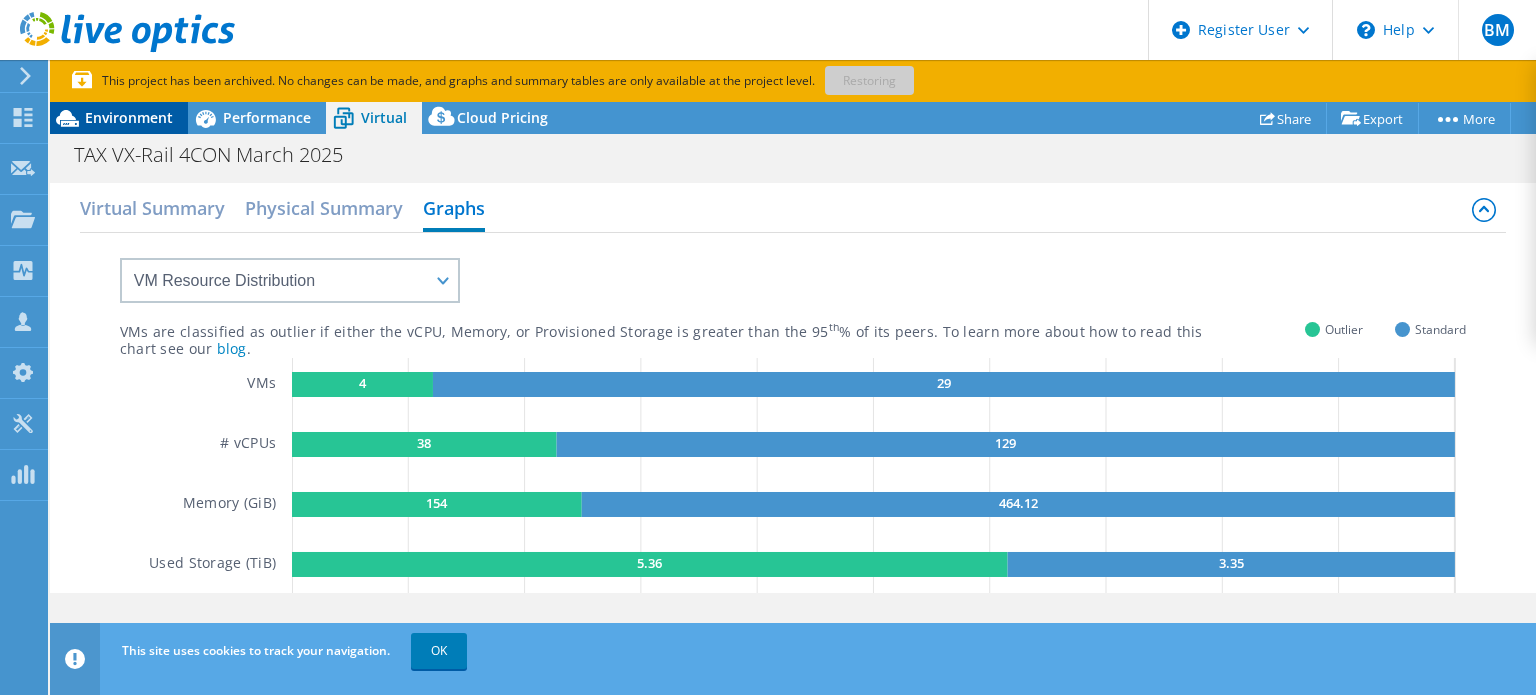 click on "Environment" at bounding box center [129, 117] 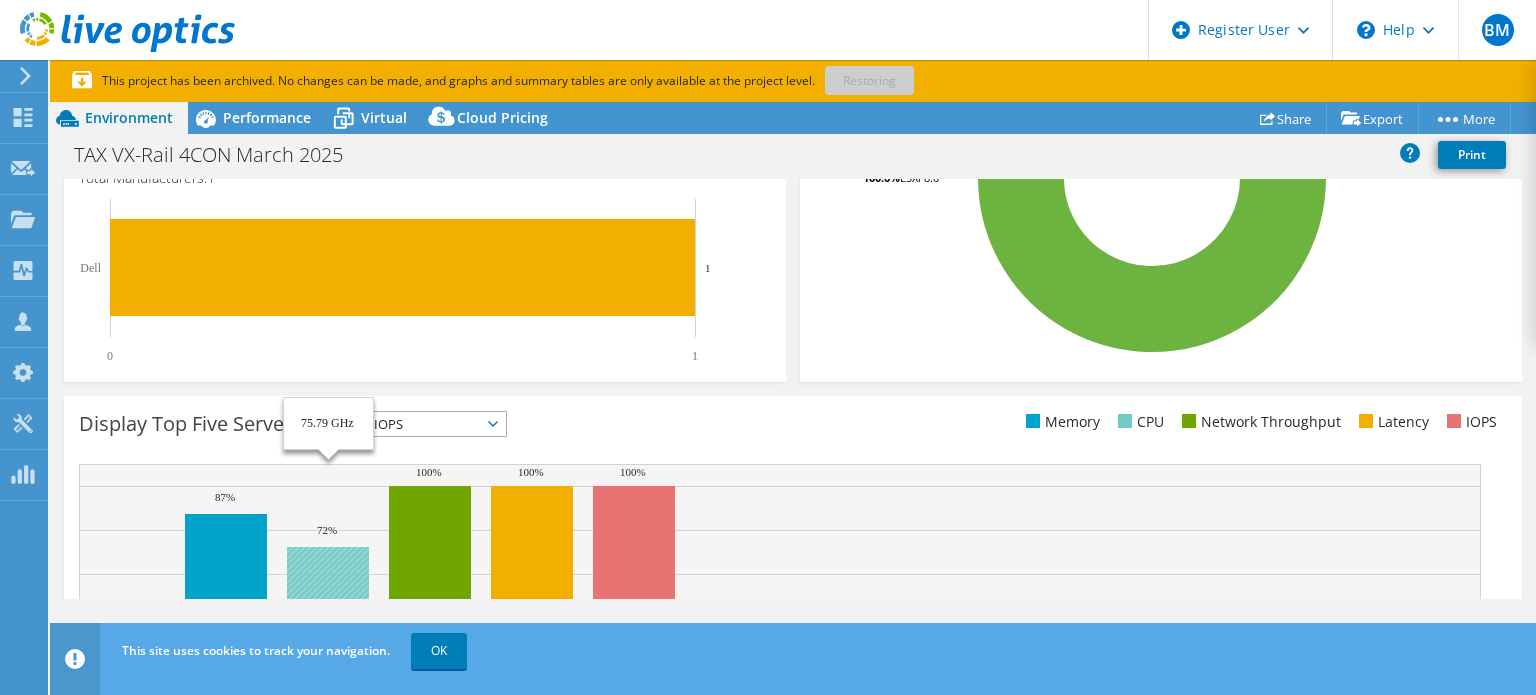 scroll, scrollTop: 444, scrollLeft: 0, axis: vertical 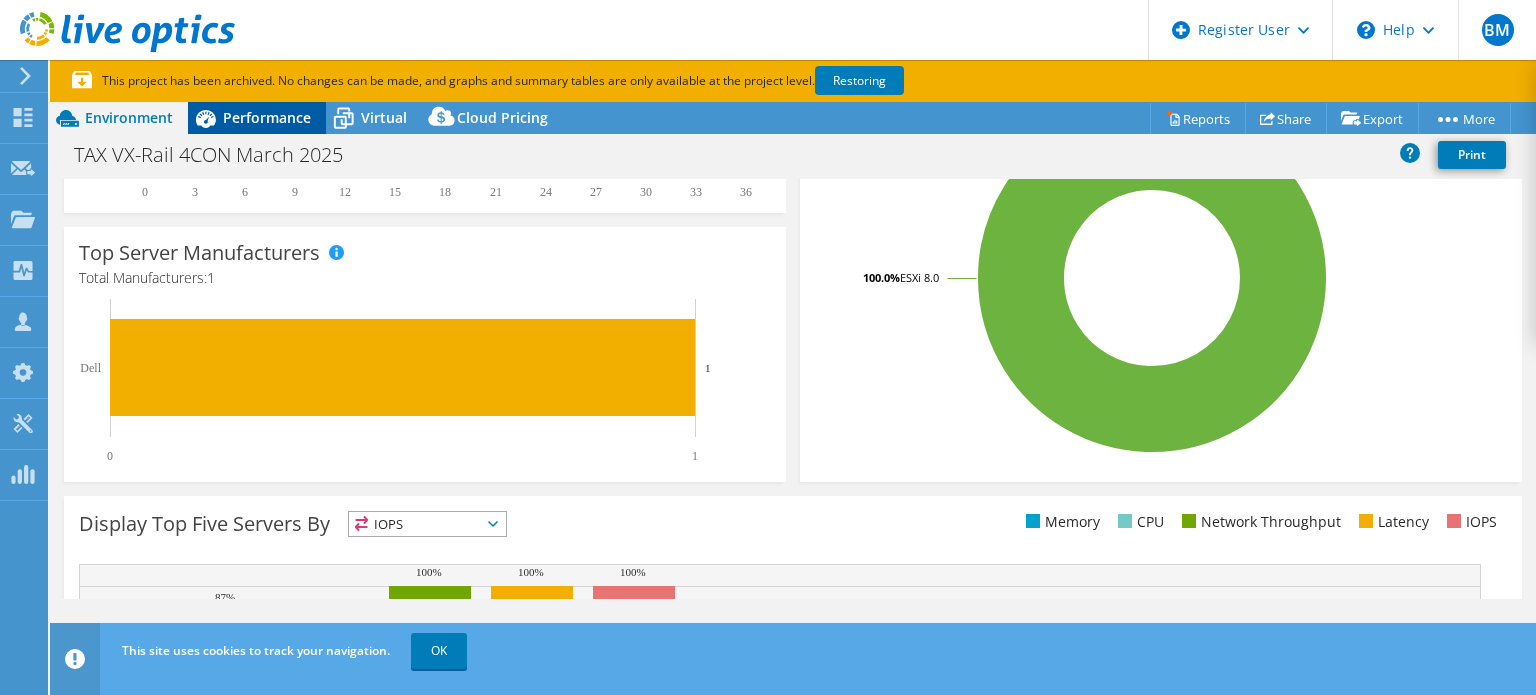 click on "Performance" at bounding box center (267, 117) 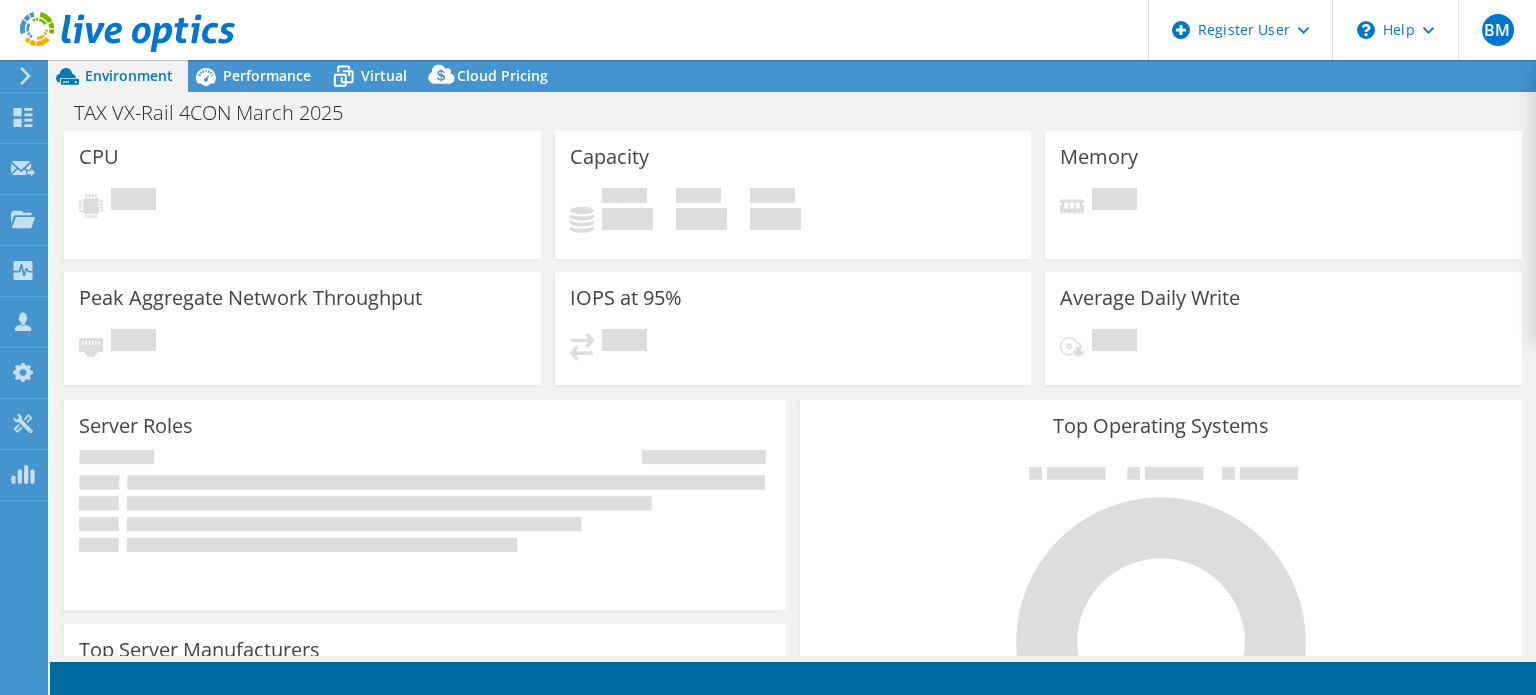 scroll, scrollTop: 0, scrollLeft: 0, axis: both 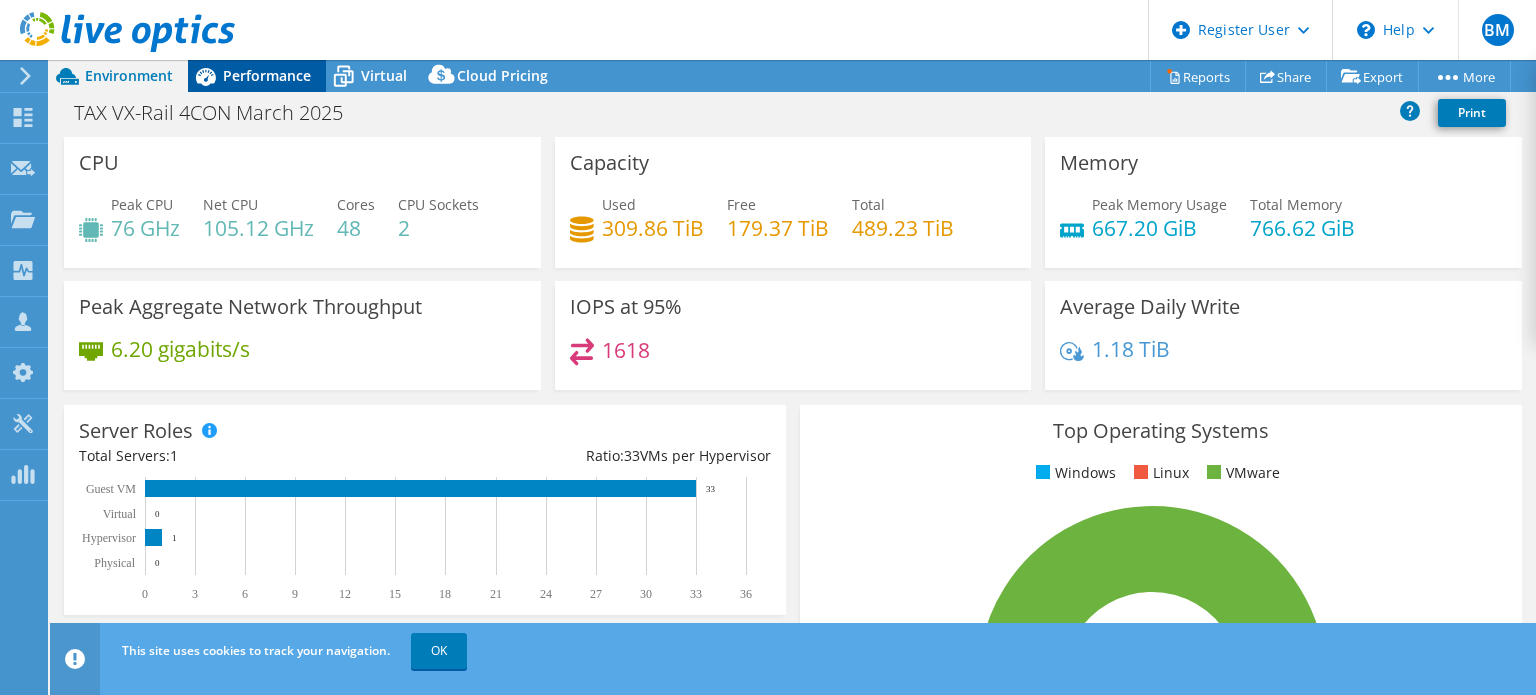 click on "Performance" at bounding box center [267, 75] 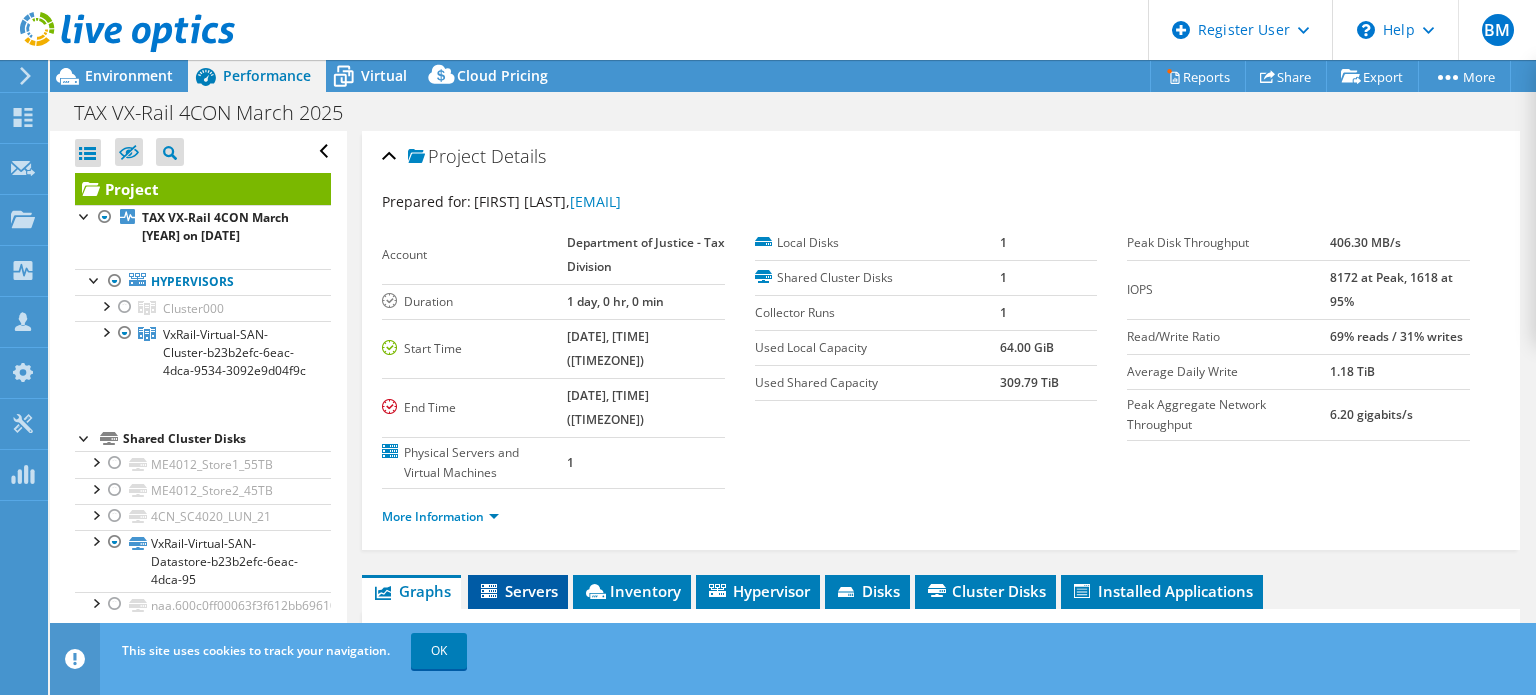 click on "Servers" at bounding box center [518, 591] 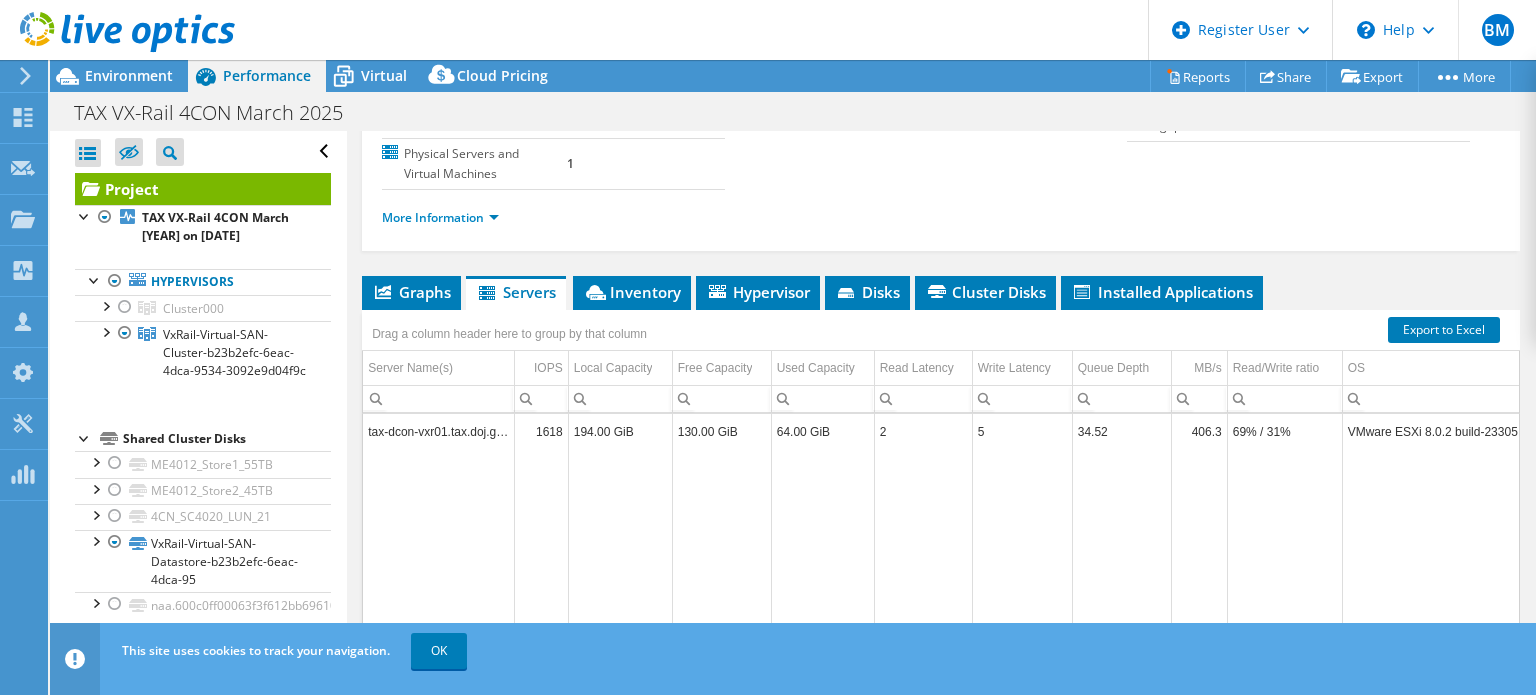 scroll, scrollTop: 300, scrollLeft: 0, axis: vertical 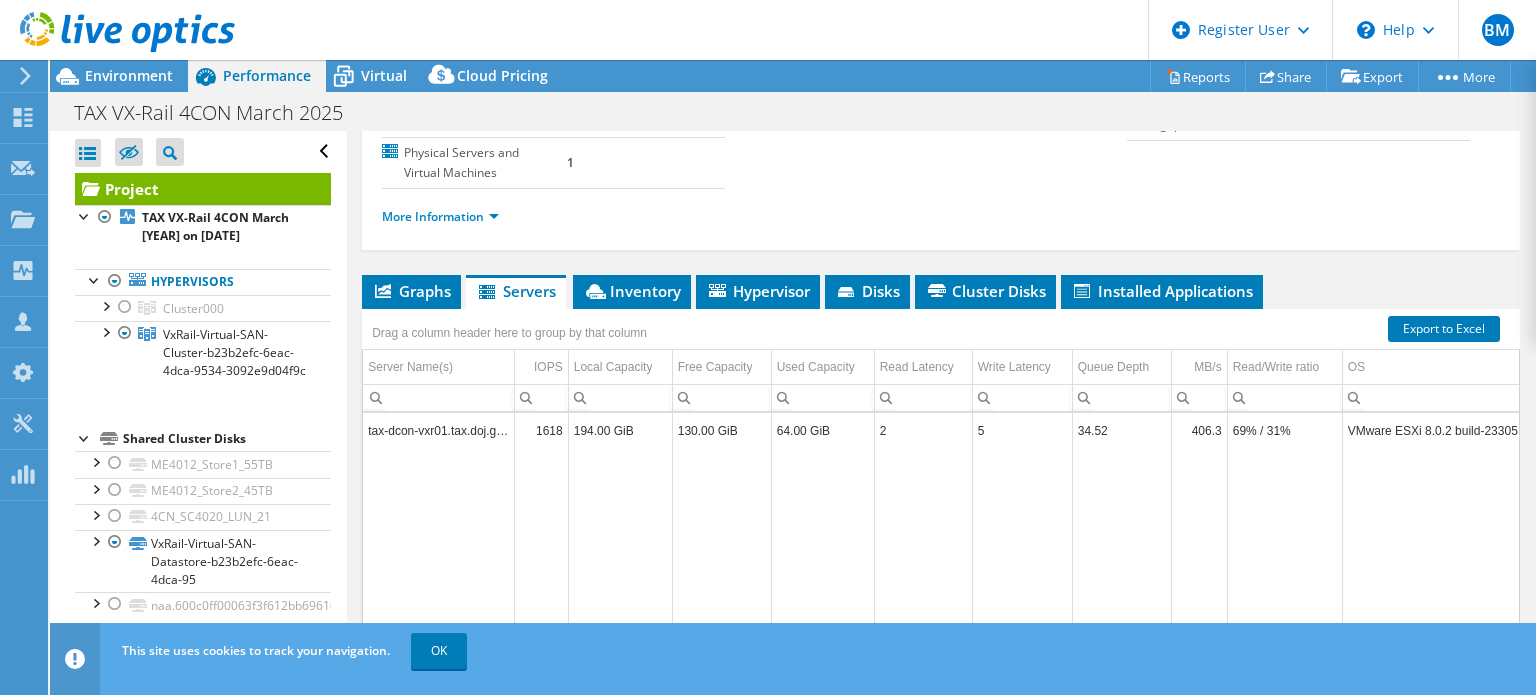 click on "VMware ESXi 8.0.2 build-23305546" at bounding box center [1439, 430] 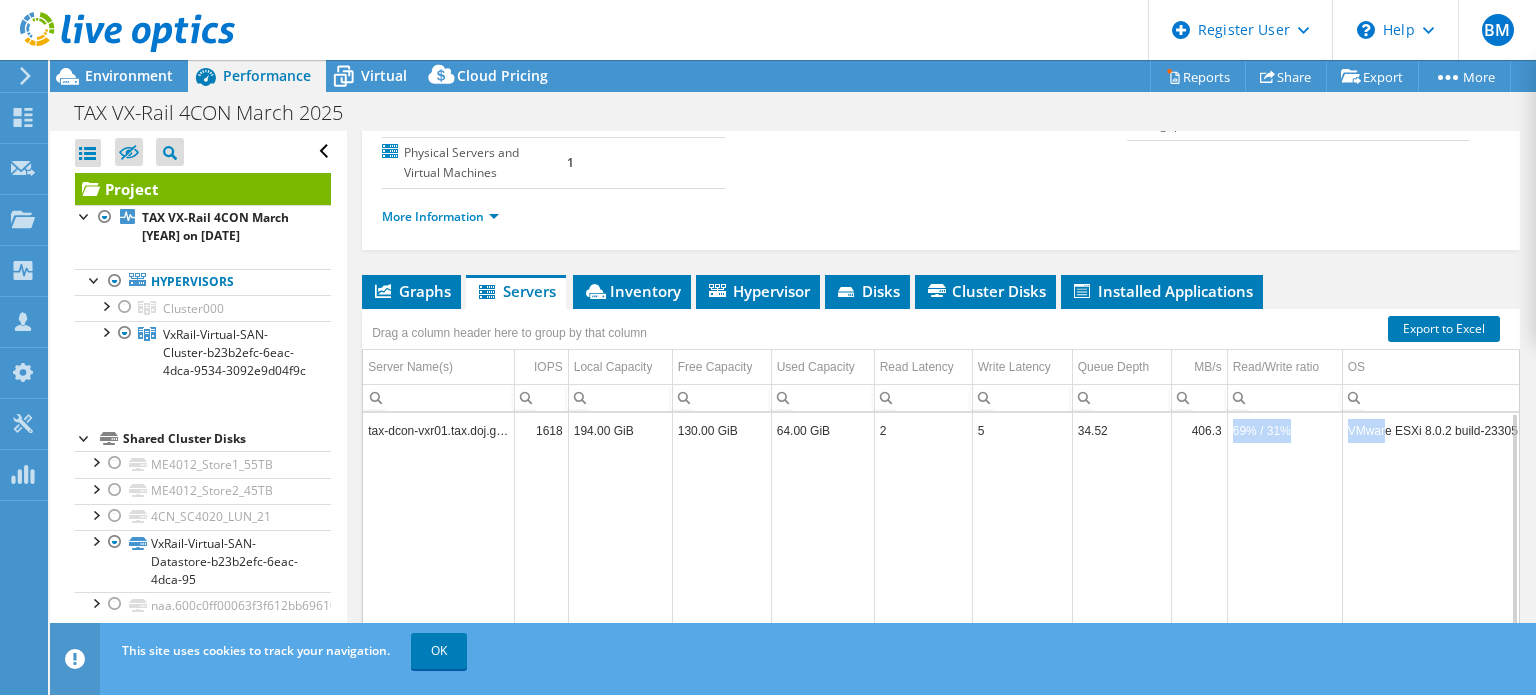drag, startPoint x: 1234, startPoint y: 371, endPoint x: 1384, endPoint y: 384, distance: 150.56229 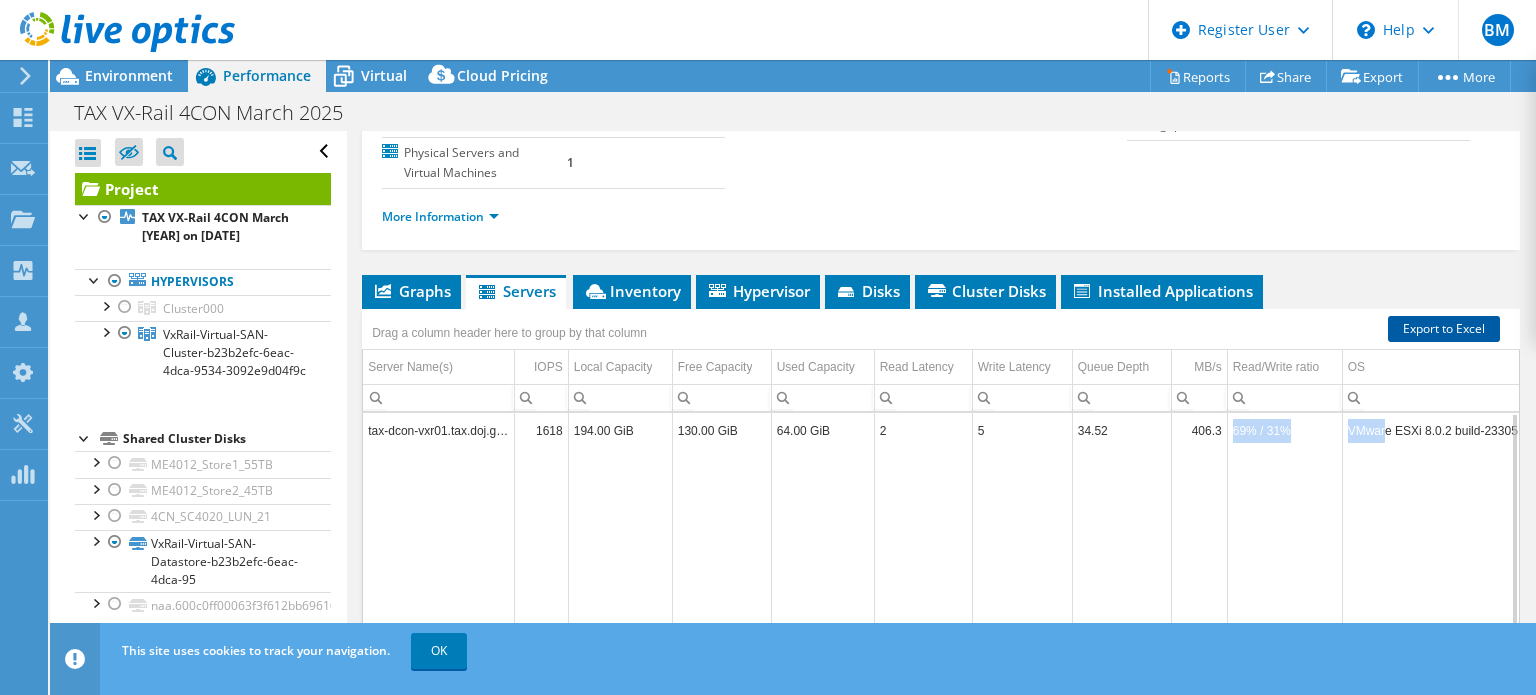 click on "Export to Excel" at bounding box center [1444, 329] 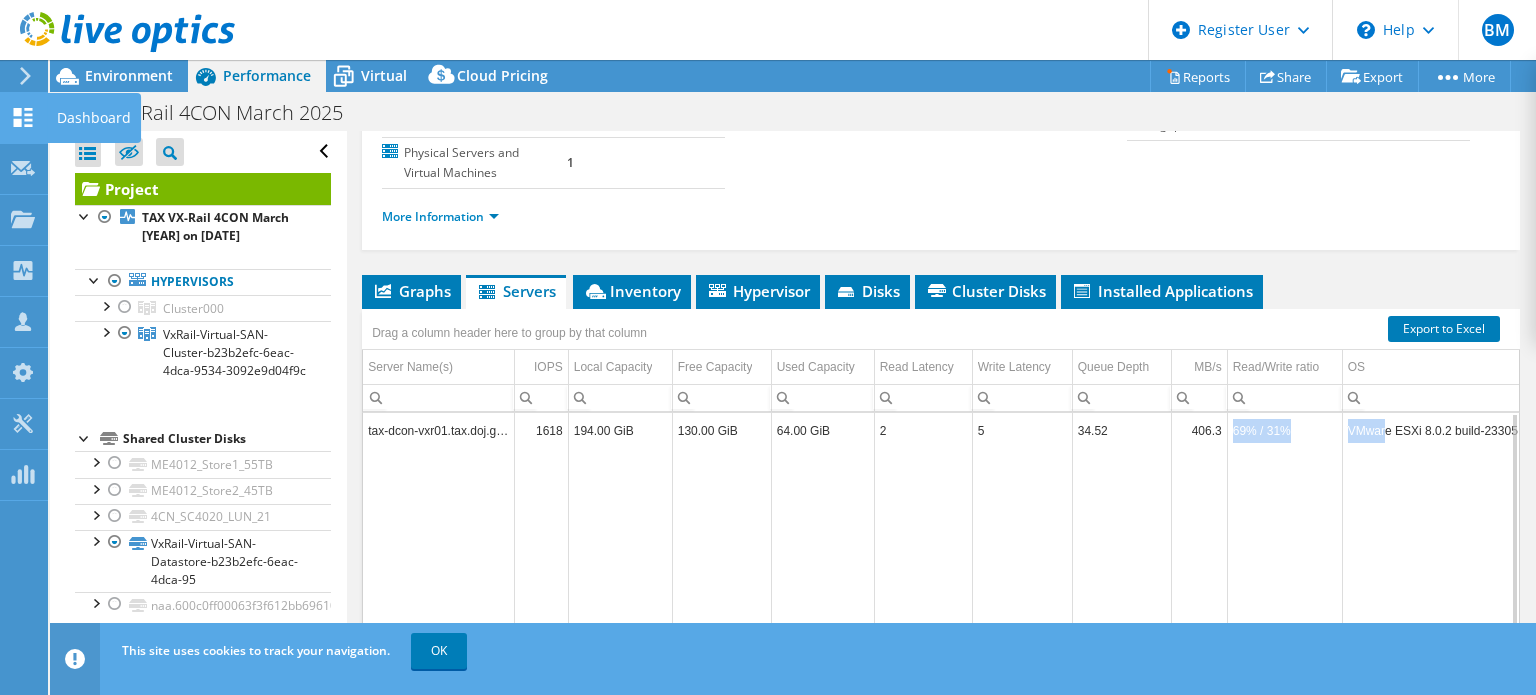 click on "Dashboard" at bounding box center [-66, 118] 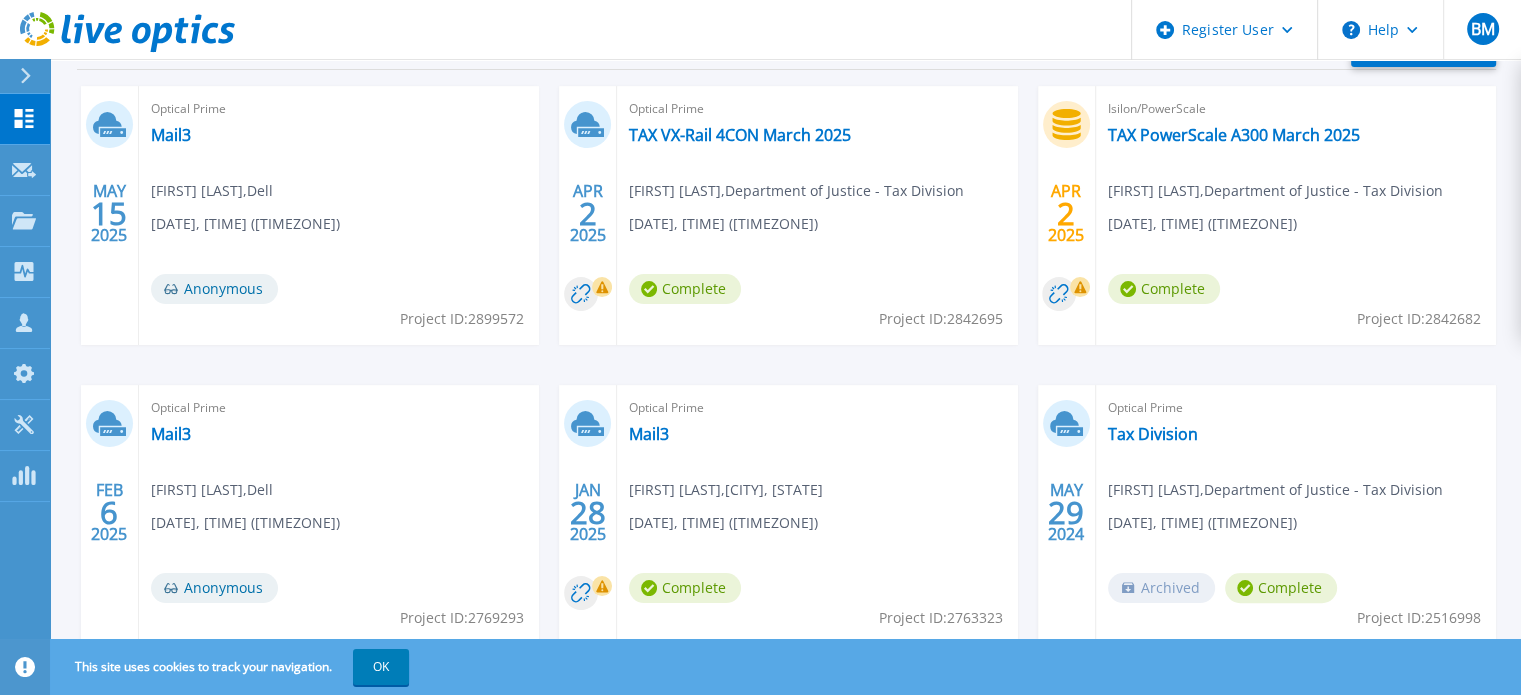 scroll, scrollTop: 300, scrollLeft: 0, axis: vertical 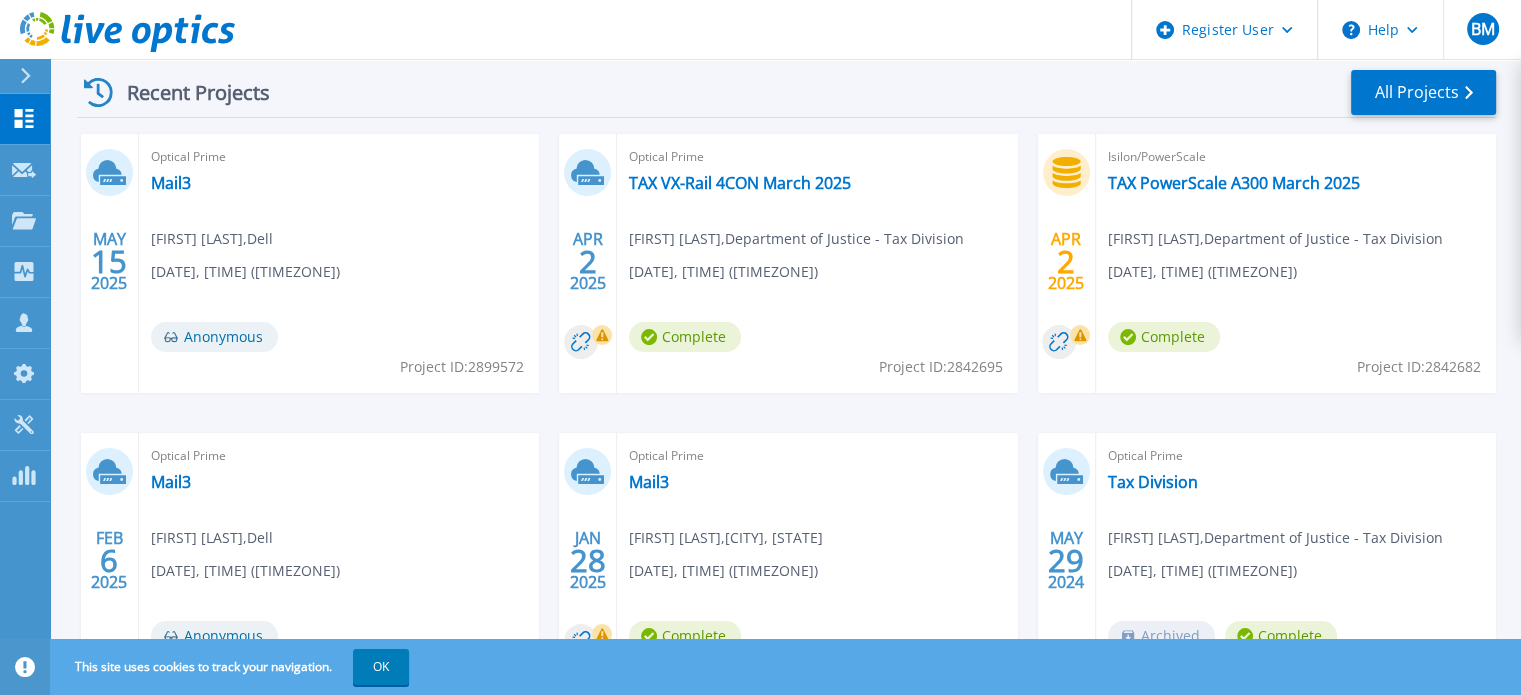 drag, startPoint x: 472, startPoint y: 369, endPoint x: 526, endPoint y: 370, distance: 54.00926 